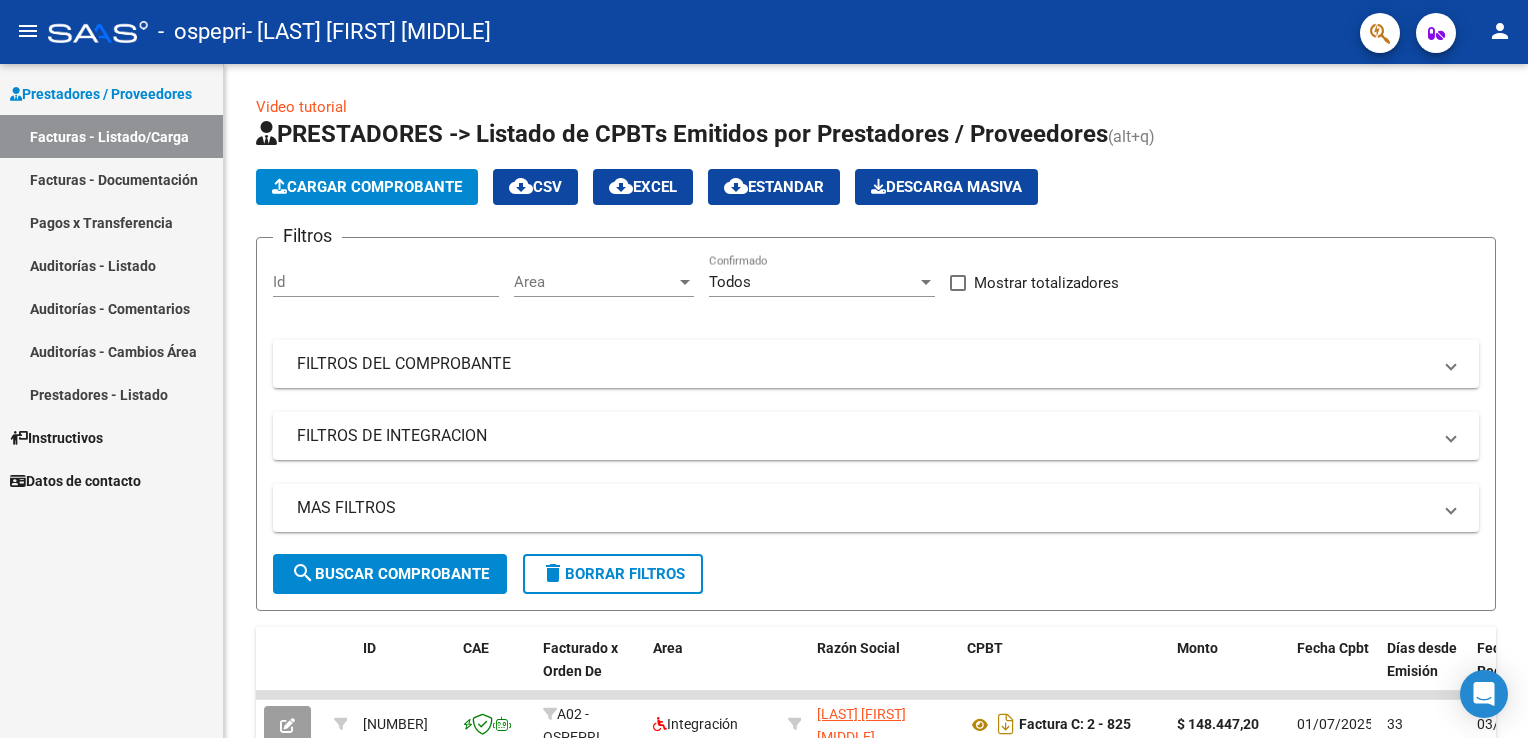 scroll, scrollTop: 0, scrollLeft: 0, axis: both 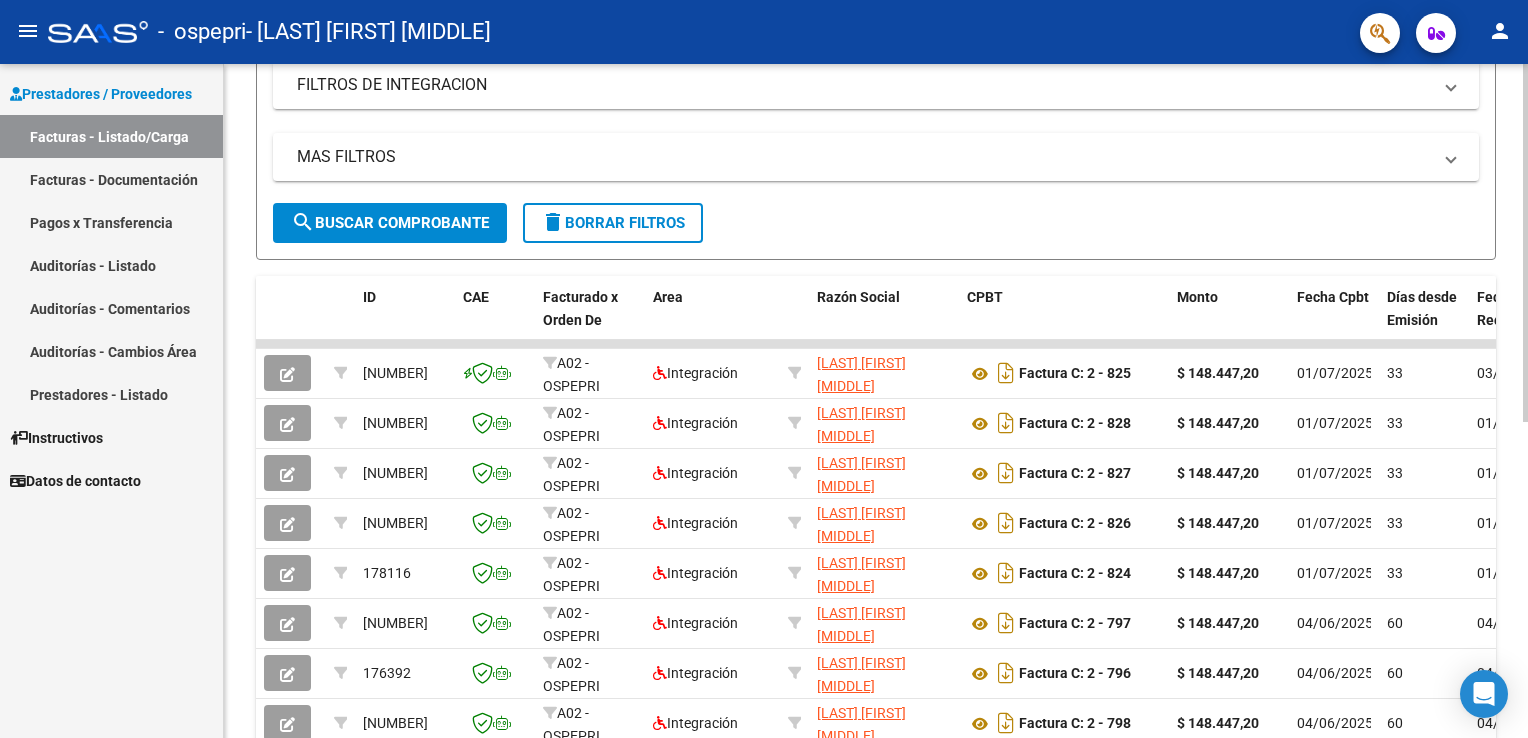 click on "menu -   ospepri   - [LAST] [FIRST] [MIDDLE] person    Prestadores / Proveedores Facturas - Listado/Carga Facturas - Documentación Pagos x Transferencia Auditorías - Listado Auditorías - Comentarios Auditorías - Cambios Área Prestadores - Listado    Instructivos    Datos de contacto  Video tutorial   PRESTADORES -> Listado de CPBTs Emitidos por Prestadores / Proveedores (alt+q)   Cargar Comprobante
cloud_download  CSV  cloud_download  EXCEL  cloud_download  Estandar   Descarga Masiva
Filtros Id Area Area Todos Confirmado   Mostrar totalizadores   FILTROS DEL COMPROBANTE  Comprobante Tipo Comprobante Tipo Start date – End date Fec. Comprobante Desde / Hasta Días Emisión Desde(cant. días) Días Emisión Hasta(cant. días) CUIT / Razón Social Pto. Venta Nro. Comprobante Código SSS CAE Válido CAE Válido Todos Cargado Módulo Hosp. Todos Tiene facturacion Apócrifa Hospital Refes  FILTROS DE INTEGRACION  Período De Prestación Todos Rendido x SSS (dr_envio) Tipo de Registro Todos Op" at bounding box center [764, 369] 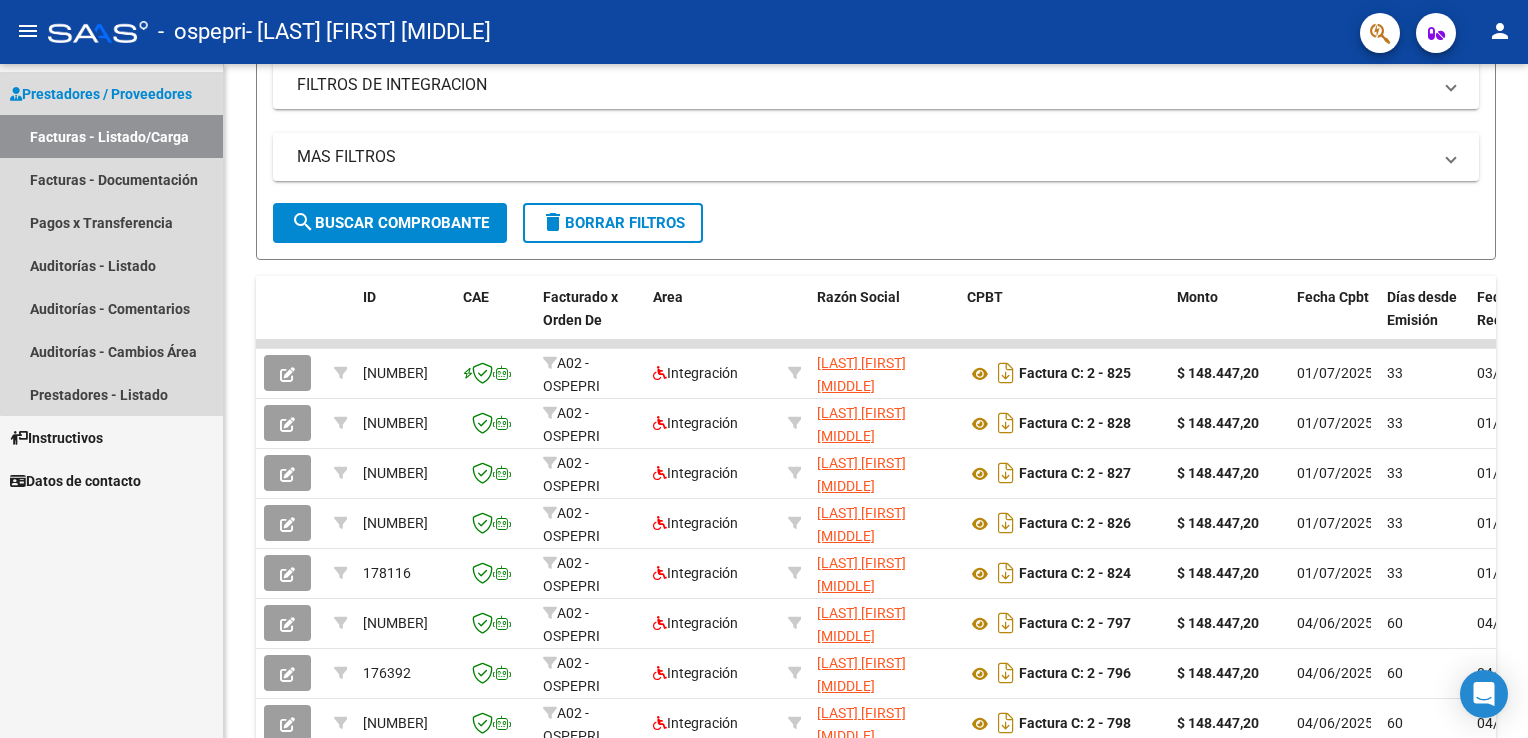 click on "Facturas - Listado/Carga" at bounding box center [111, 136] 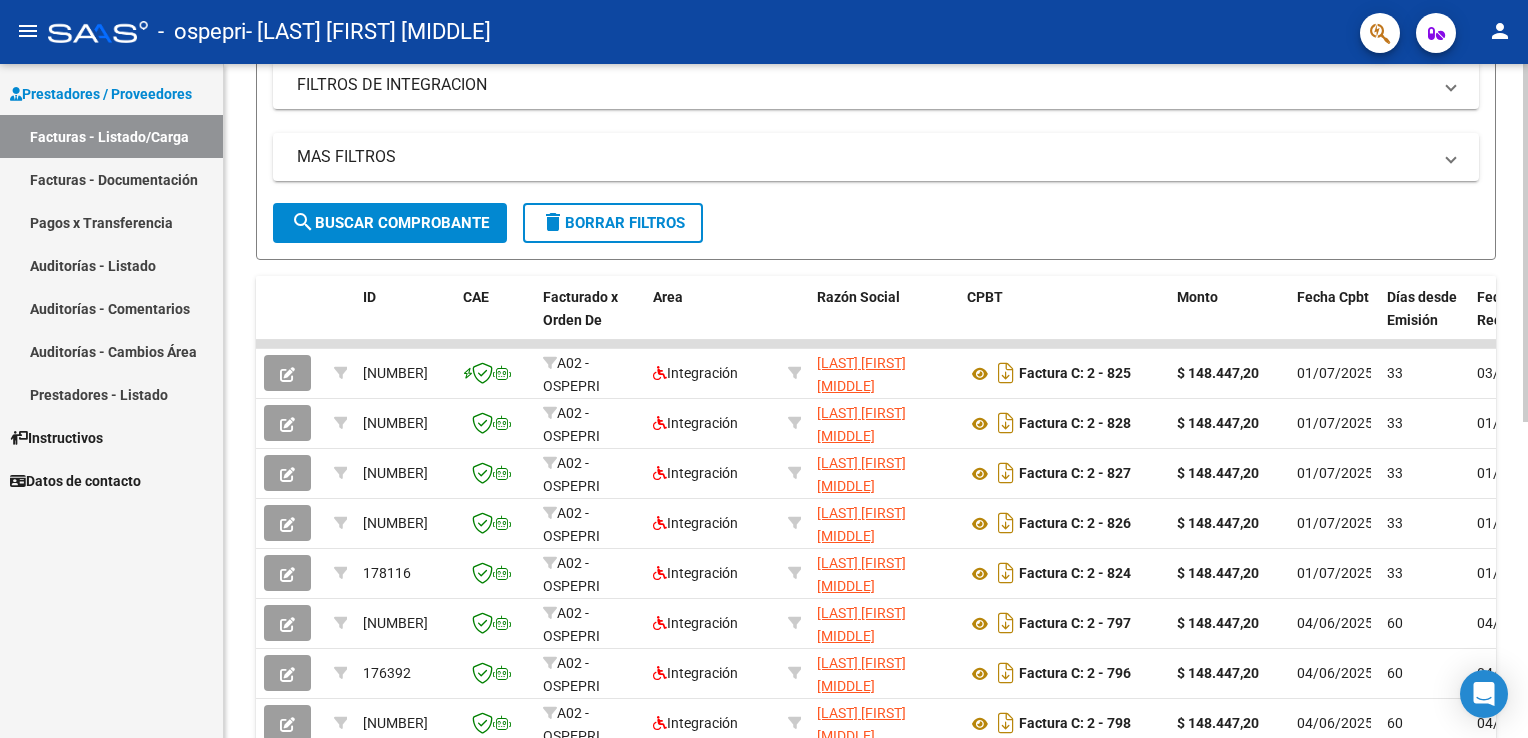 scroll, scrollTop: 0, scrollLeft: 0, axis: both 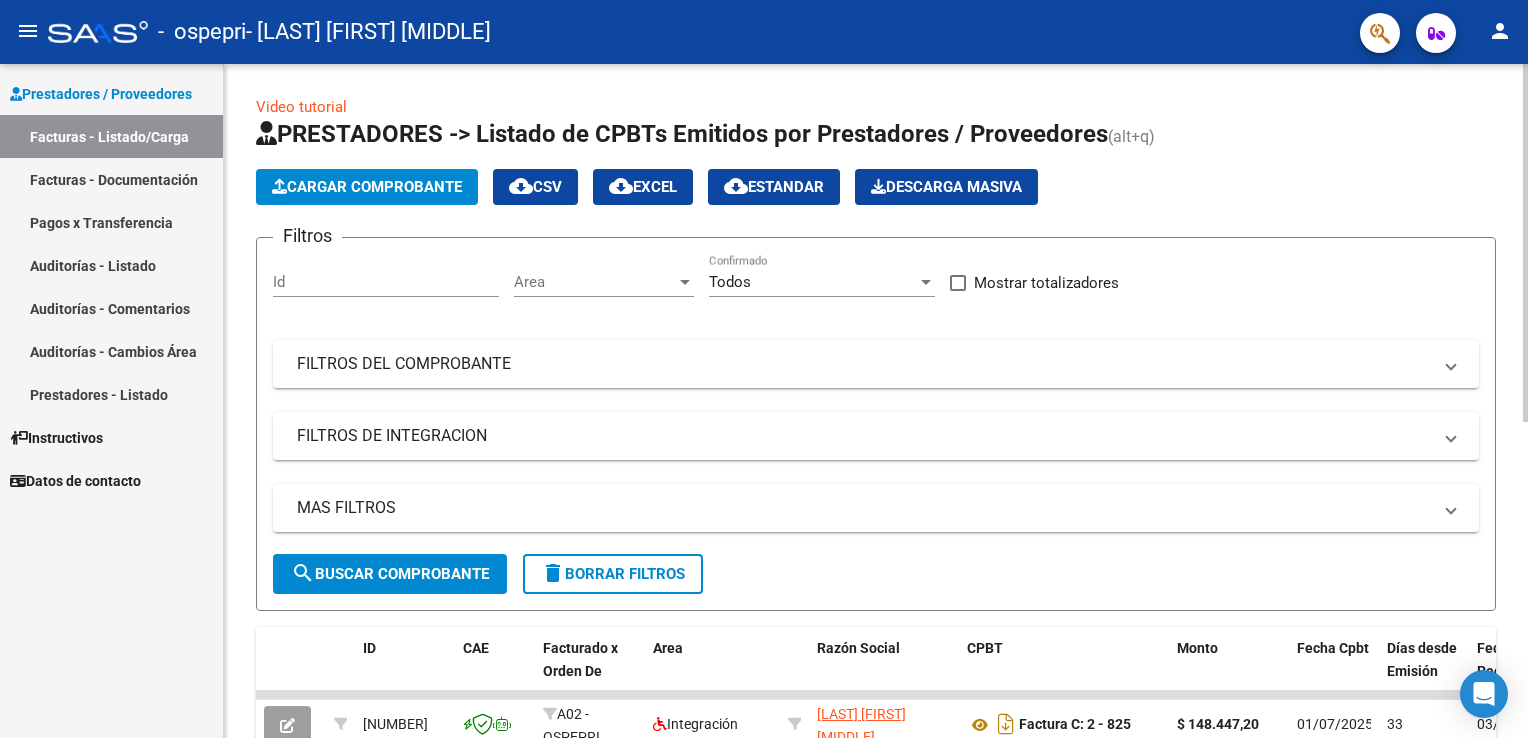 click 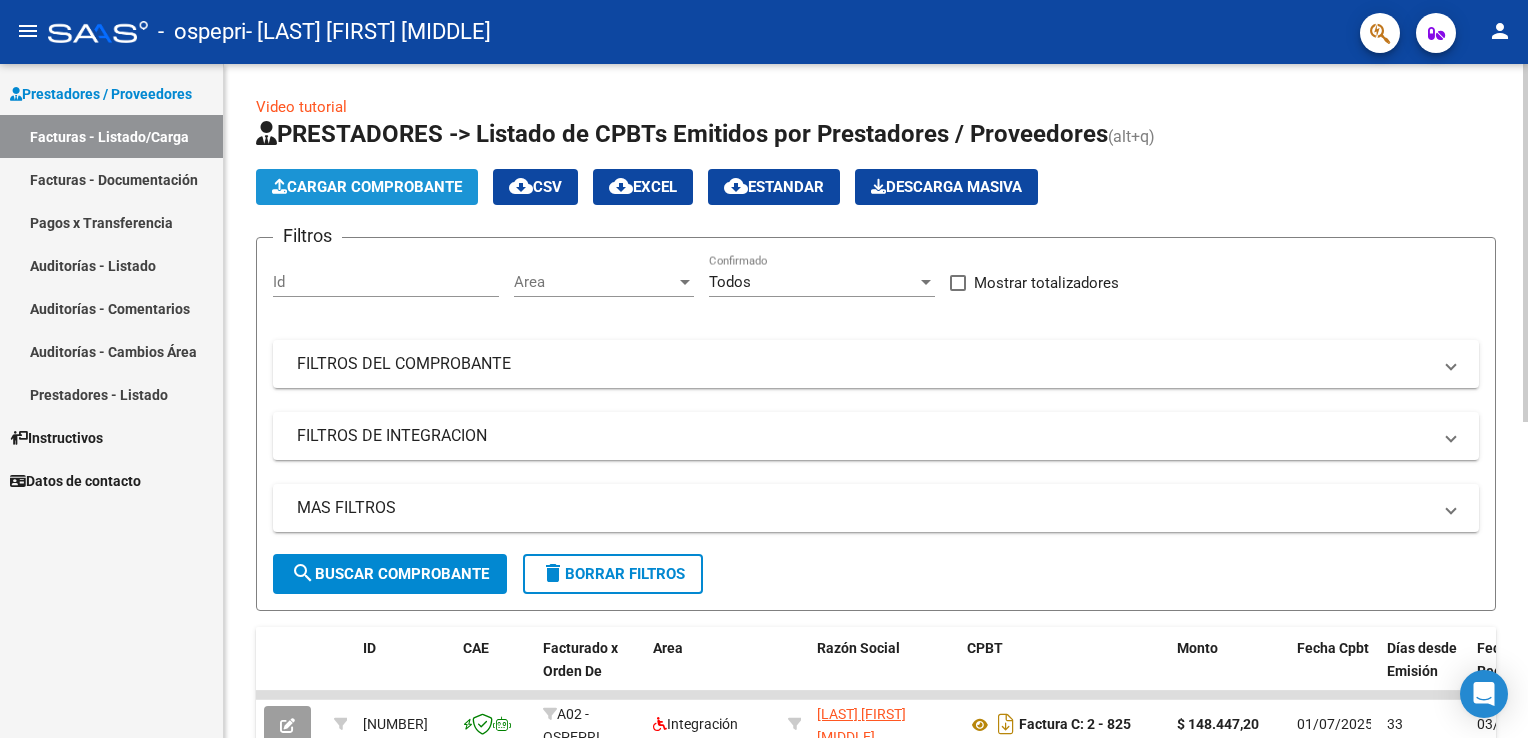 click on "Cargar Comprobante" 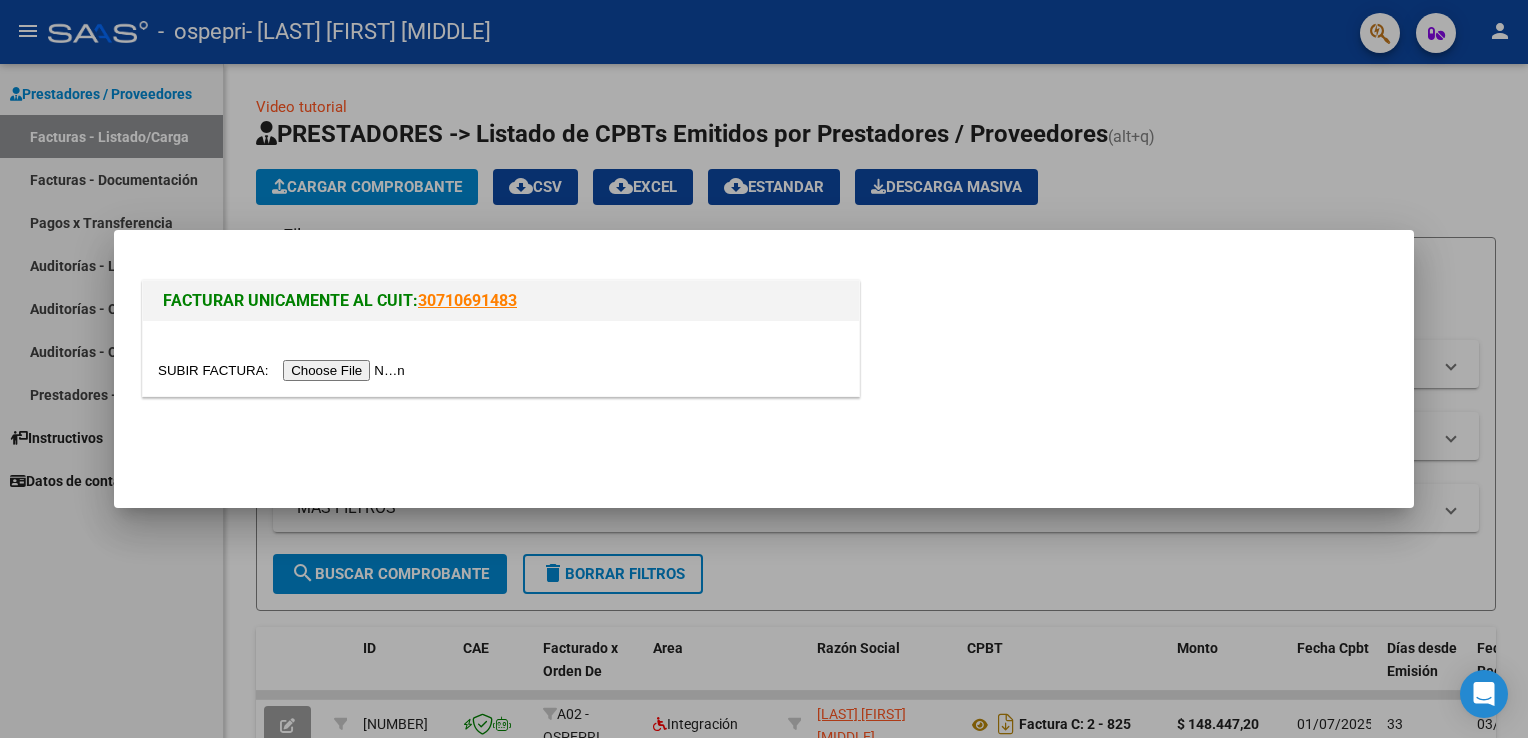 click at bounding box center [284, 370] 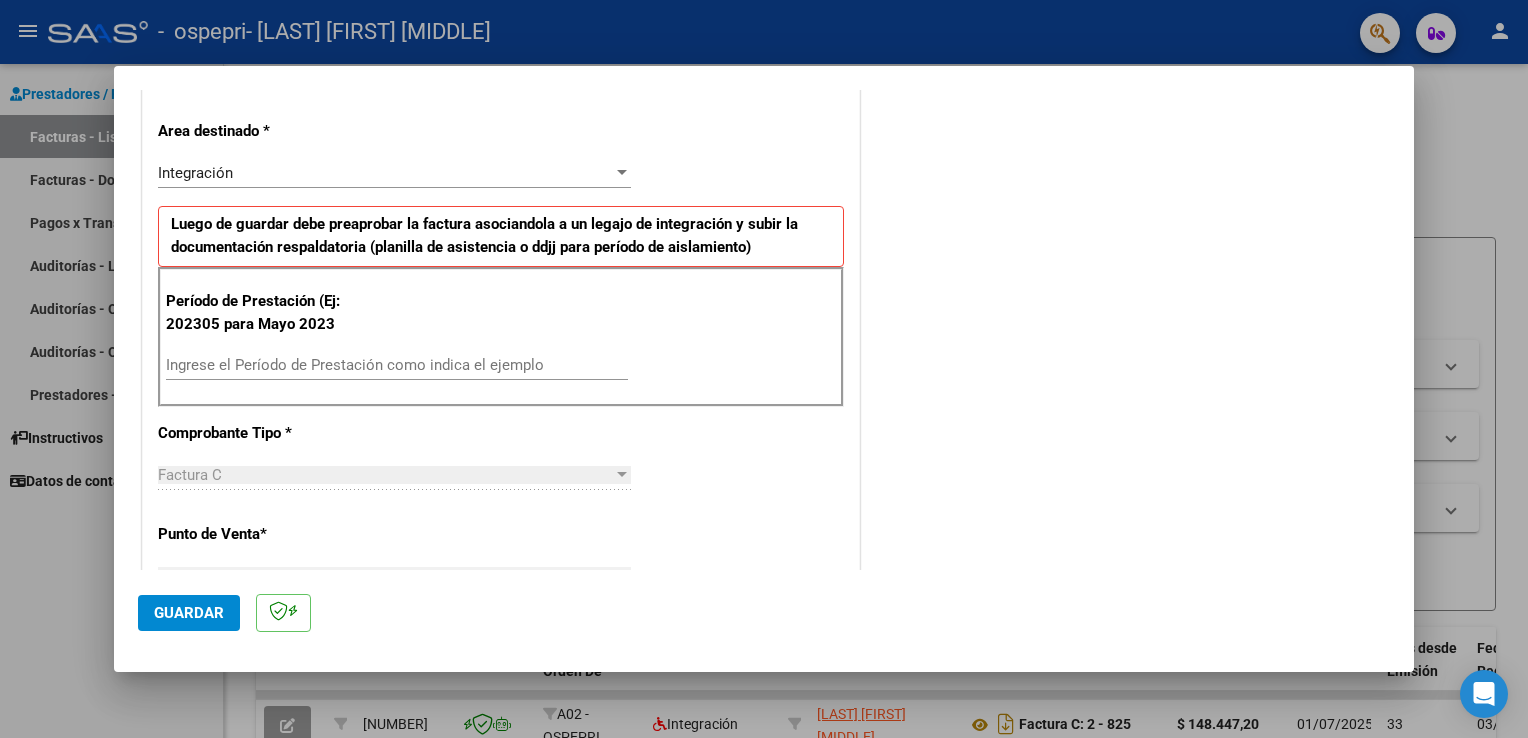 scroll, scrollTop: 410, scrollLeft: 0, axis: vertical 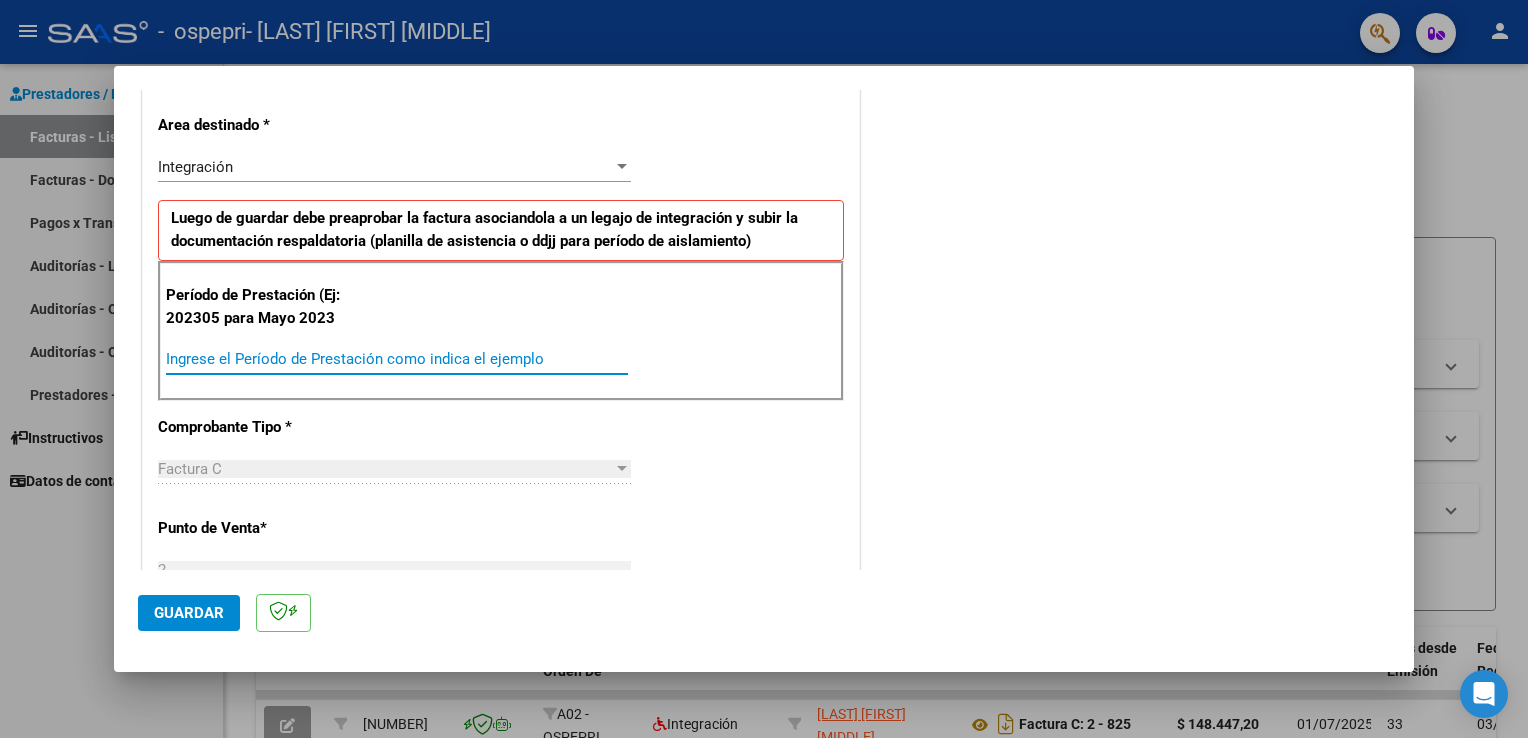 click on "Ingrese el Período de Prestación como indica el ejemplo" at bounding box center [397, 359] 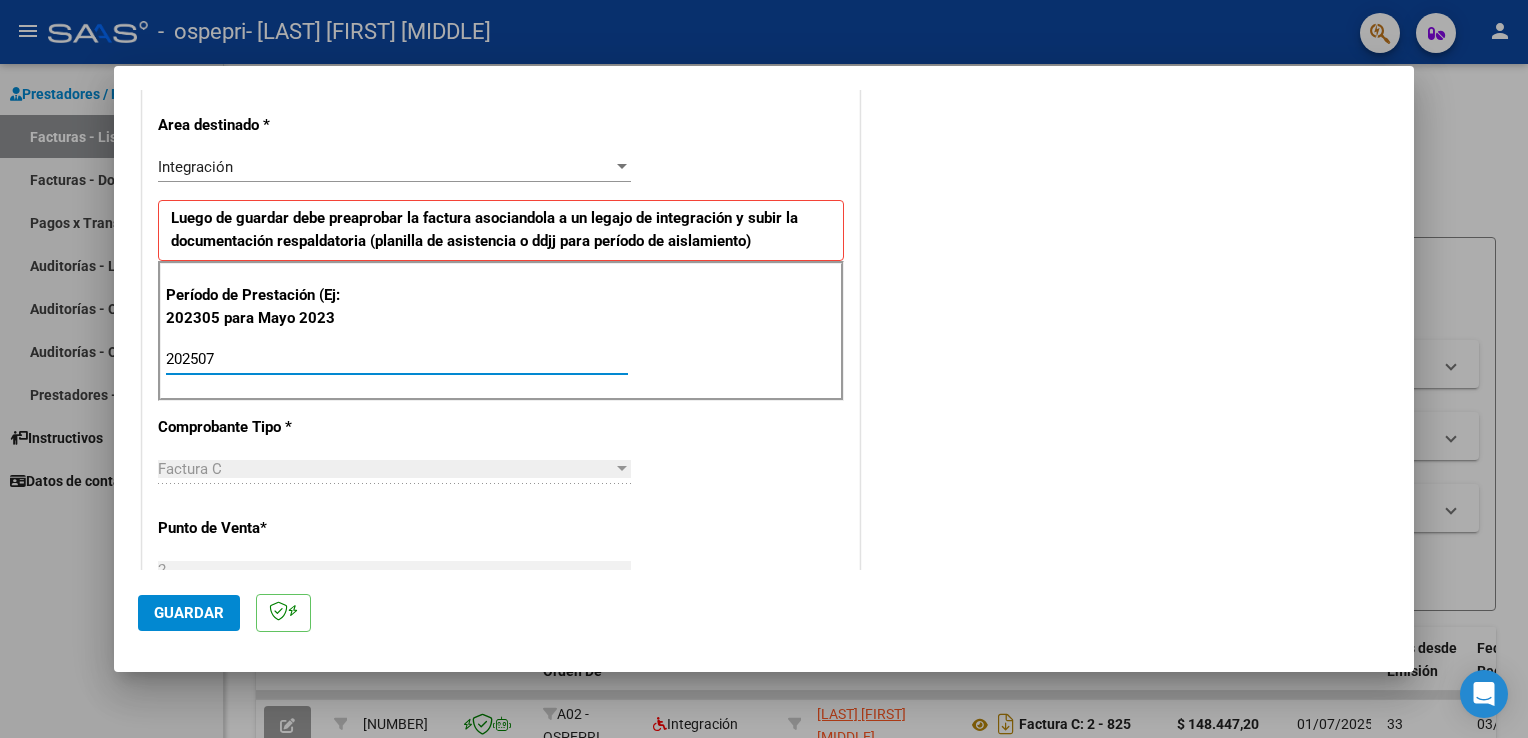 type on "202507" 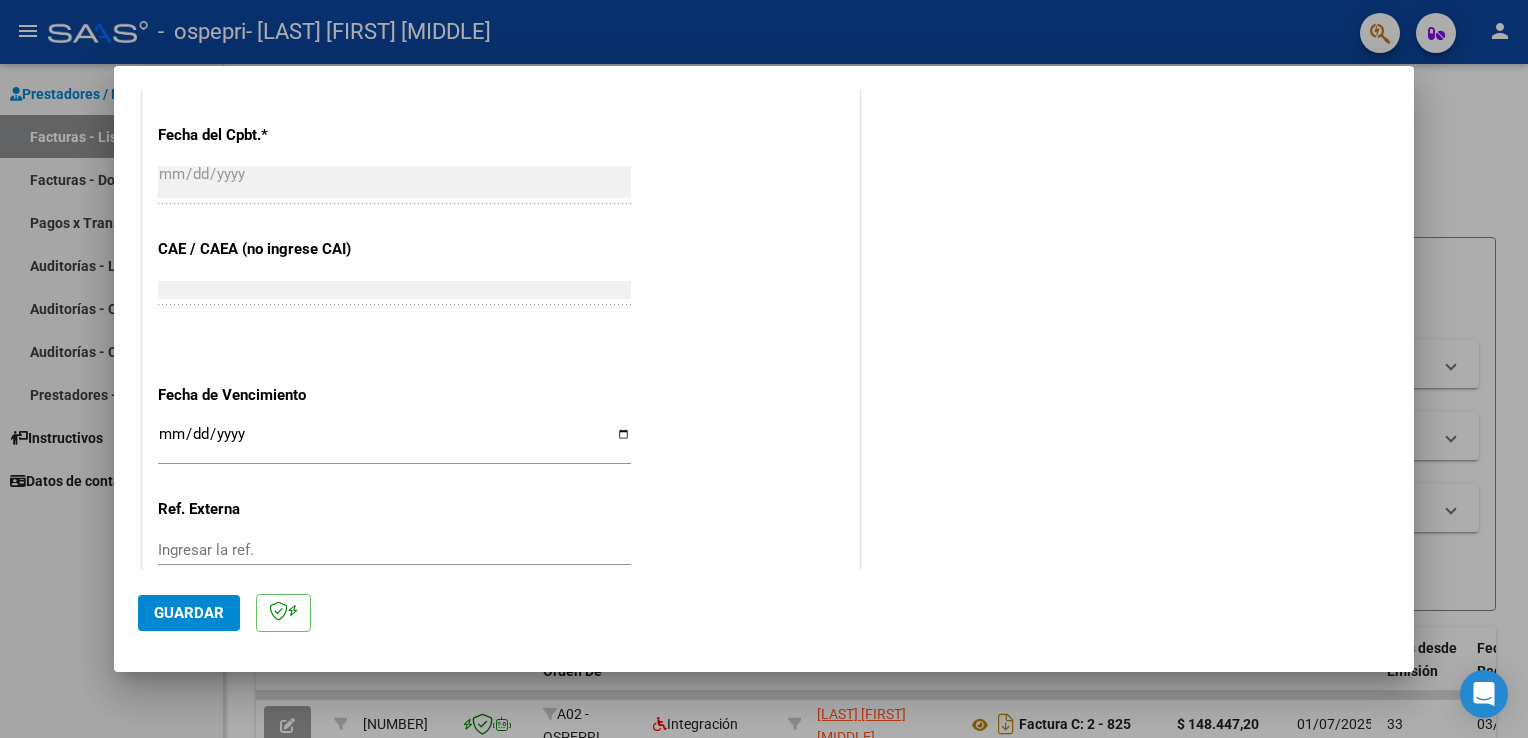scroll, scrollTop: 1109, scrollLeft: 0, axis: vertical 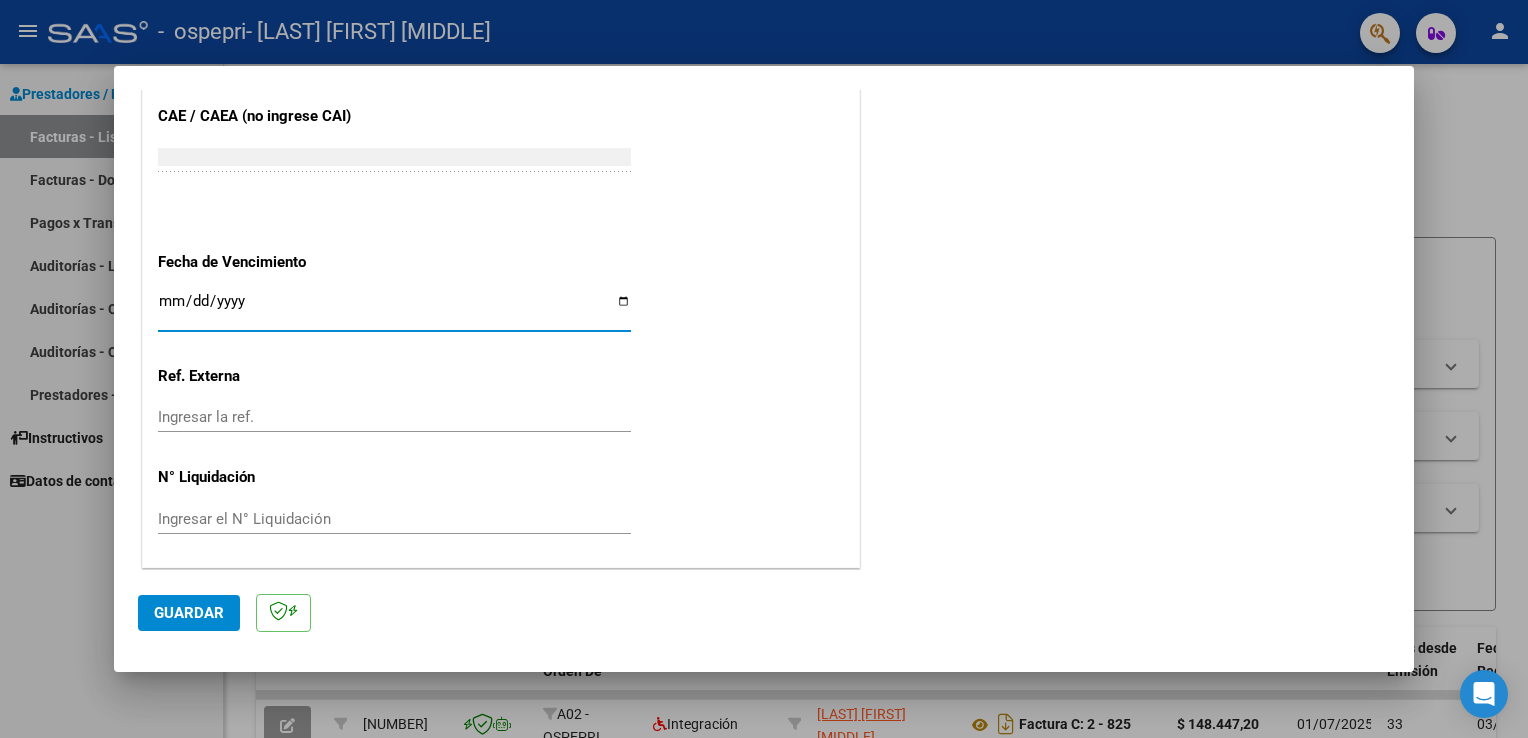 click on "Ingresar la fecha" at bounding box center [394, 309] 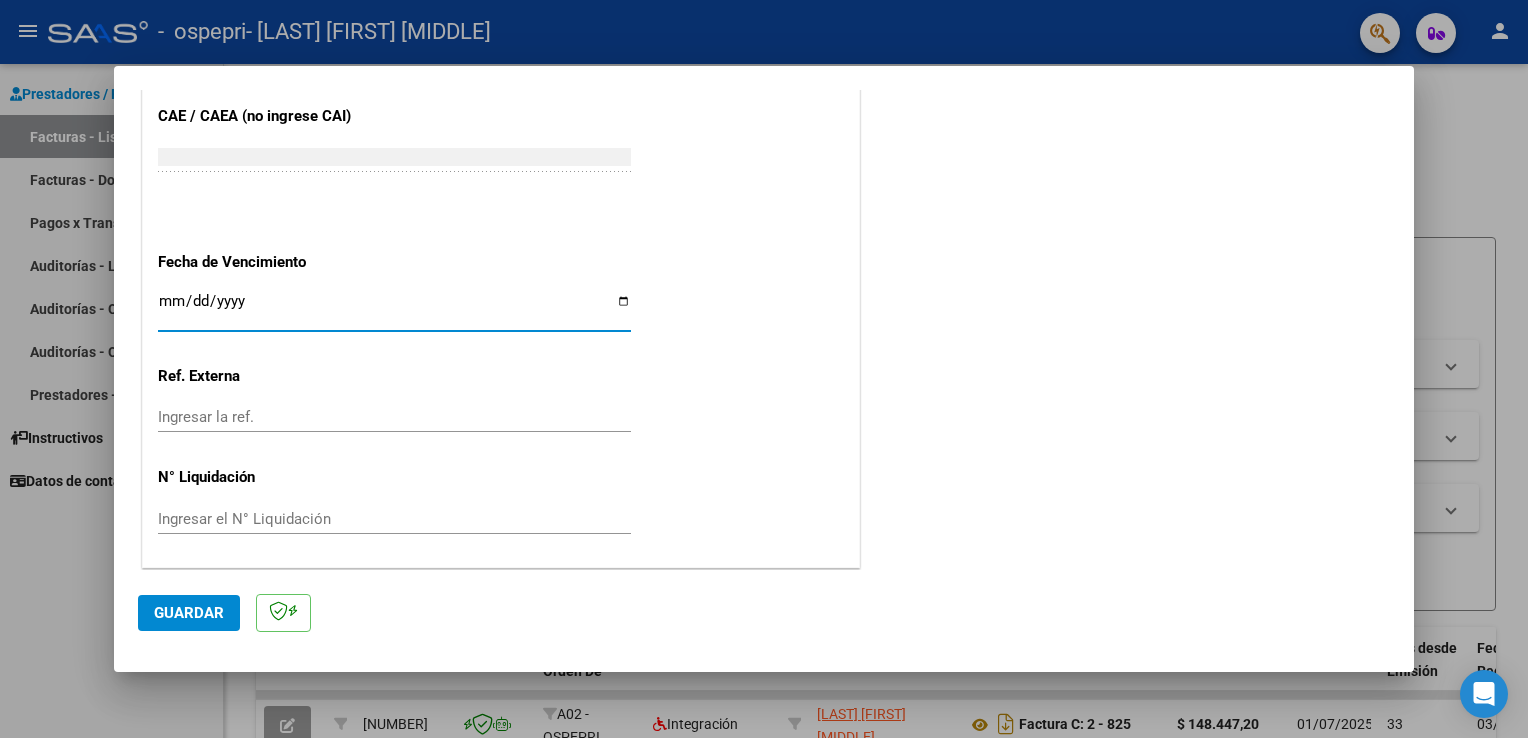 type on "[DATE]" 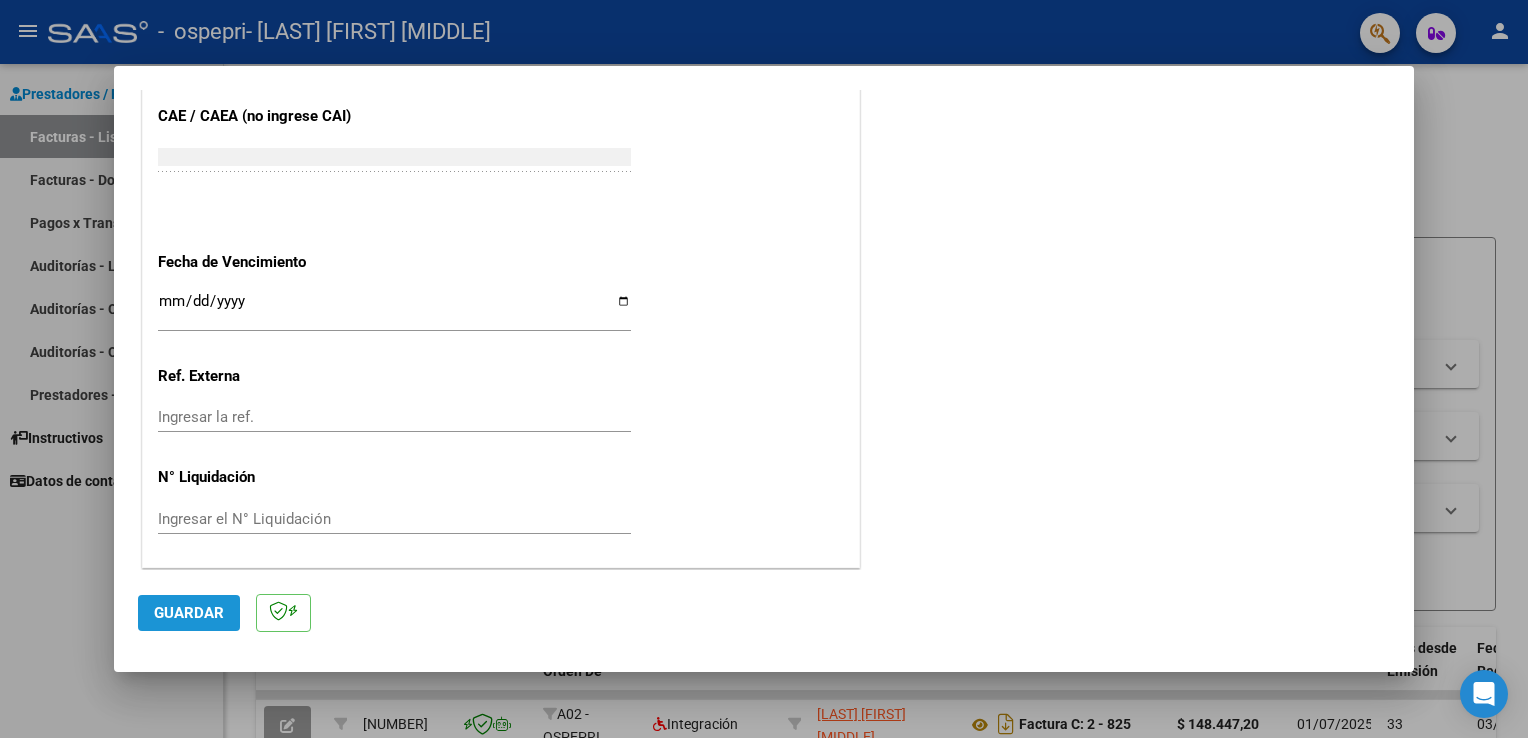 click on "Guardar" 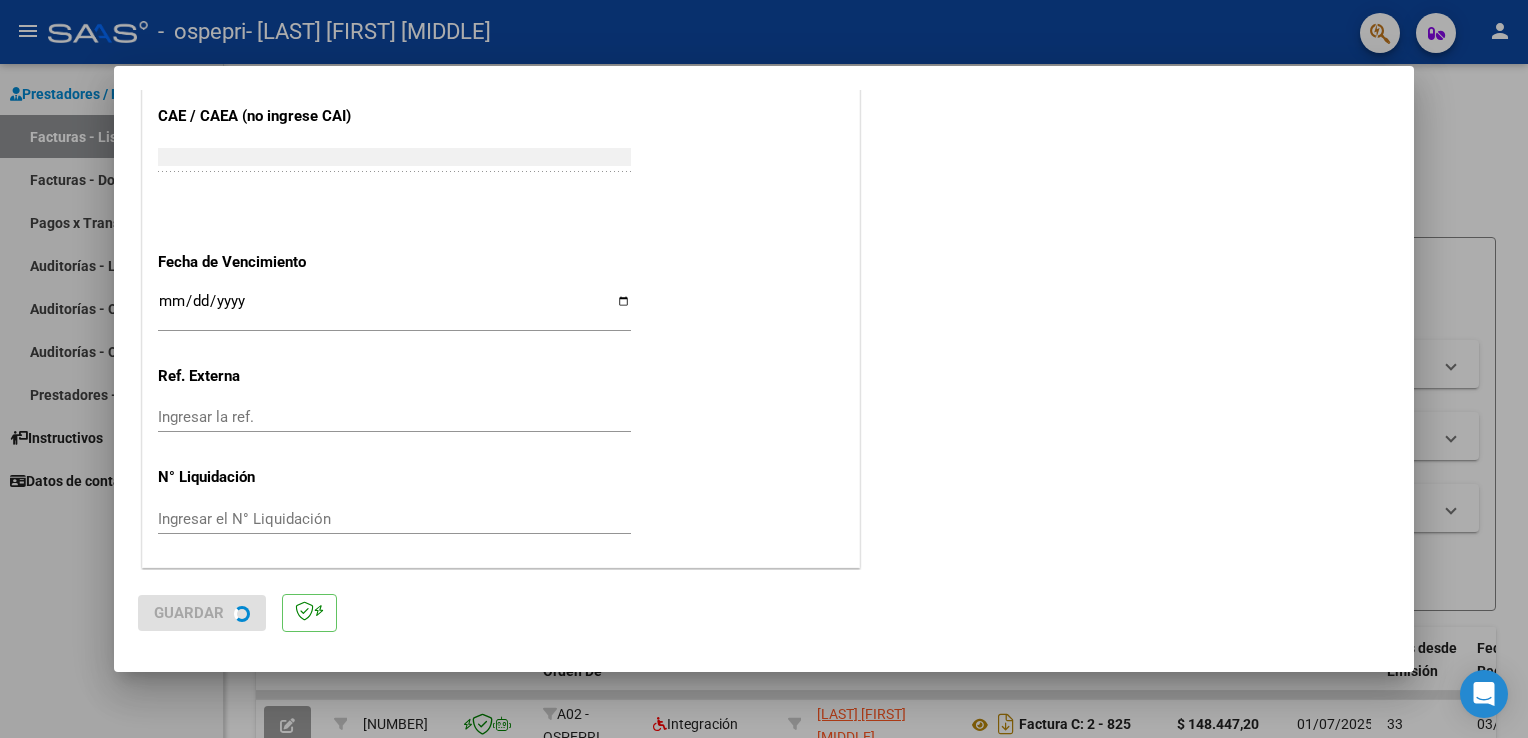 scroll, scrollTop: 0, scrollLeft: 0, axis: both 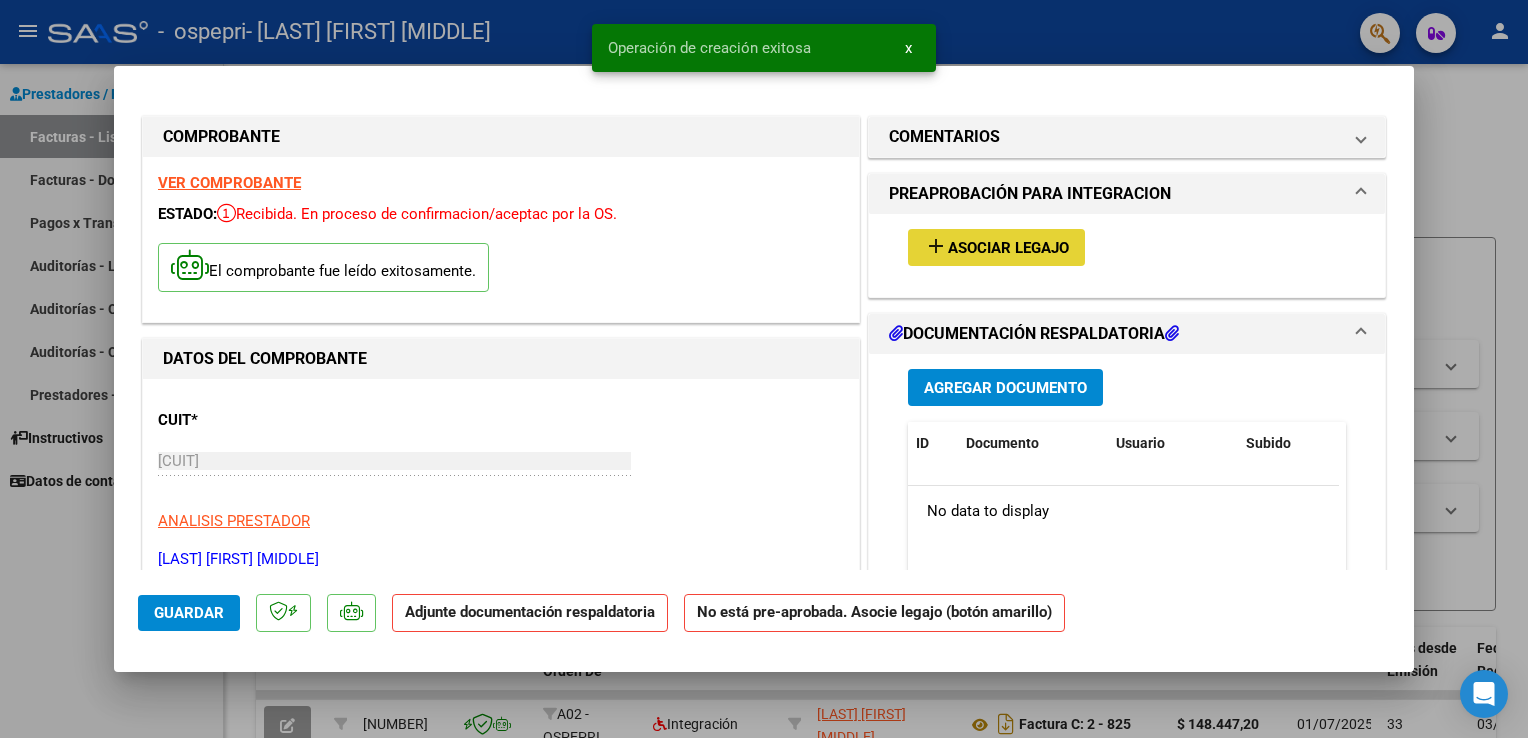 click on "Asociar Legajo" at bounding box center [1008, 248] 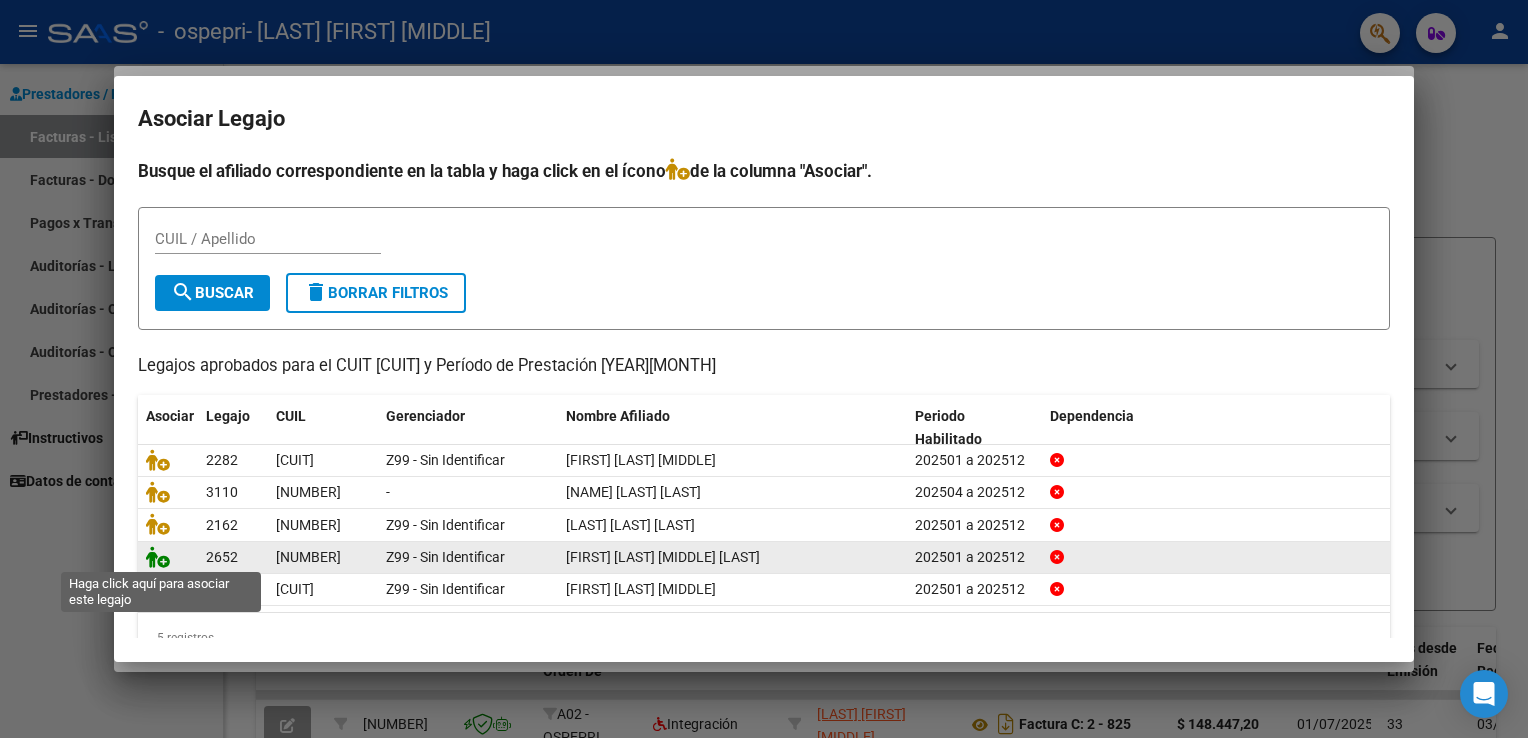 click 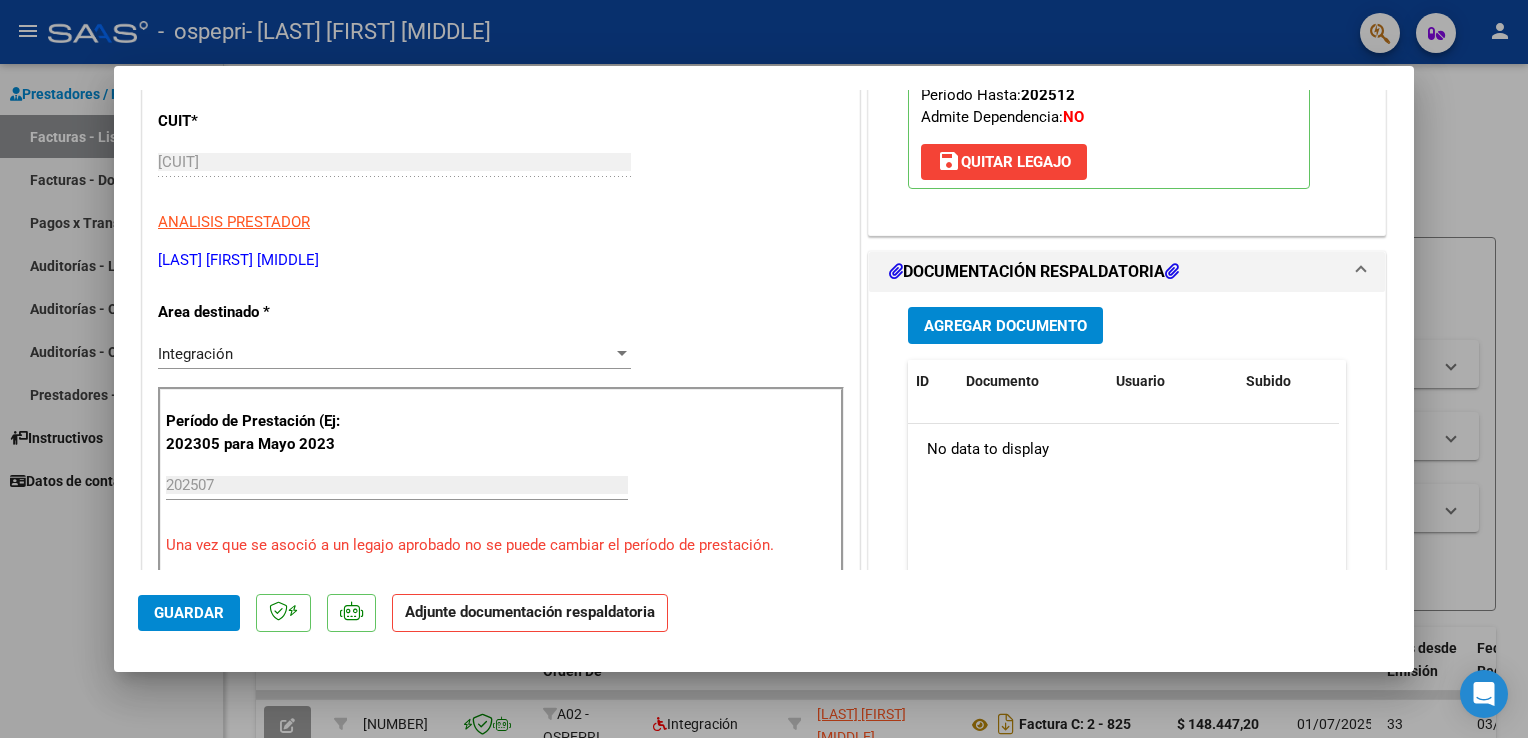 scroll, scrollTop: 305, scrollLeft: 0, axis: vertical 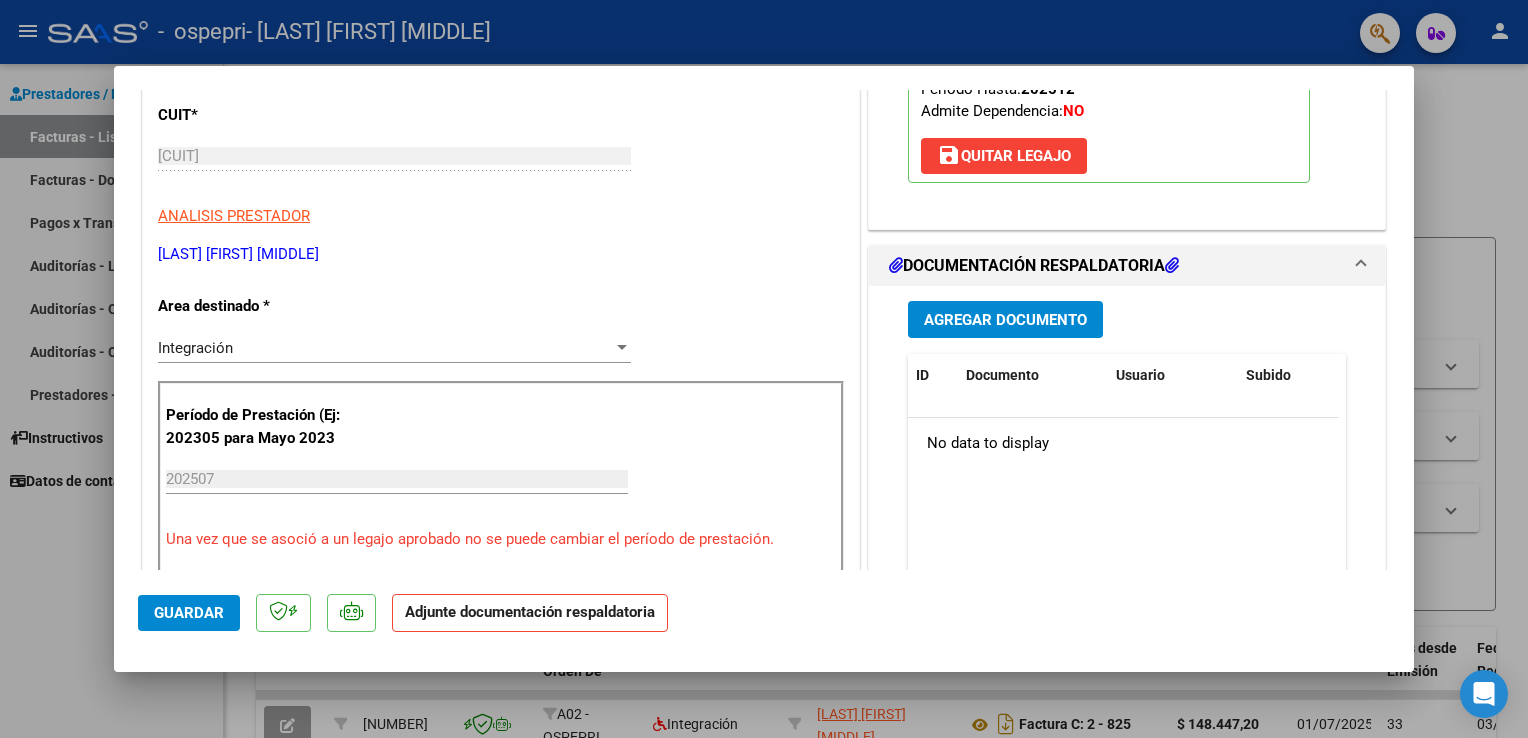 click on "Agregar Documento" at bounding box center [1005, 320] 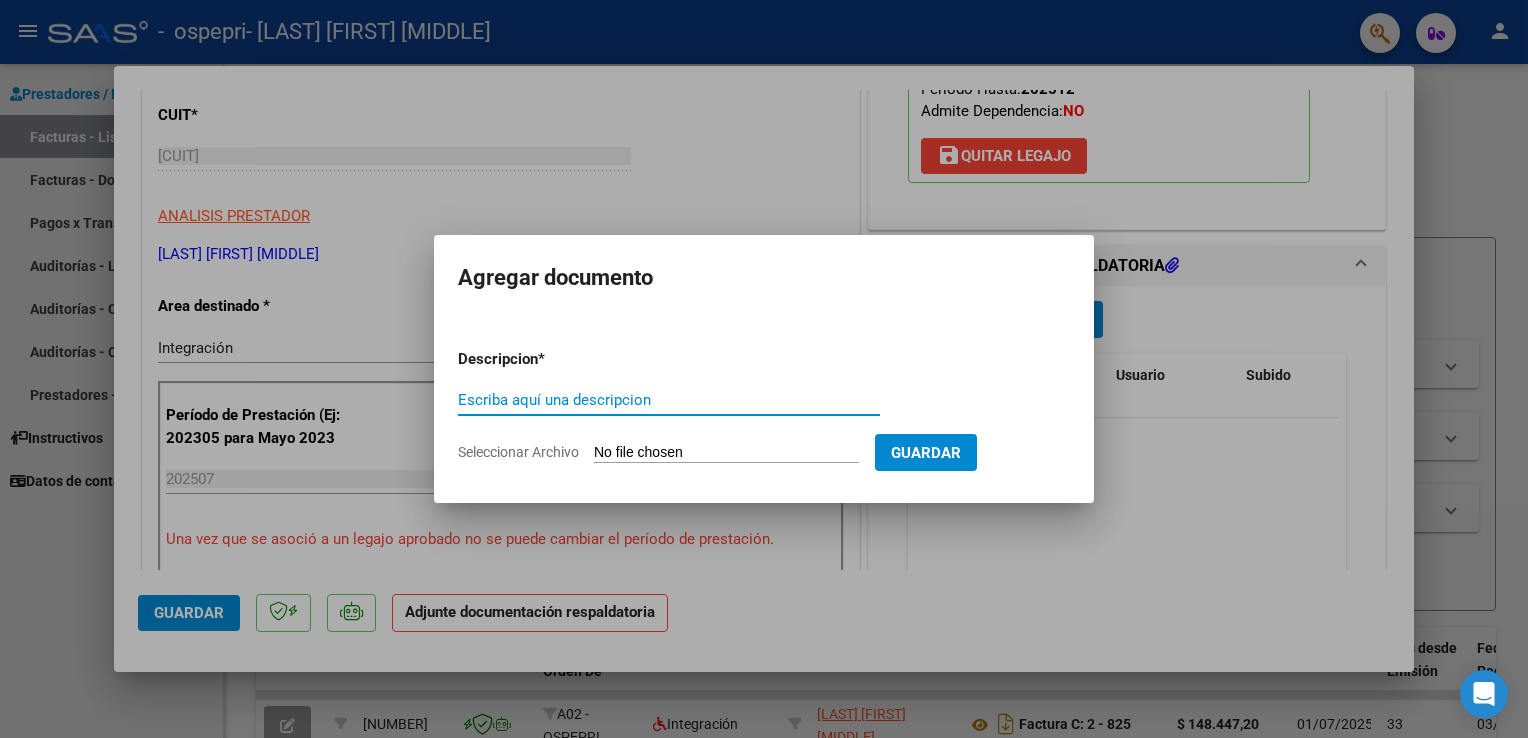 click on "Escriba aquí una descripcion" at bounding box center [669, 400] 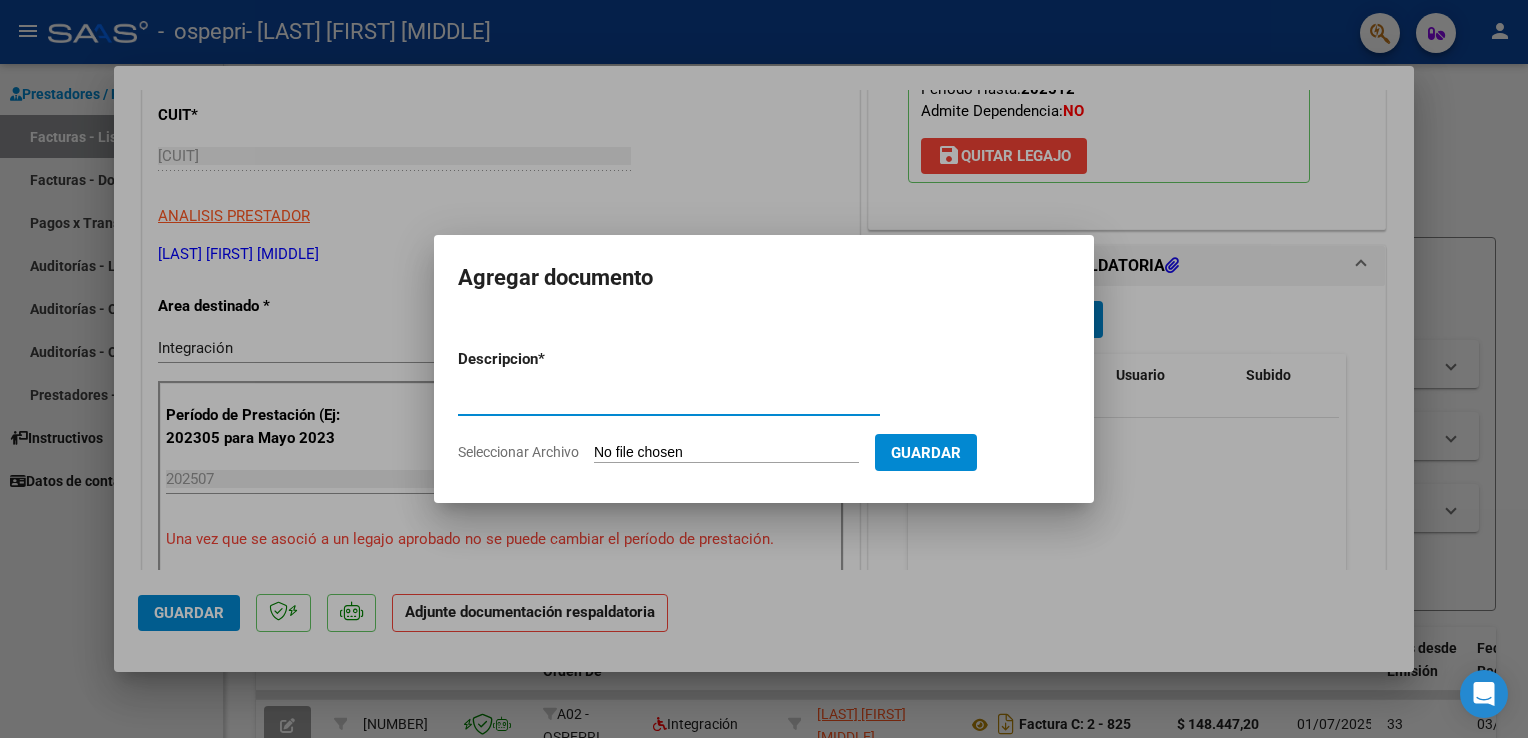 type on "asistencia" 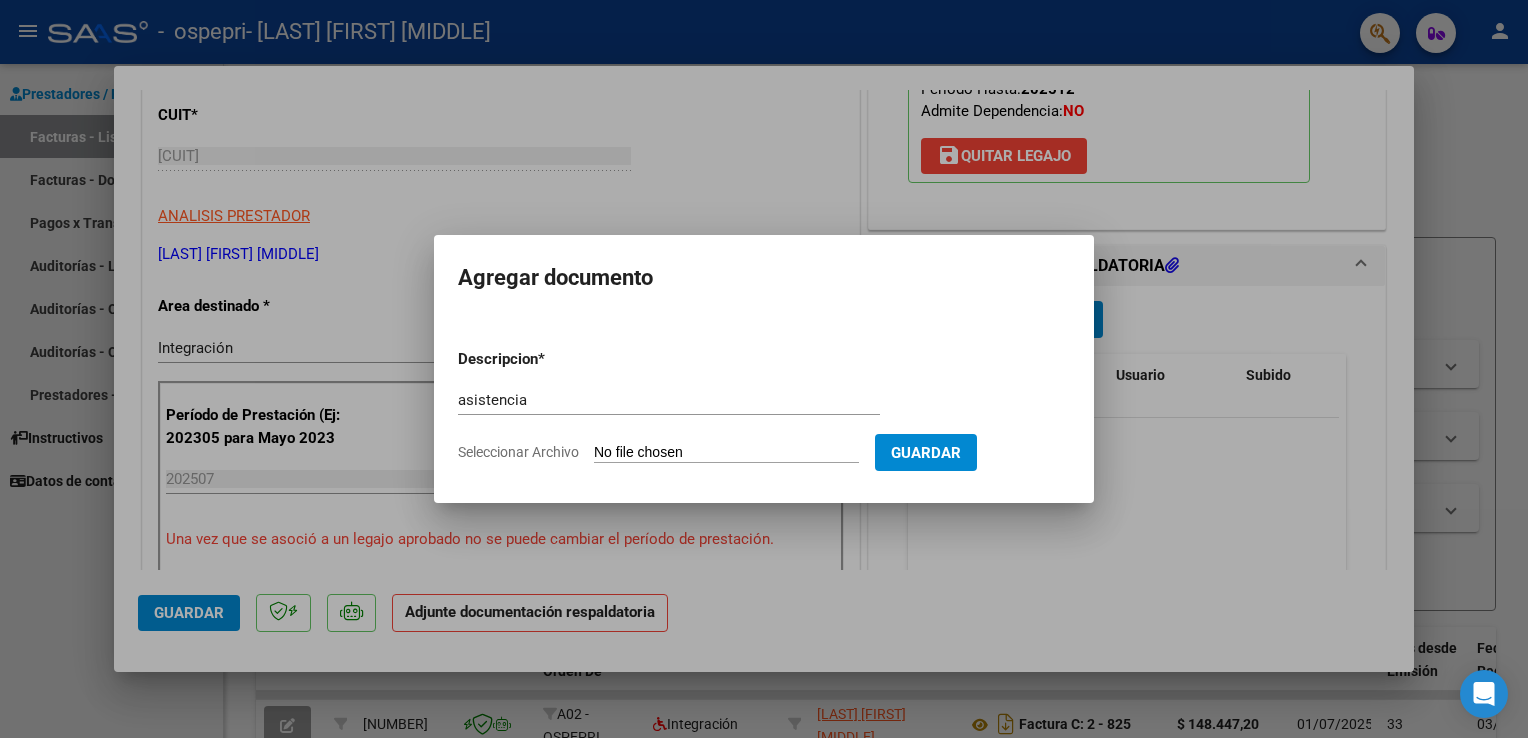click on "Seleccionar Archivo" at bounding box center (726, 453) 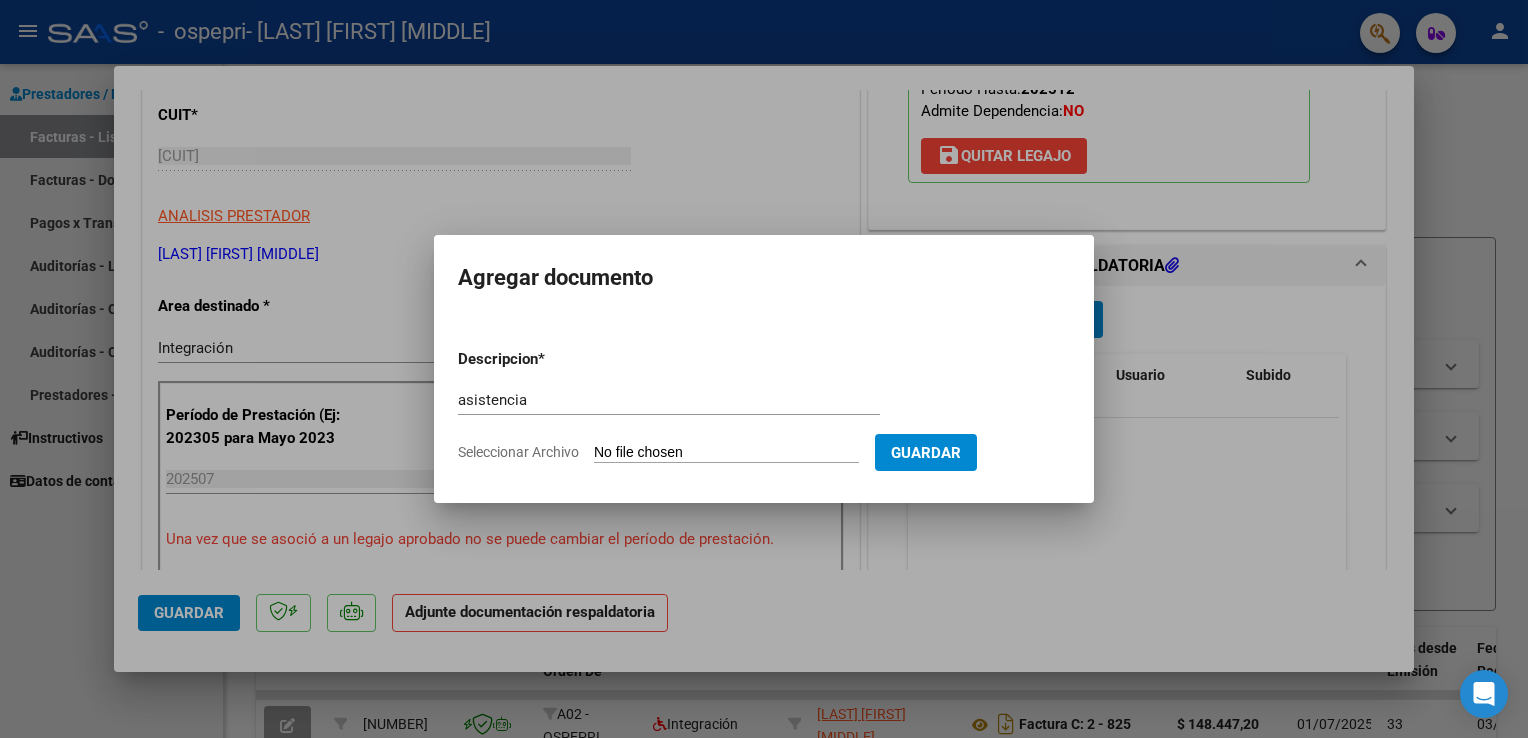 type on "C:\fakepath\[FILENAME].pdf" 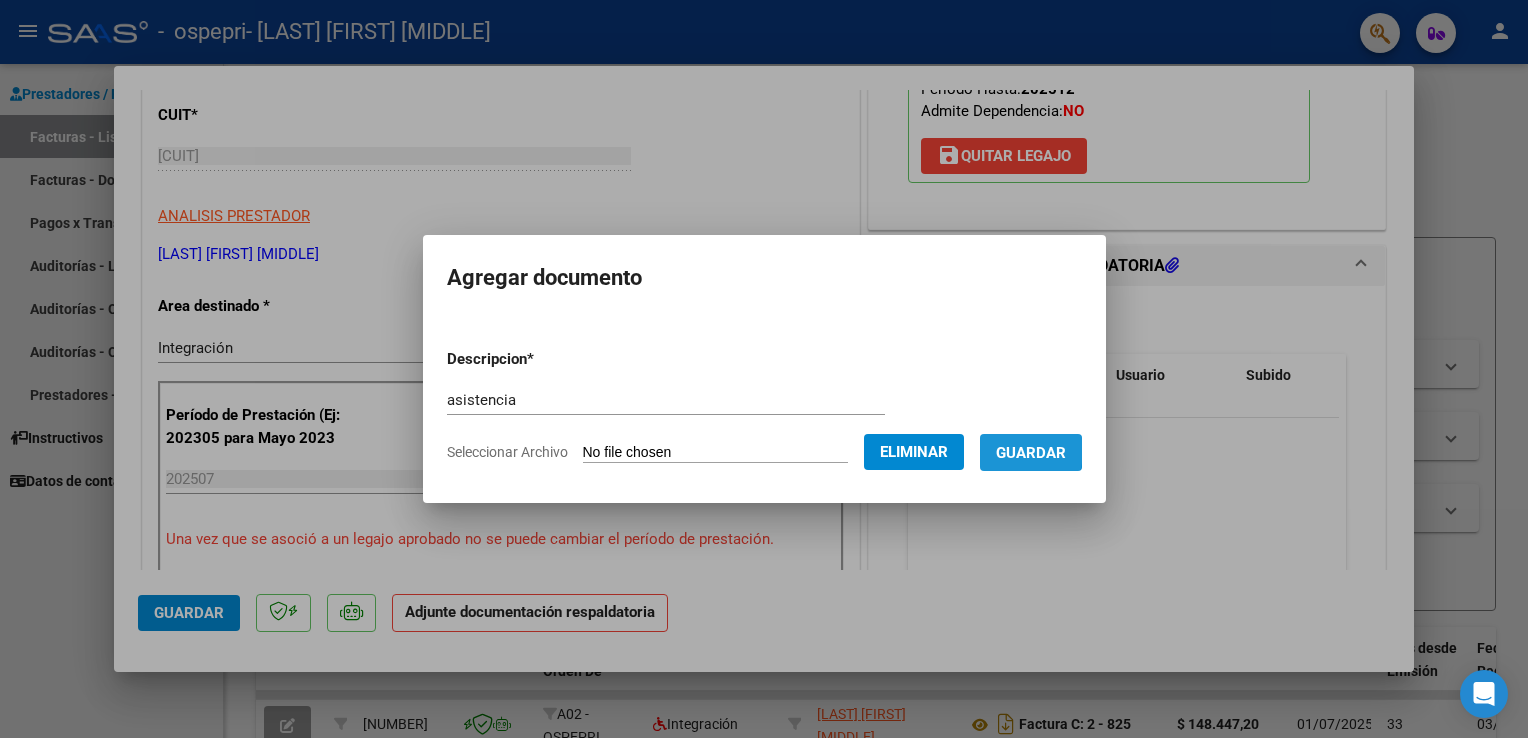 click on "Guardar" at bounding box center (1031, 453) 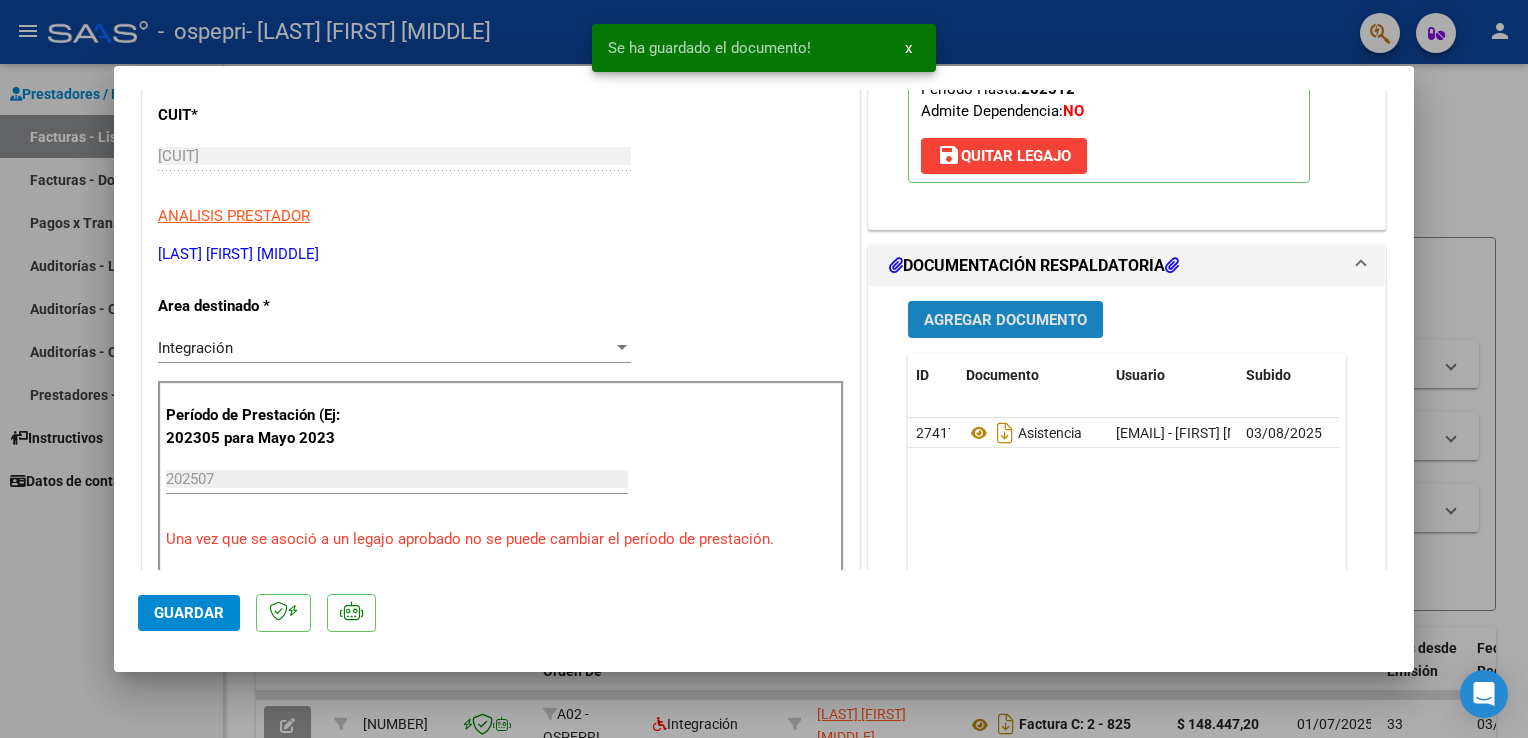 click on "Agregar Documento" at bounding box center [1005, 320] 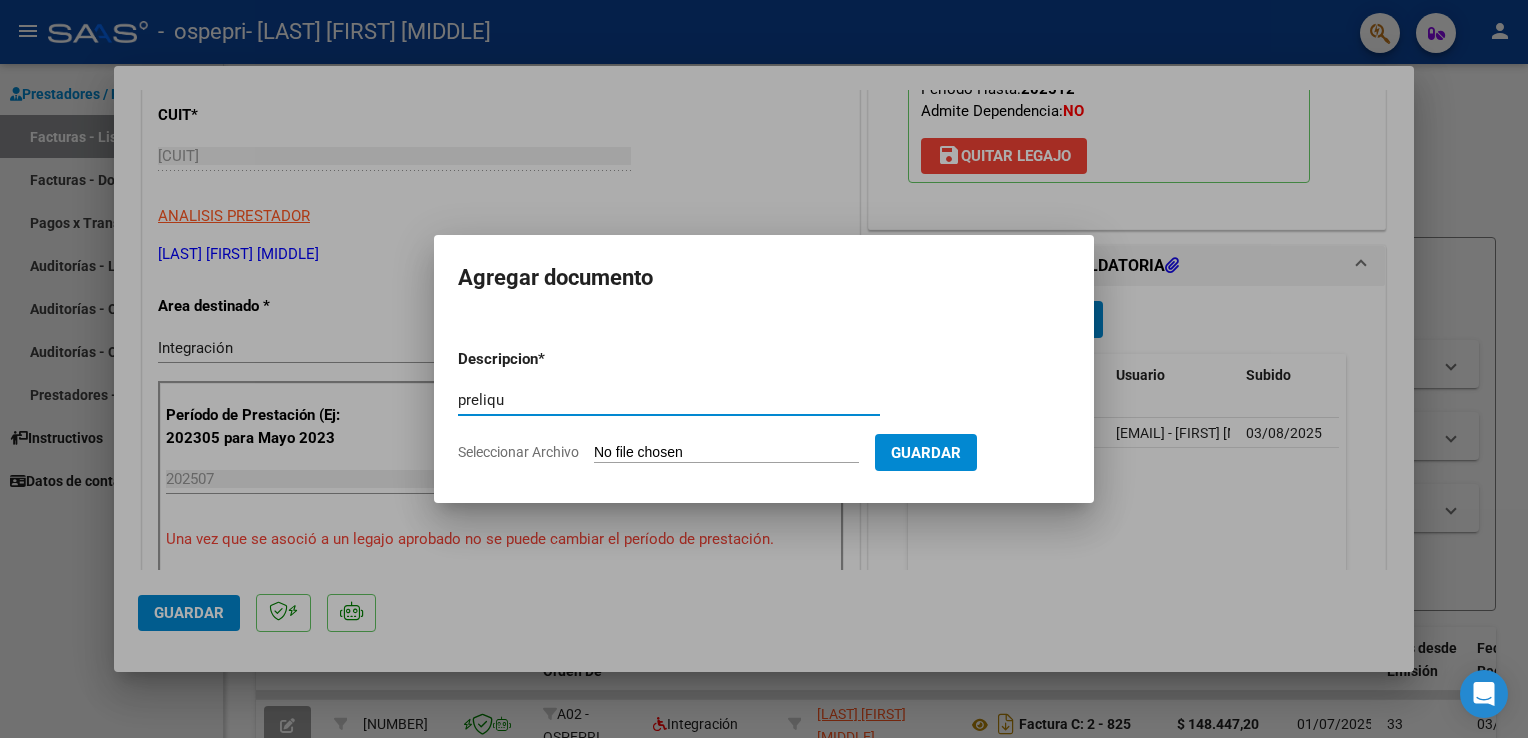 type on "preliquidacion" 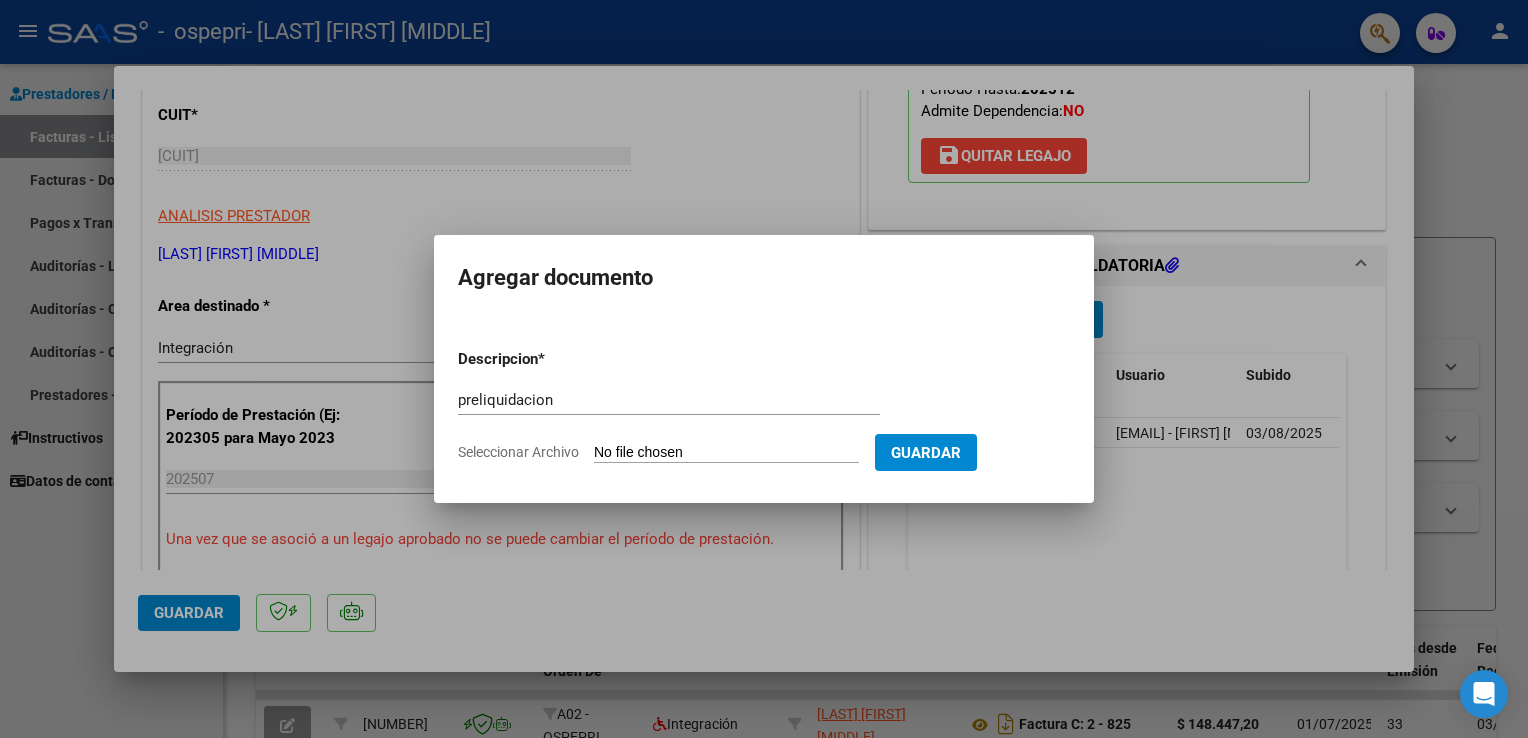 click on "Seleccionar Archivo" 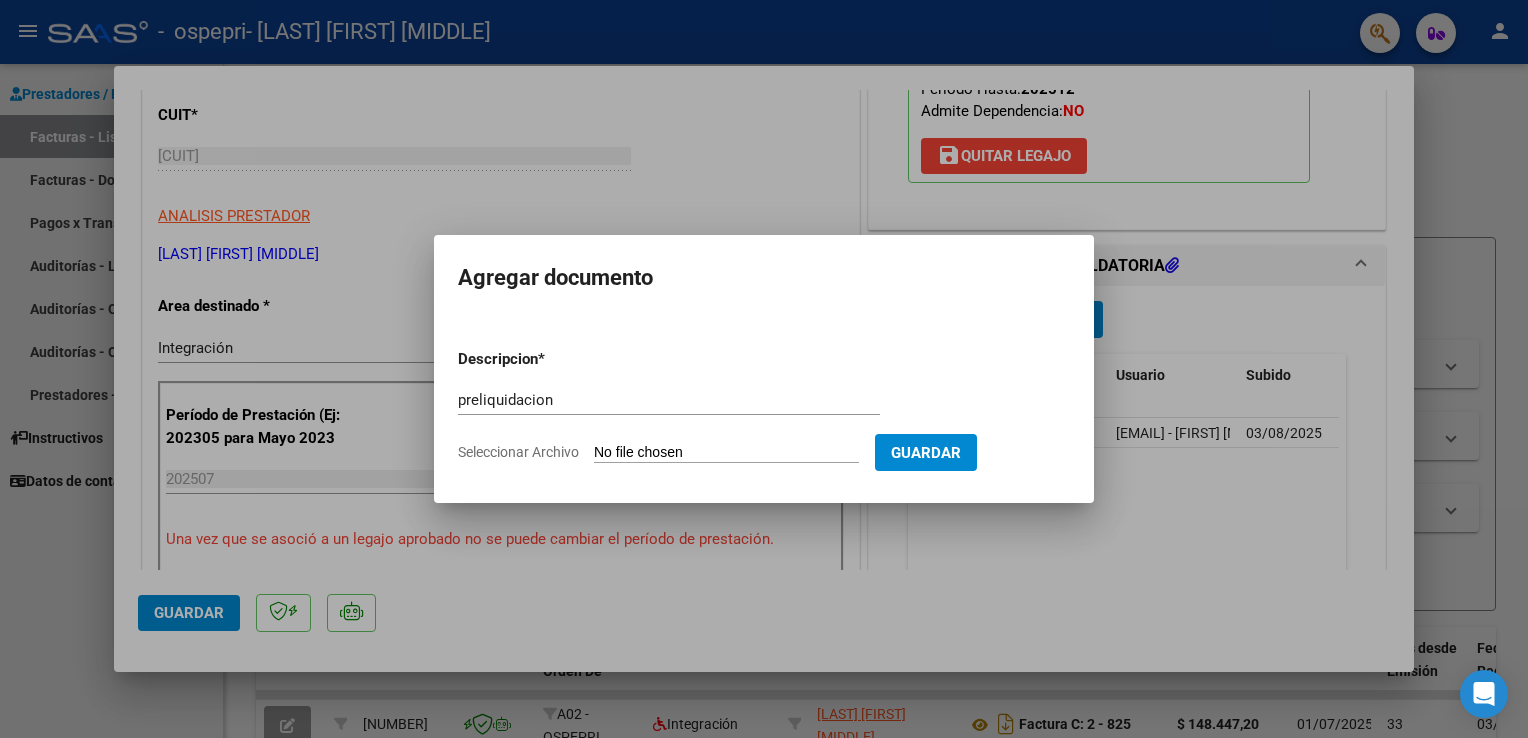 type on "C:\fakepath\[FILENAME].pdf" 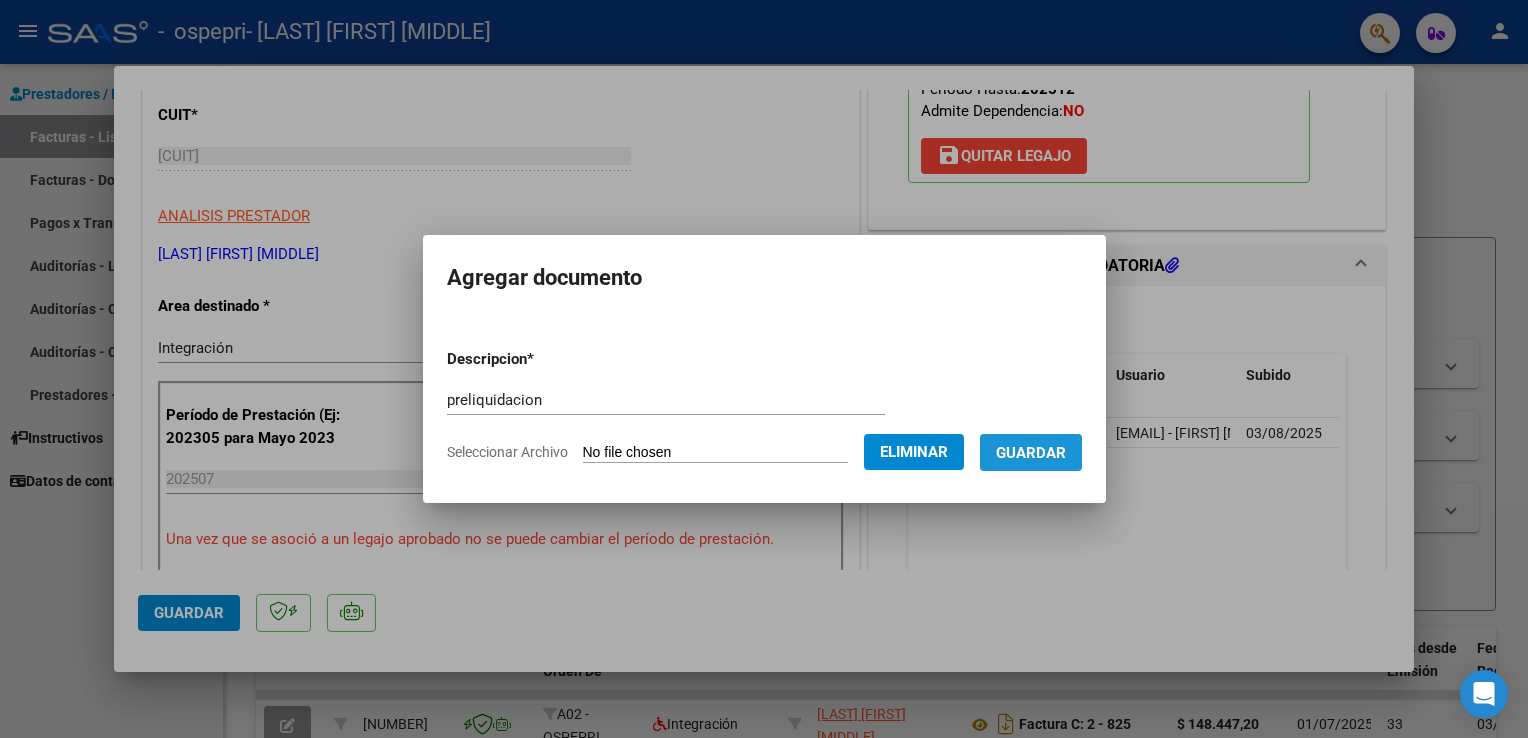 click on "Guardar" at bounding box center (1031, 453) 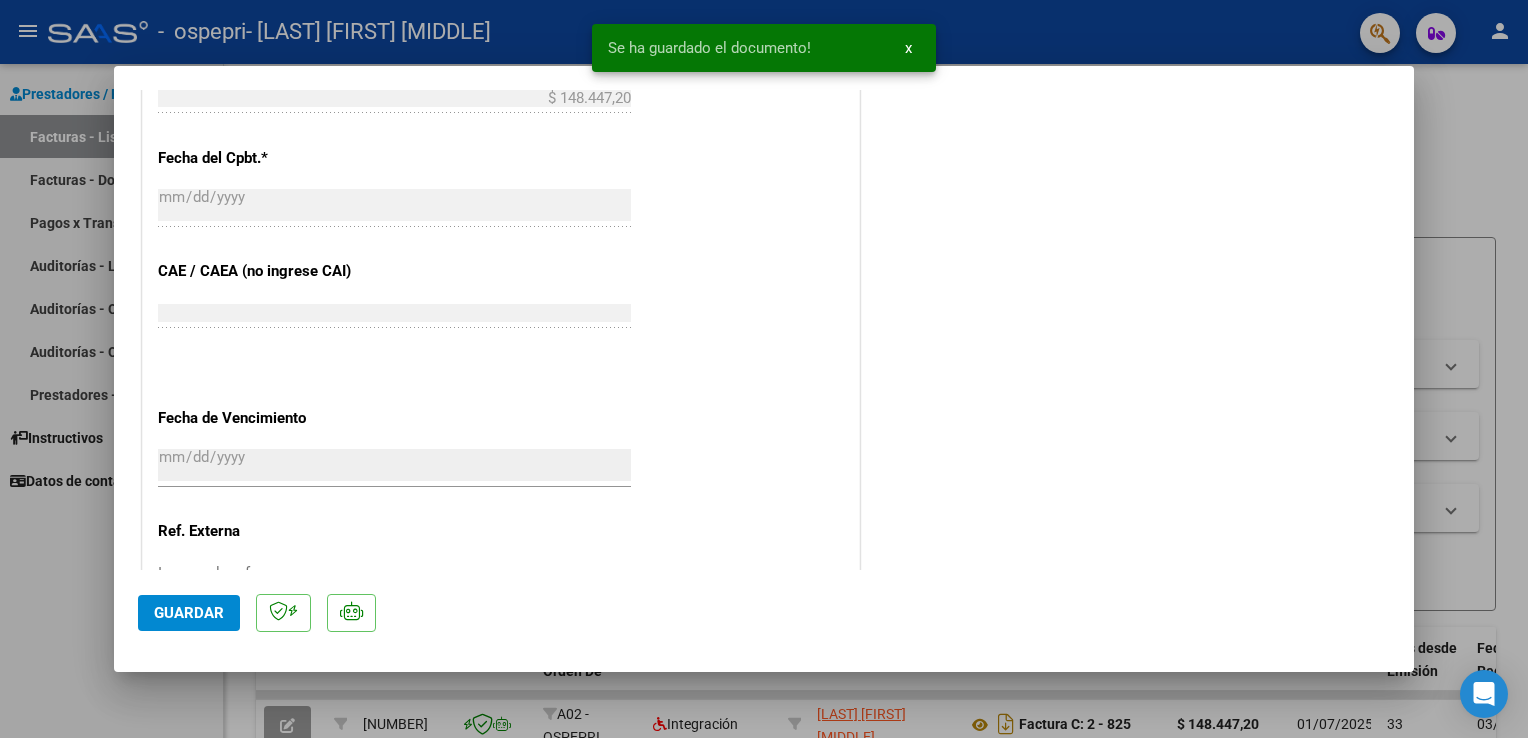 scroll, scrollTop: 1308, scrollLeft: 0, axis: vertical 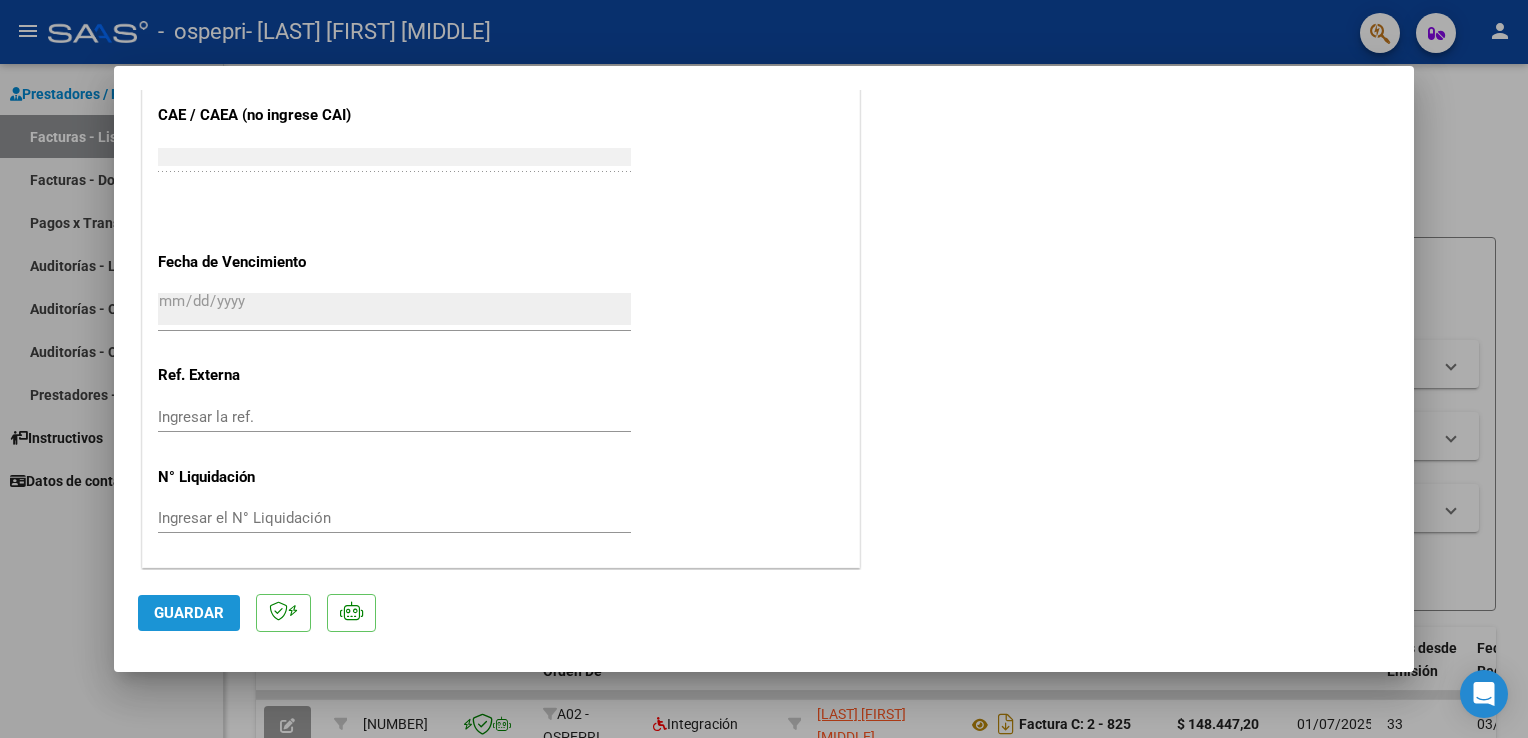click on "Guardar" 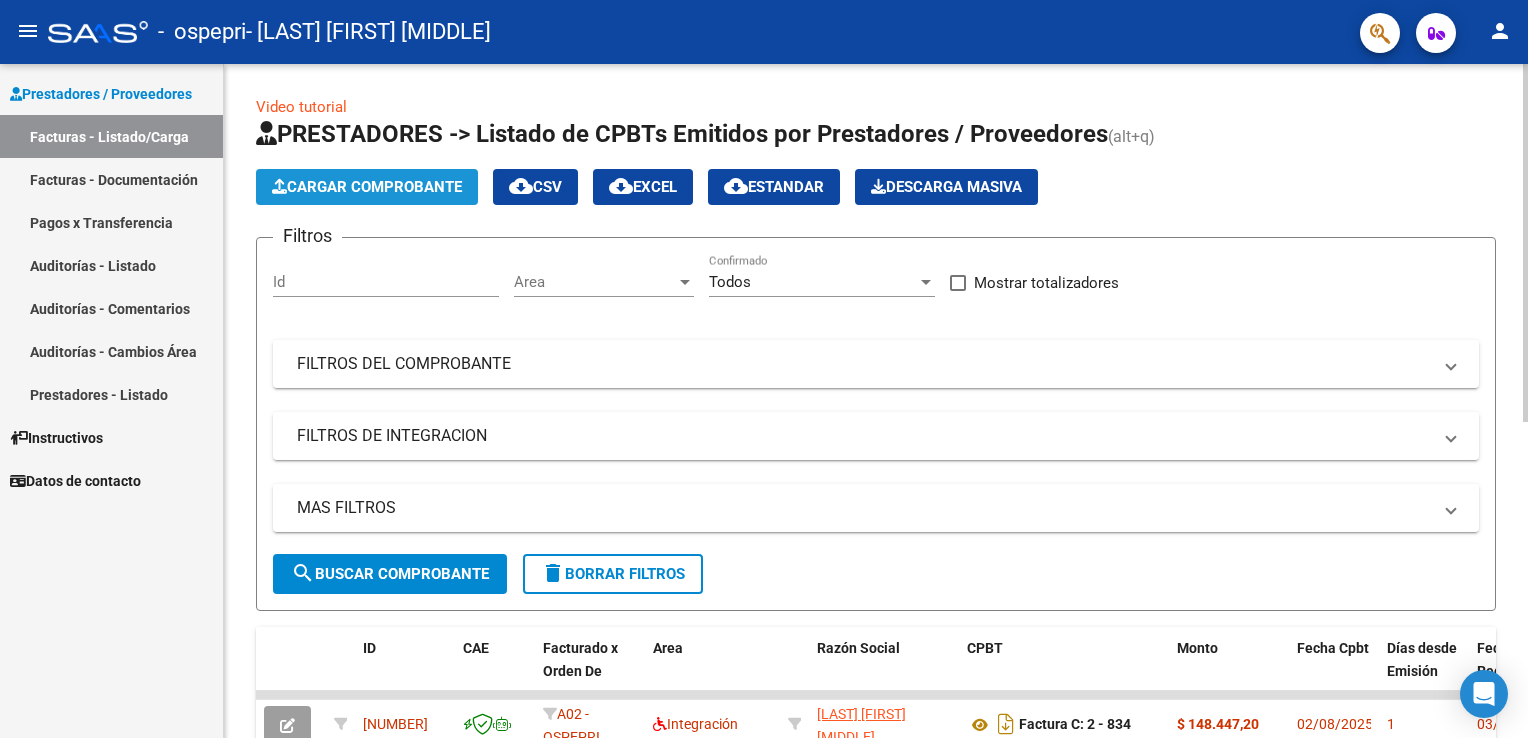 click on "Cargar Comprobante" 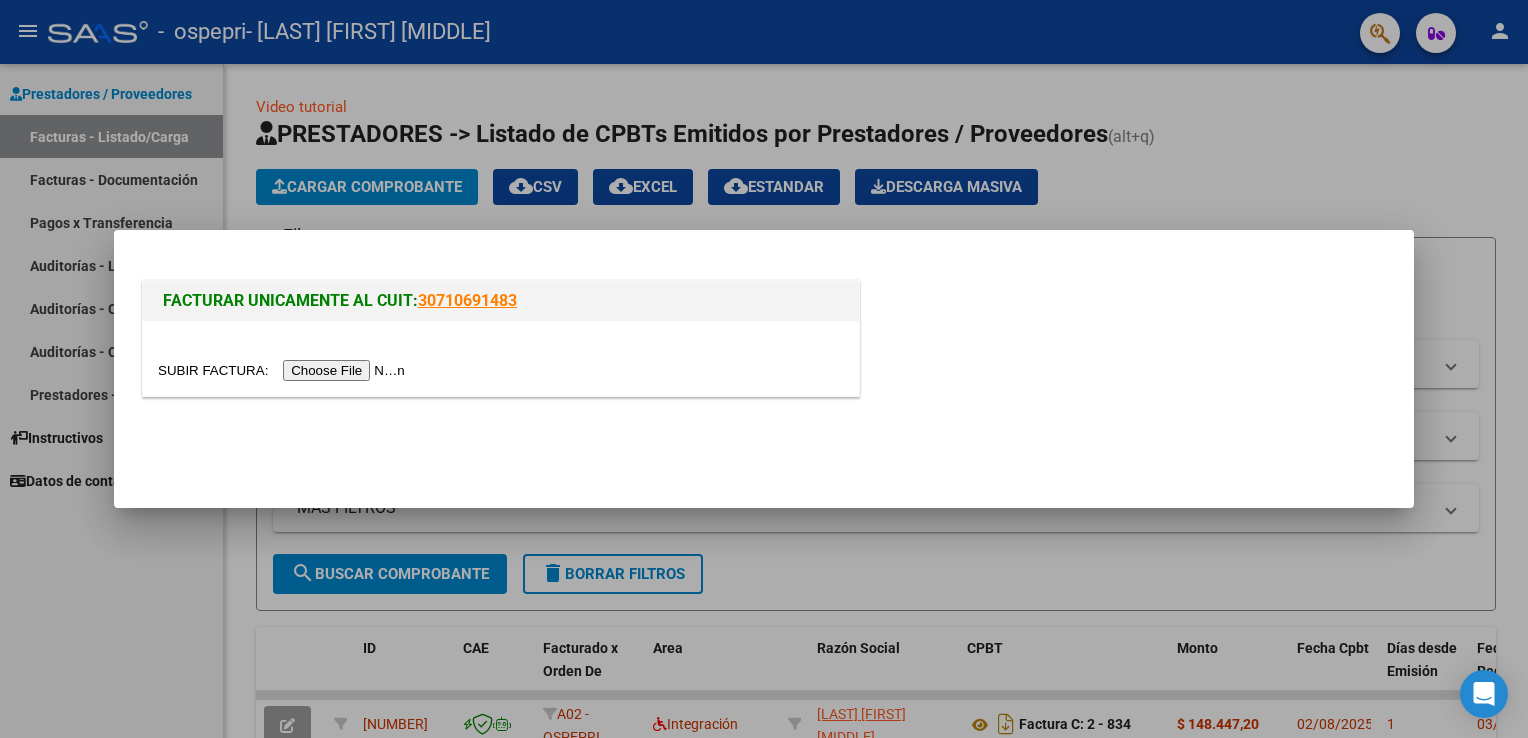 click at bounding box center (284, 370) 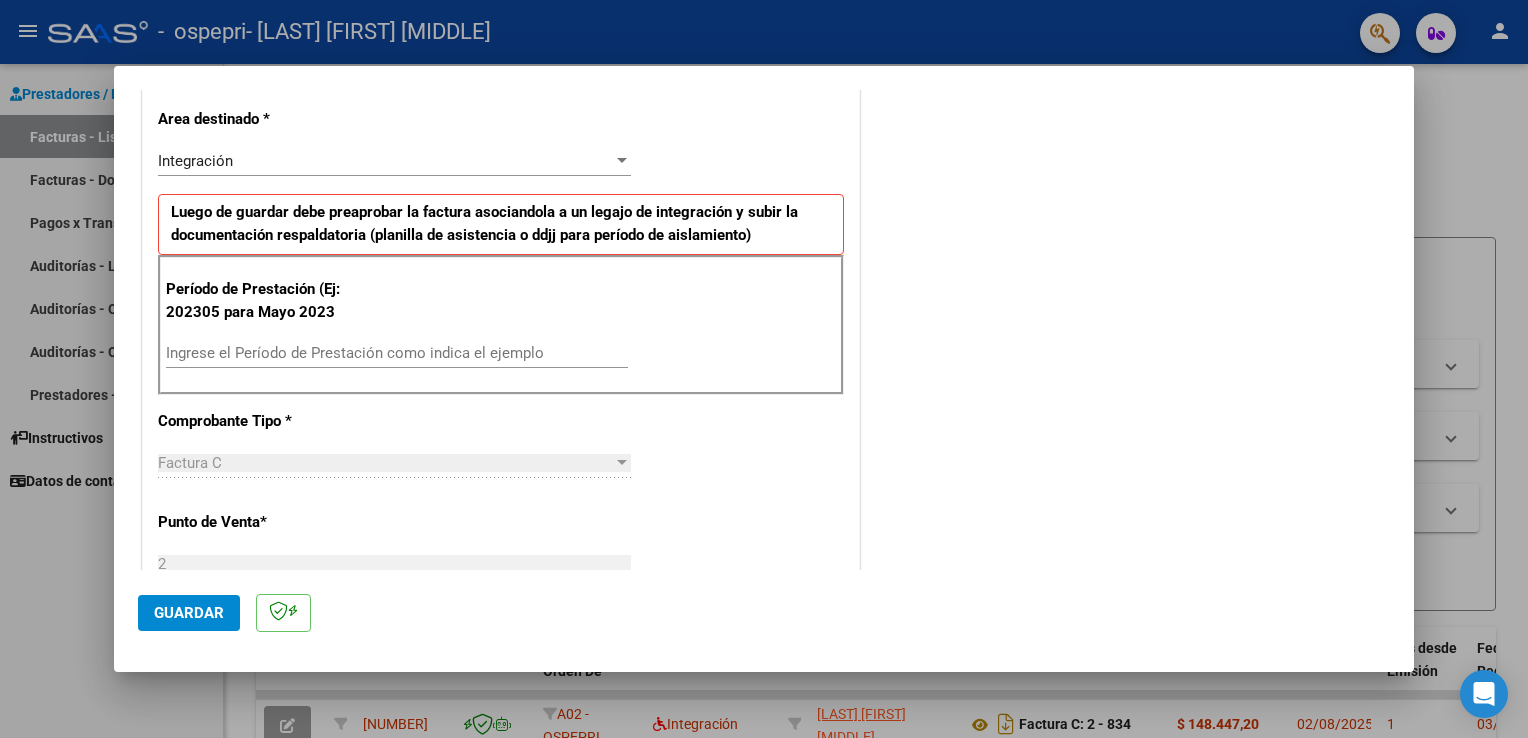 scroll, scrollTop: 432, scrollLeft: 0, axis: vertical 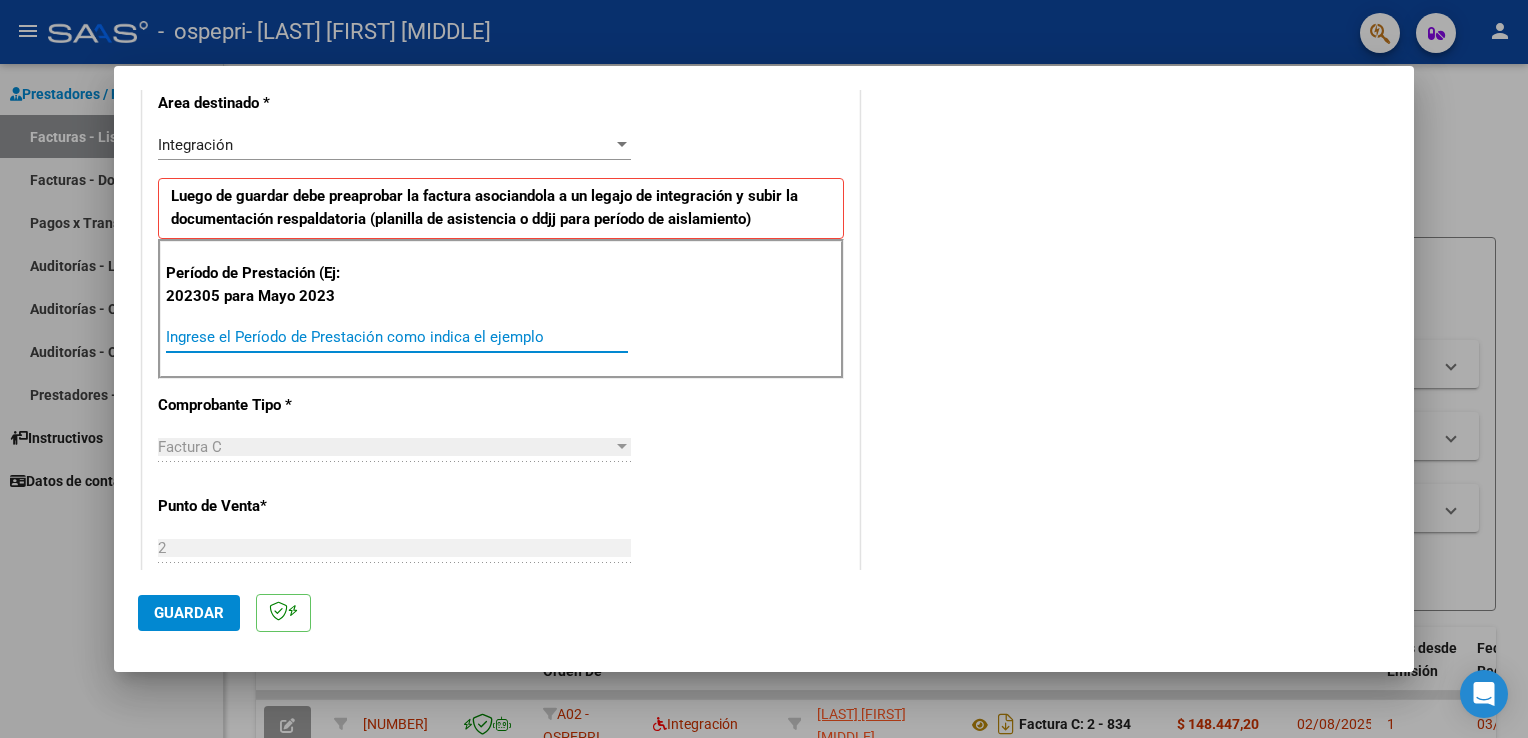 click on "Ingrese el Período de Prestación como indica el ejemplo" at bounding box center (397, 337) 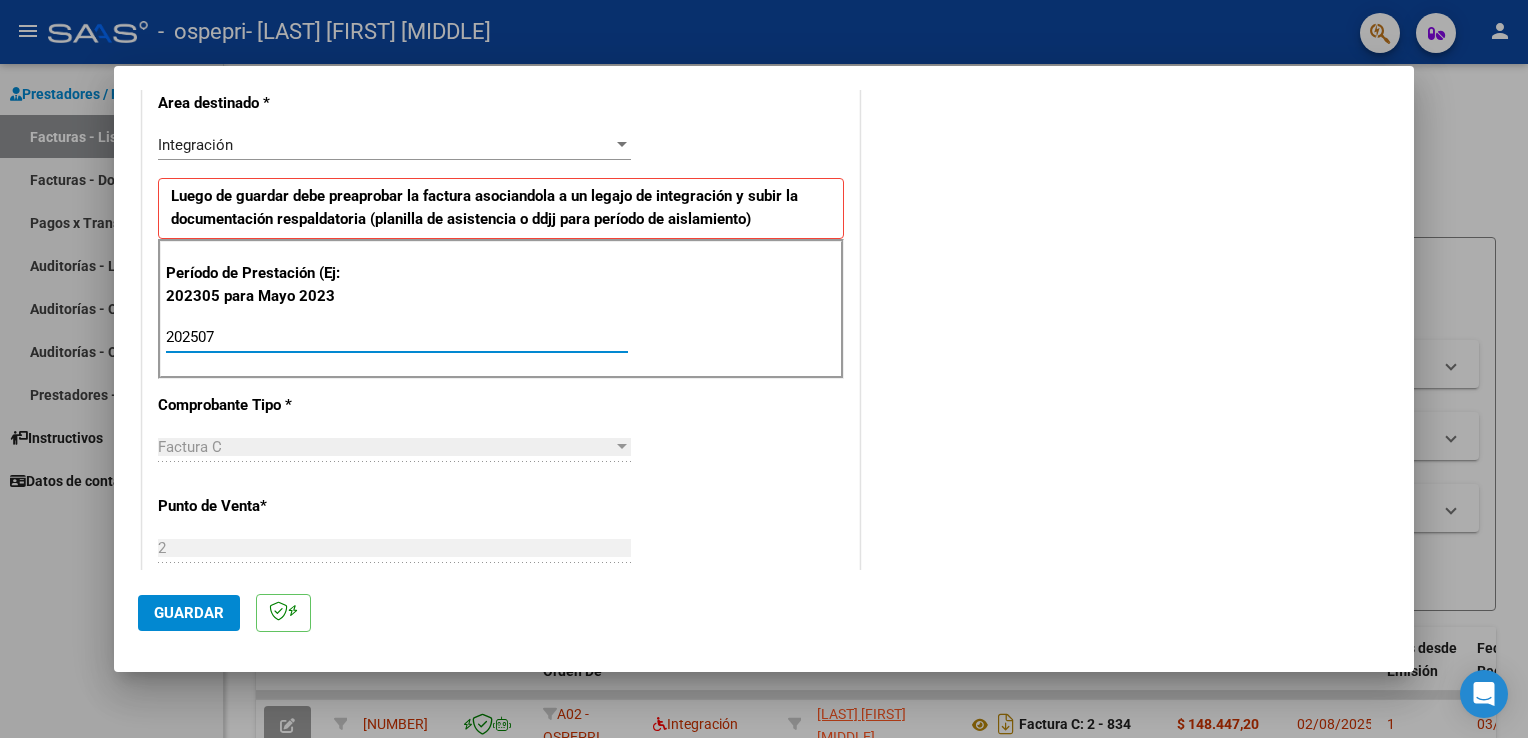 type on "202507" 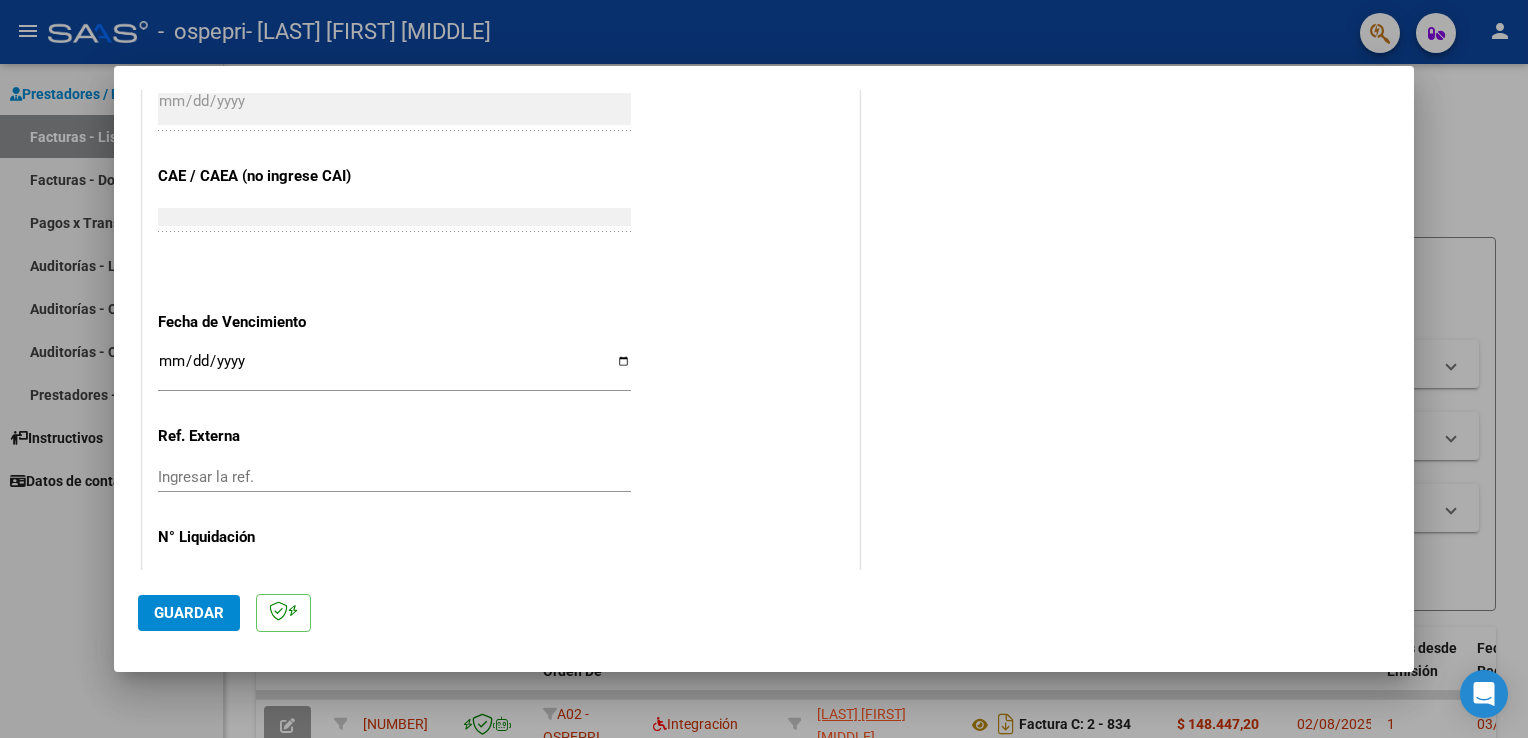 scroll, scrollTop: 1240, scrollLeft: 0, axis: vertical 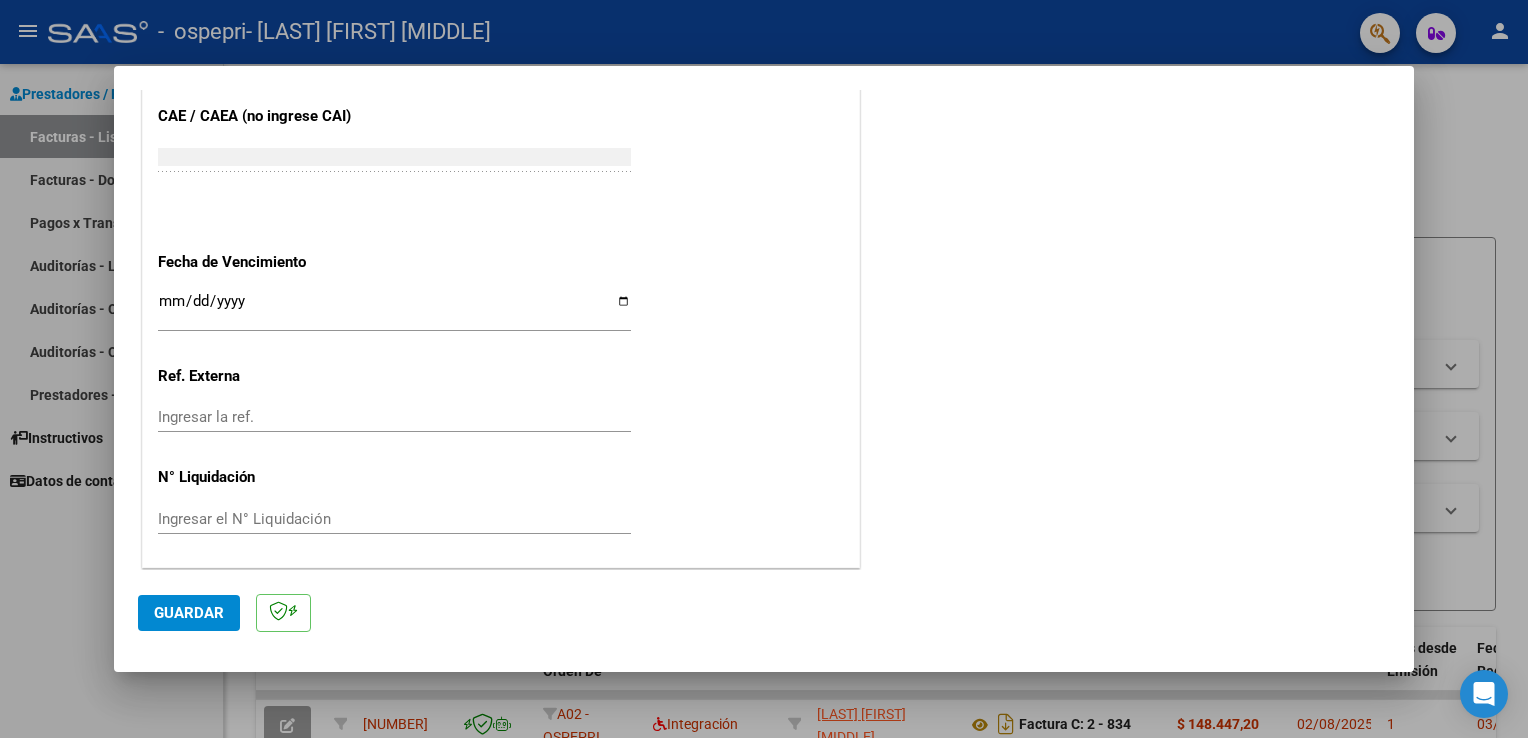 click on "Ingresar la fecha" at bounding box center [394, 309] 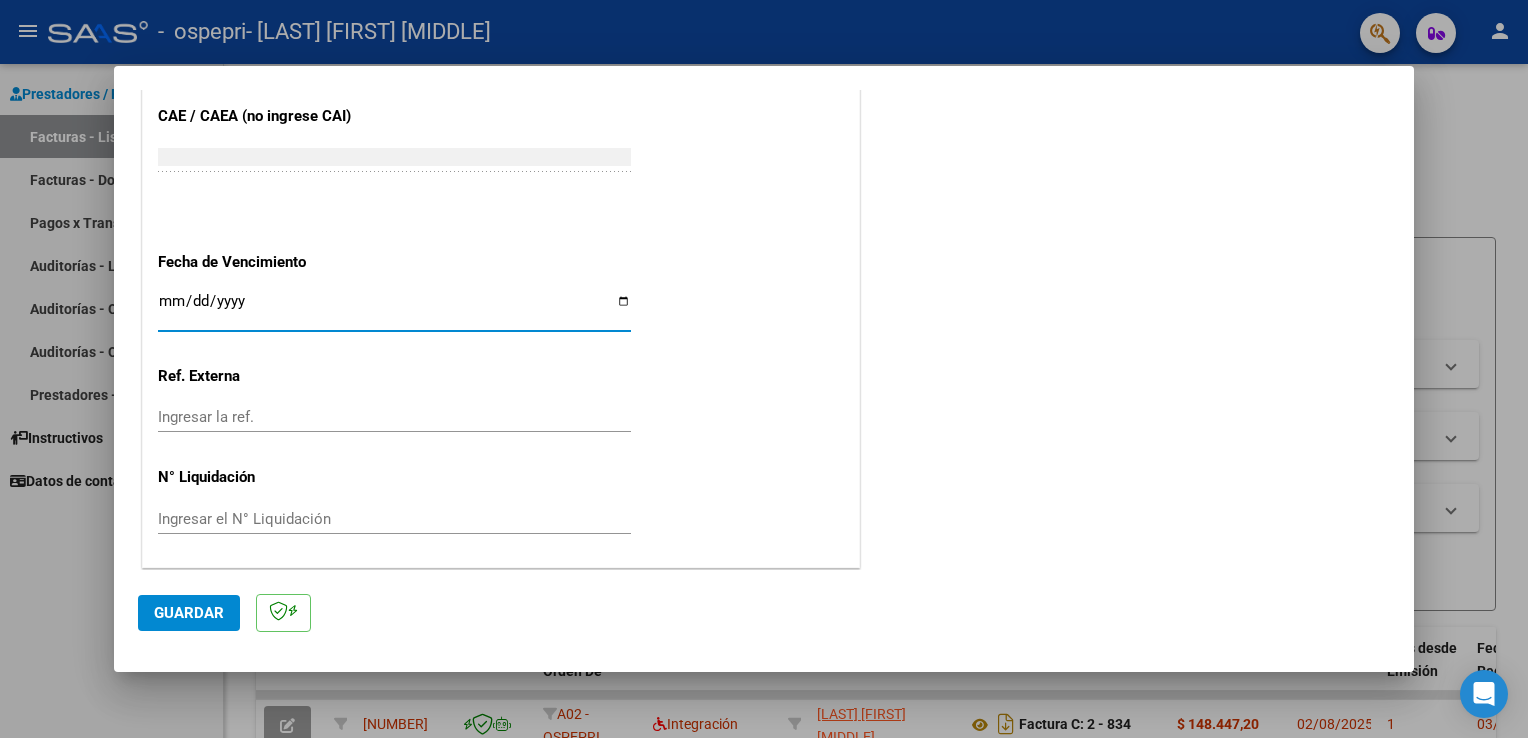 type on "[DATE]" 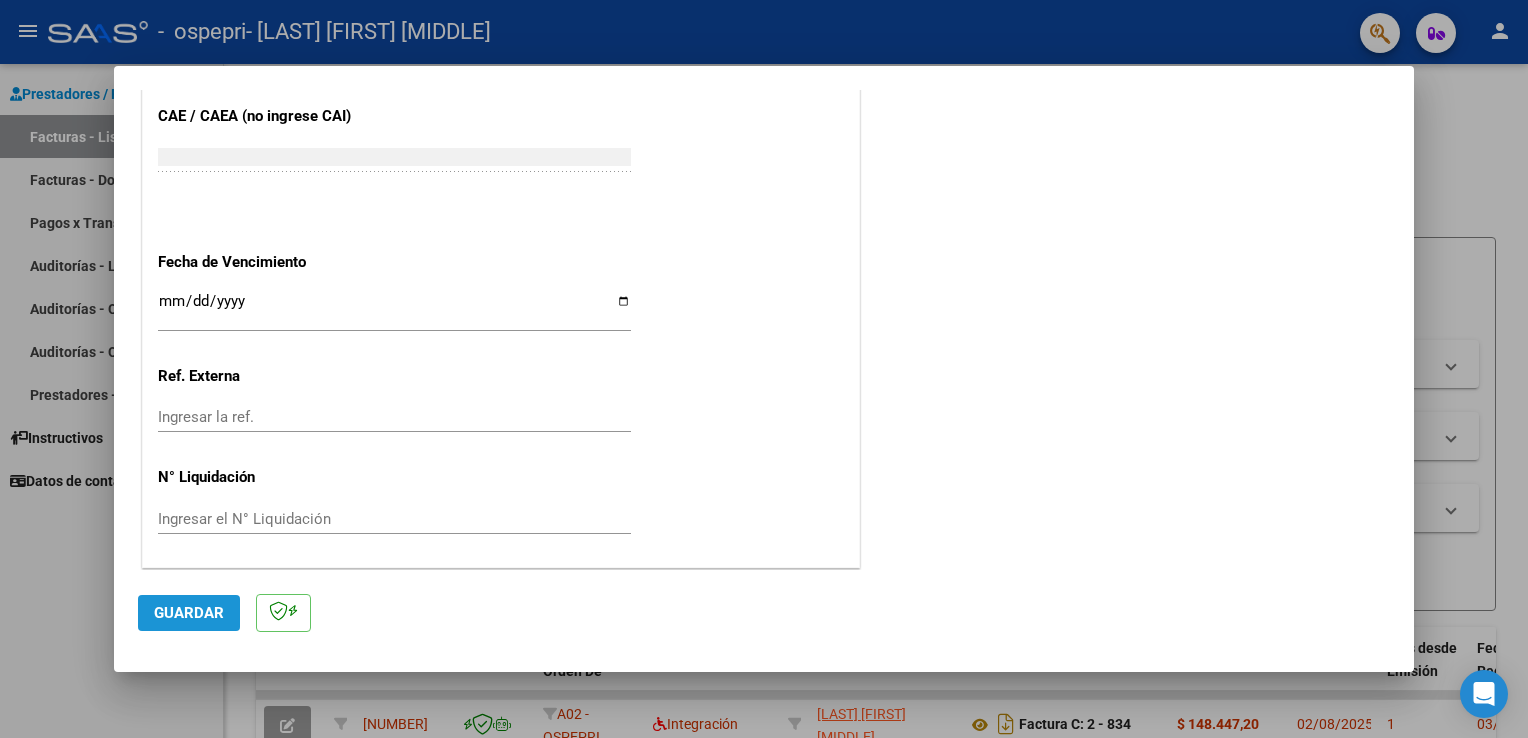 click on "Guardar" 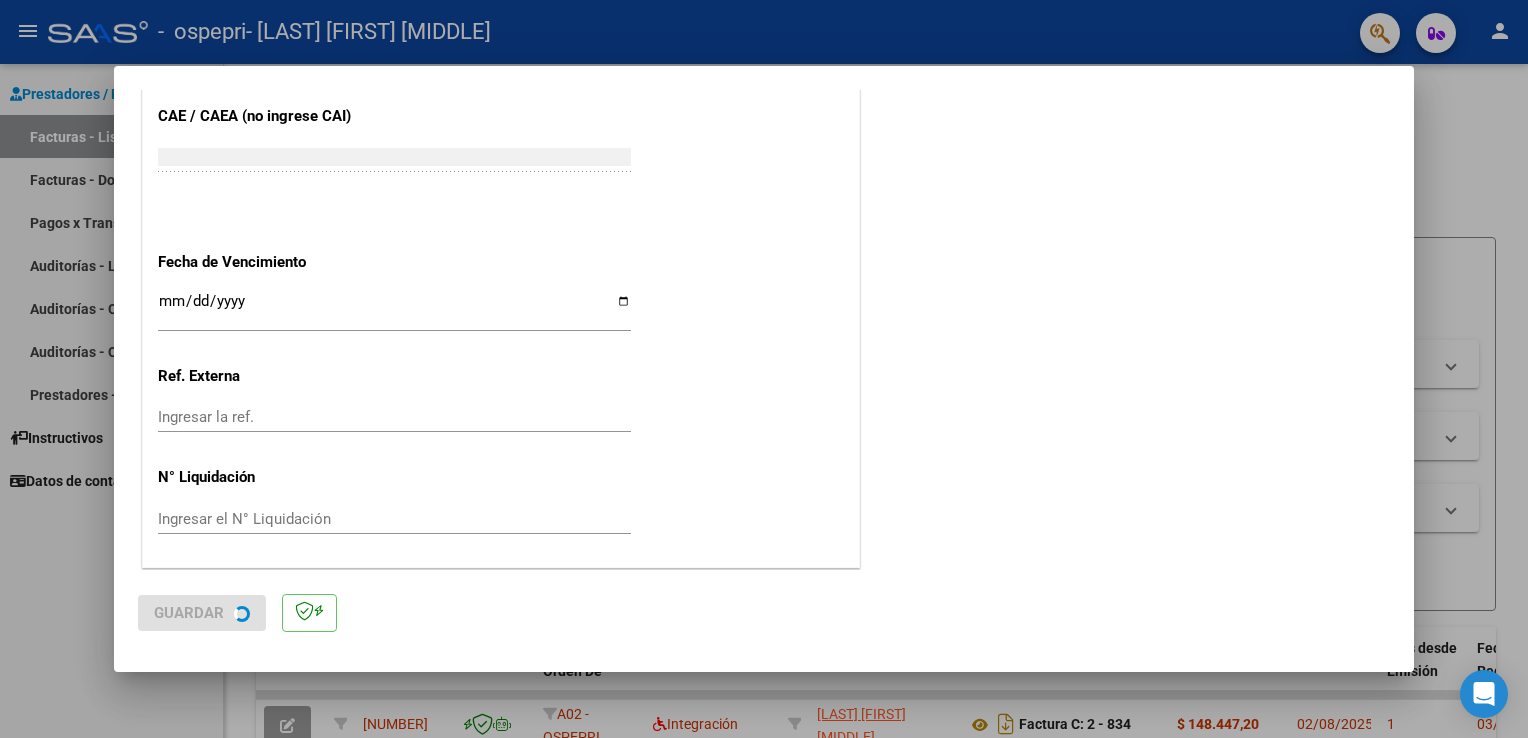 scroll, scrollTop: 0, scrollLeft: 0, axis: both 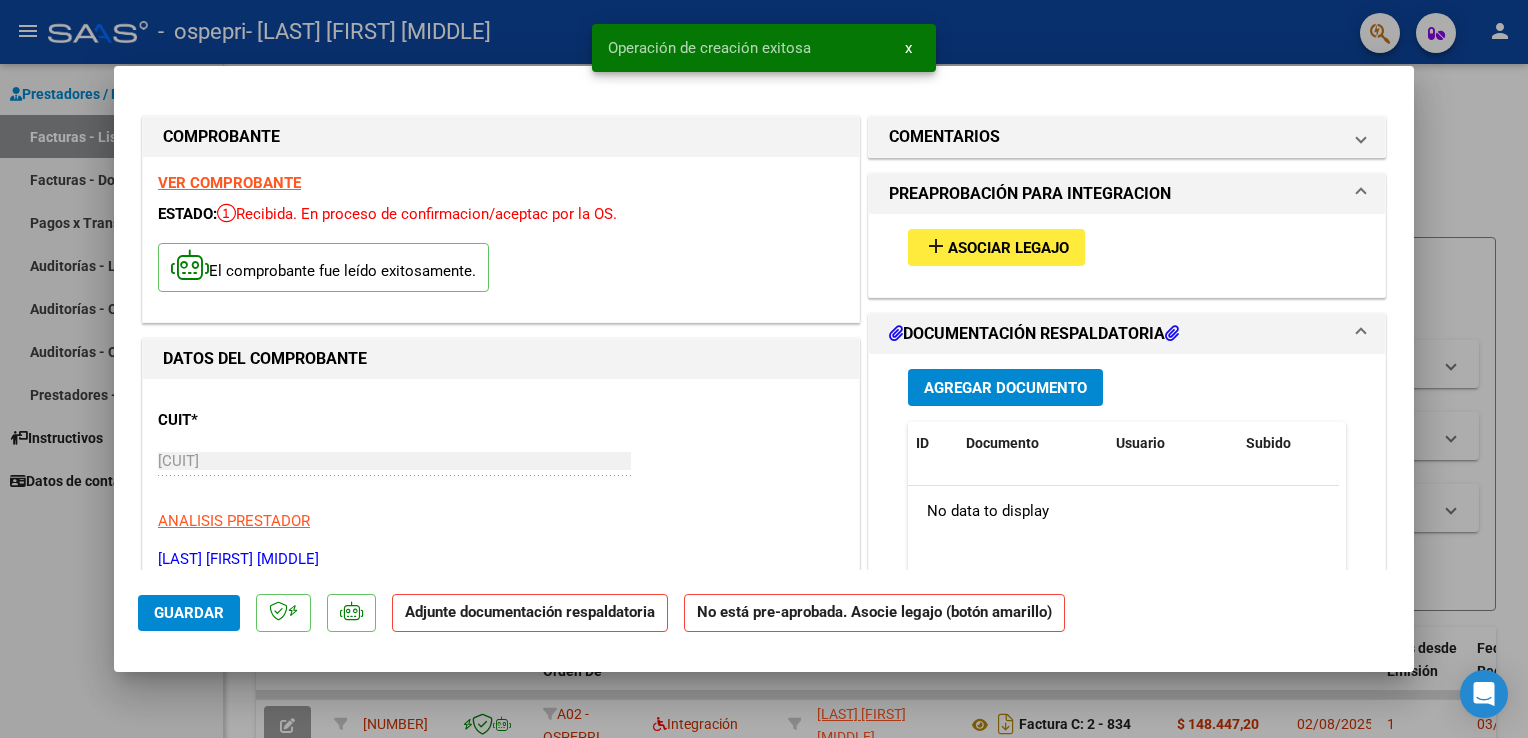 click on "Asociar Legajo" at bounding box center (1008, 248) 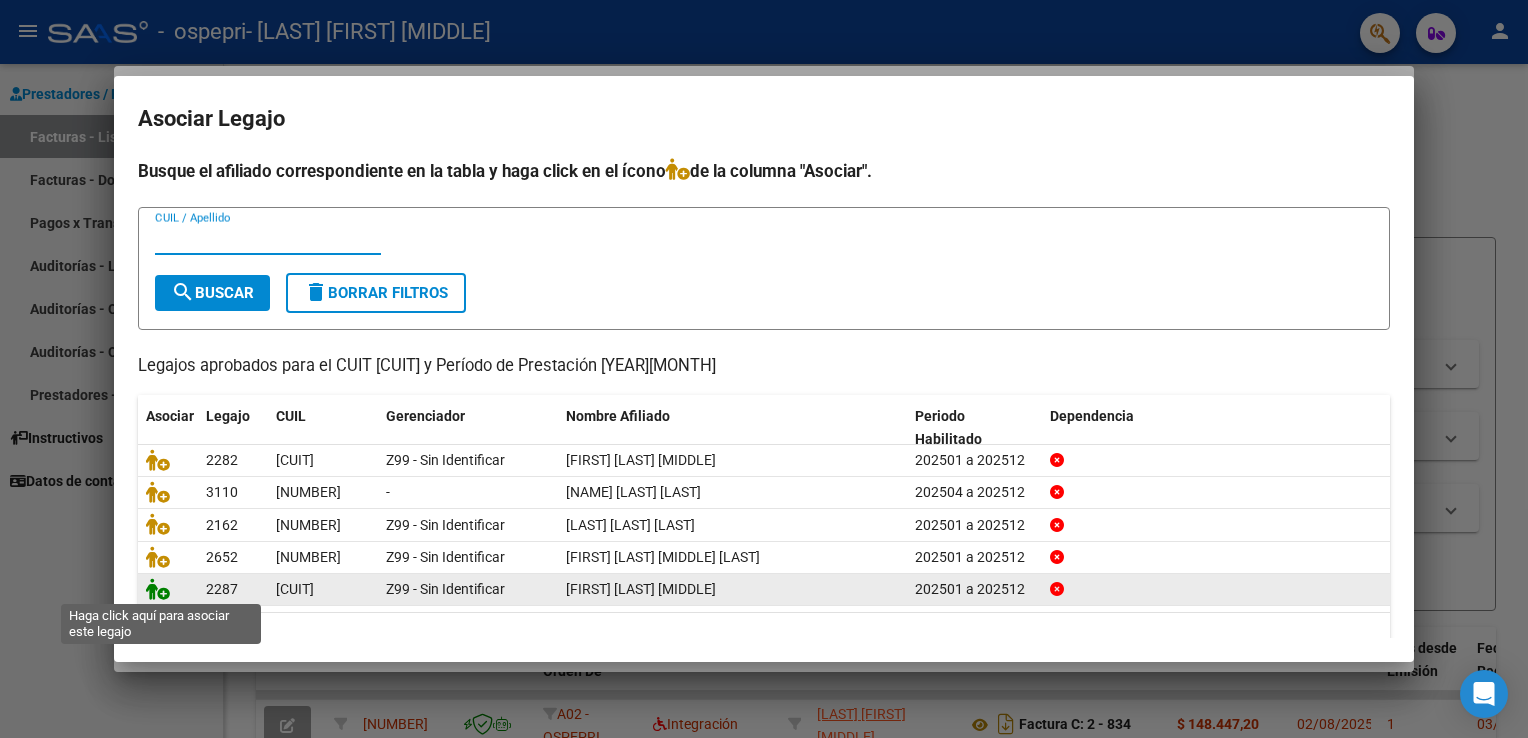 click 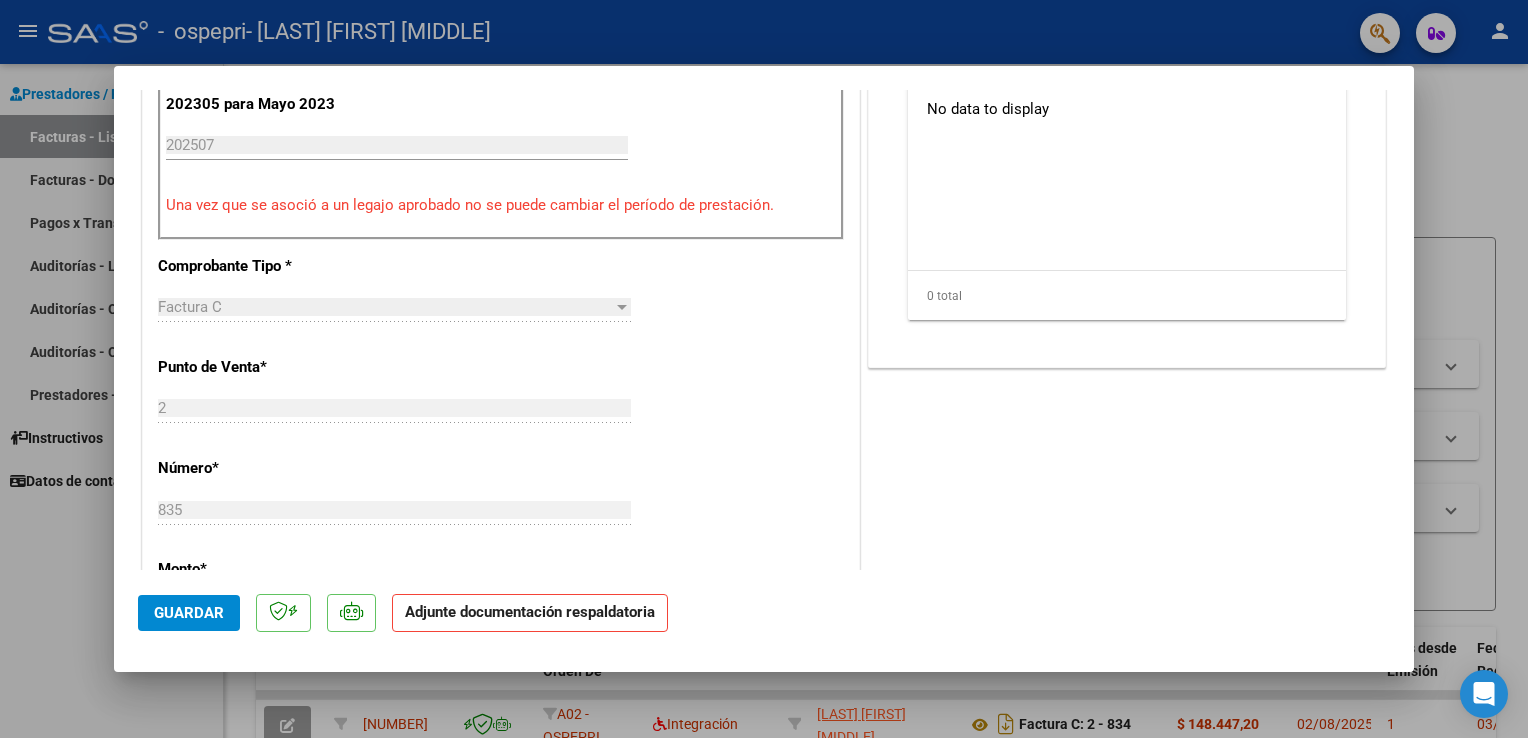 scroll, scrollTop: 560, scrollLeft: 0, axis: vertical 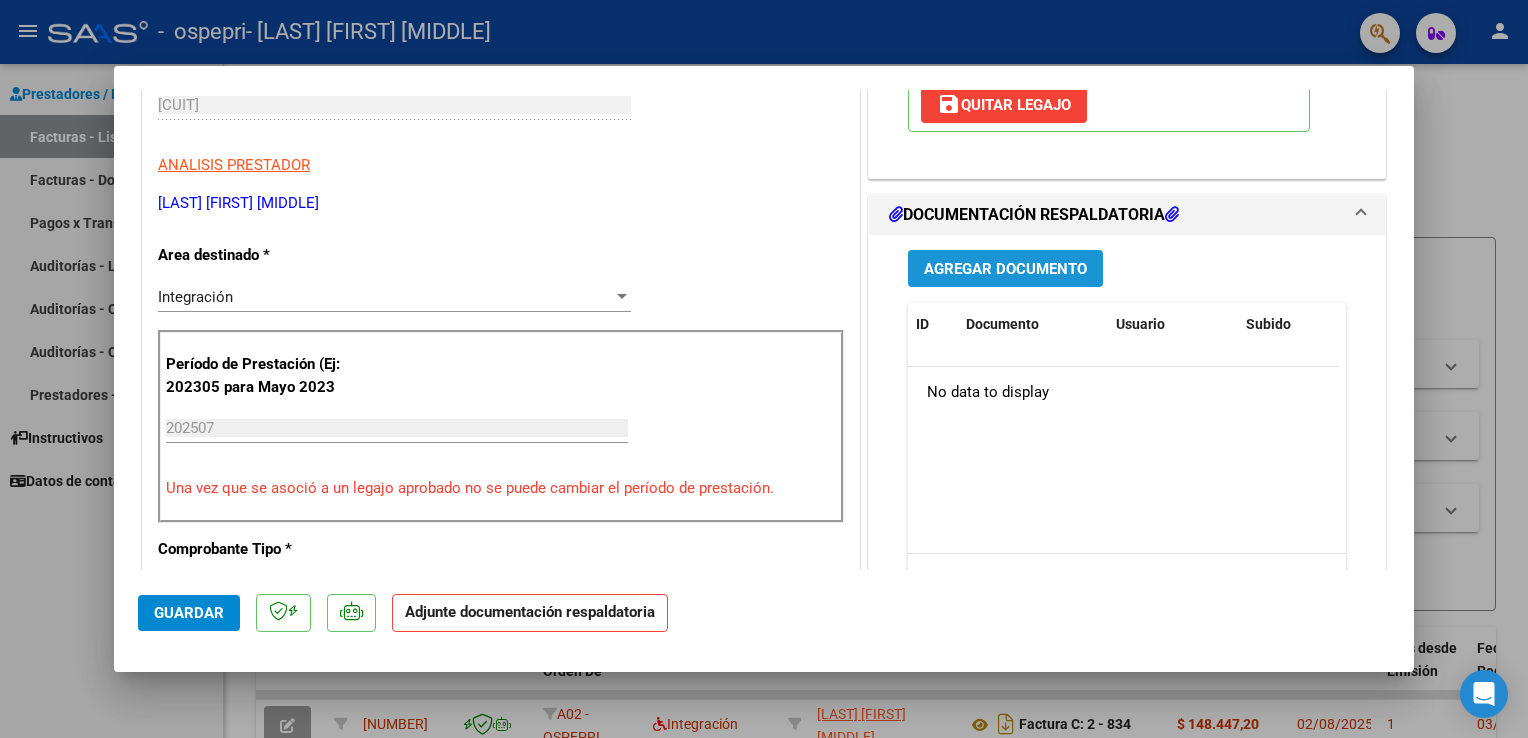click on "Agregar Documento" at bounding box center (1005, 269) 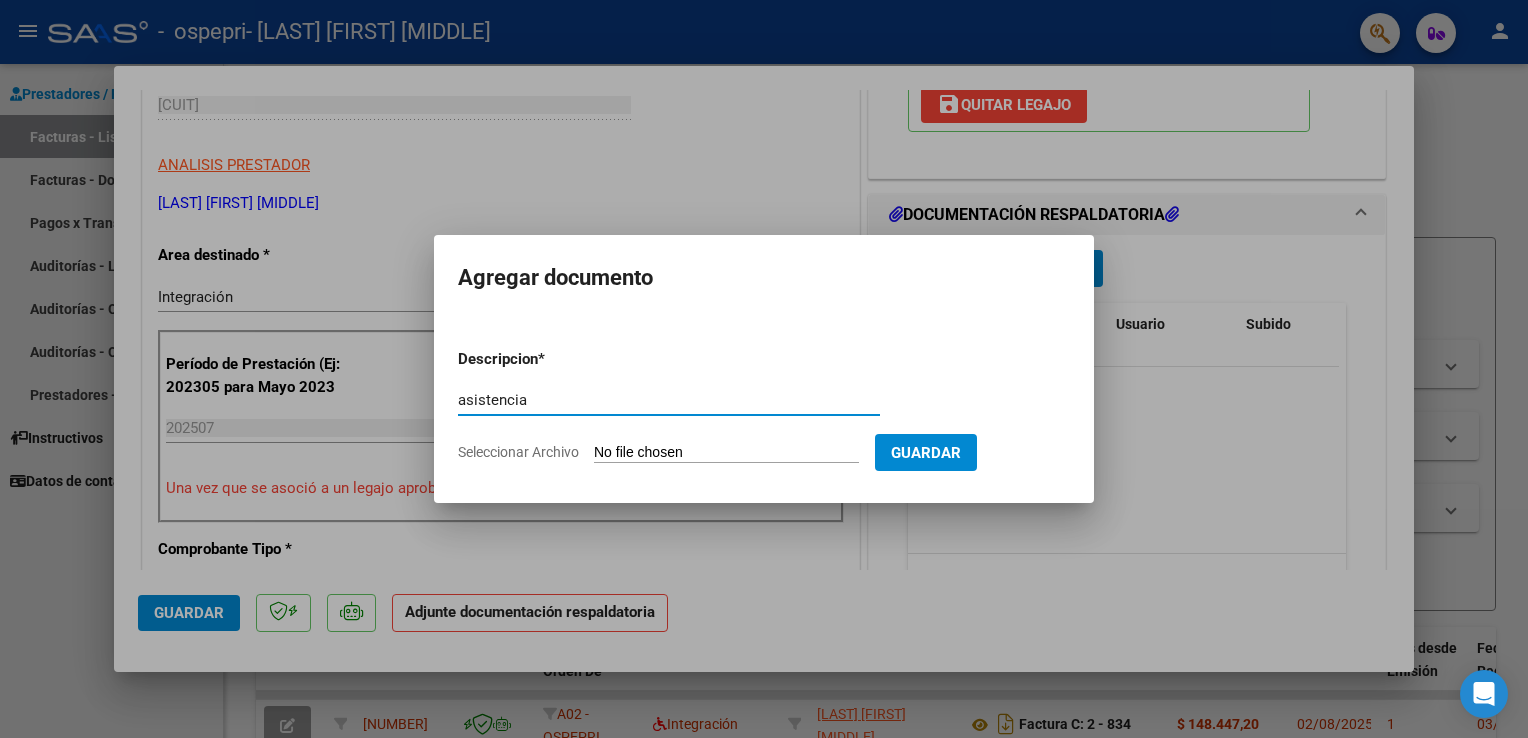 type on "asistencia" 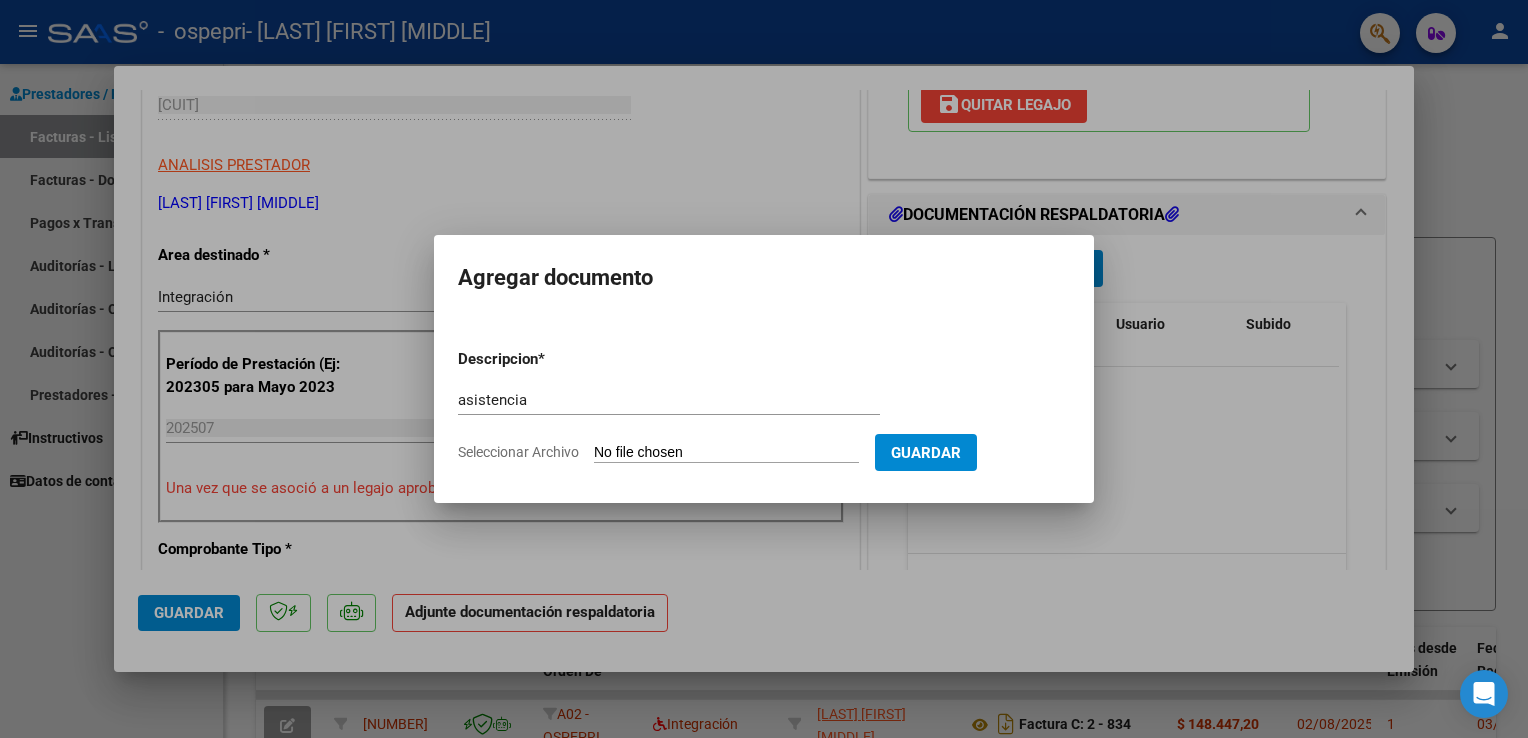 click on "Seleccionar Archivo" 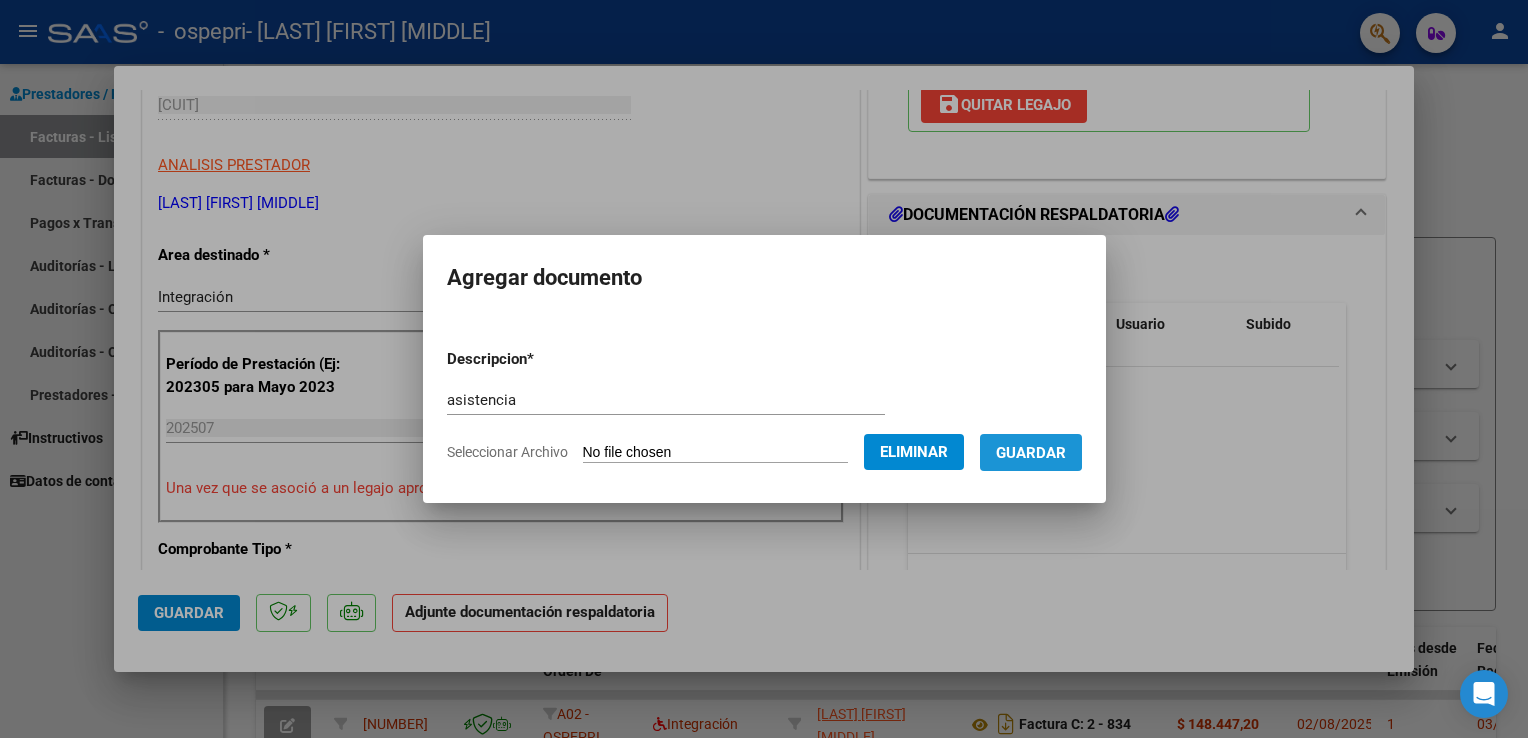 click on "Guardar" at bounding box center [1031, 452] 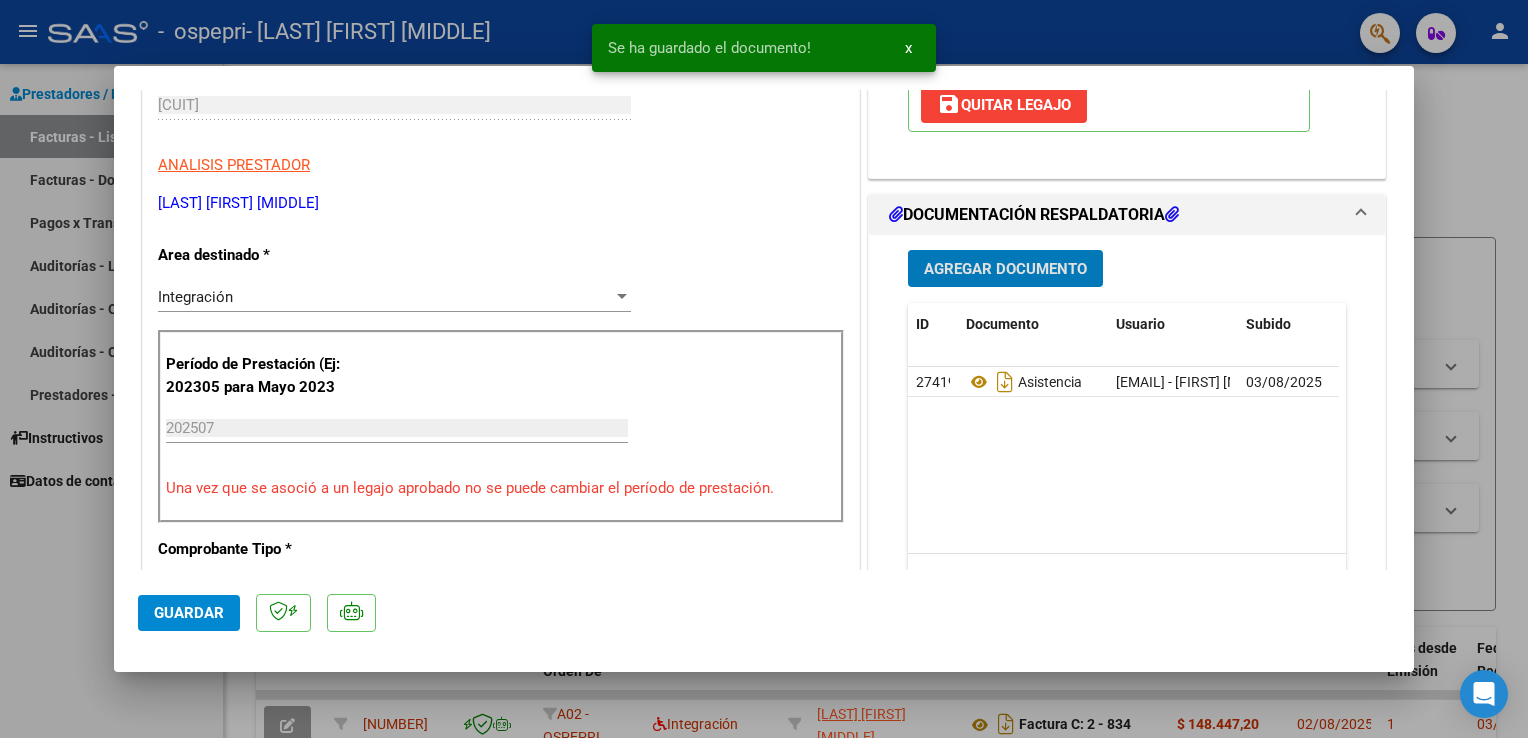 click on "Agregar Documento" at bounding box center (1005, 268) 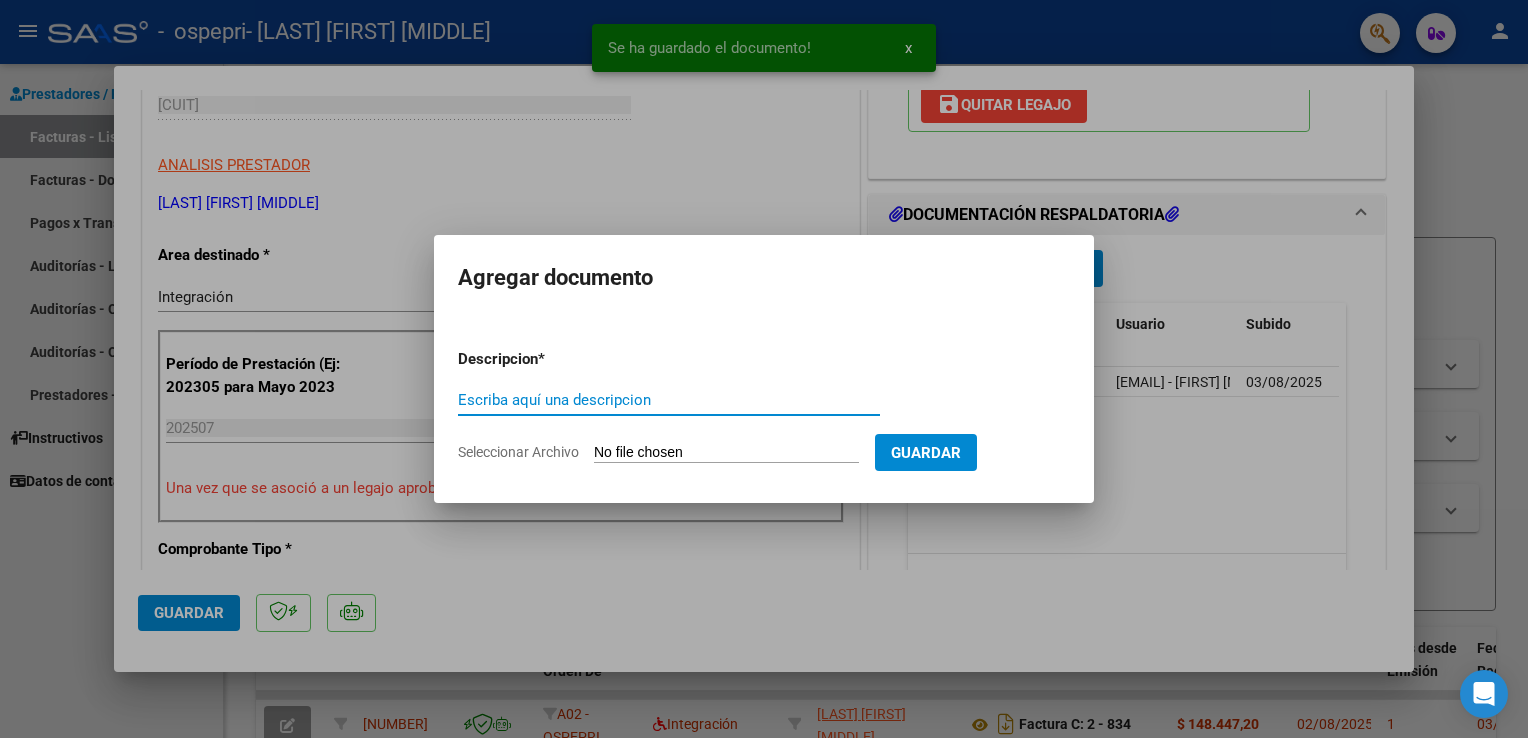 click on "Escriba aquí una descripcion" at bounding box center [669, 400] 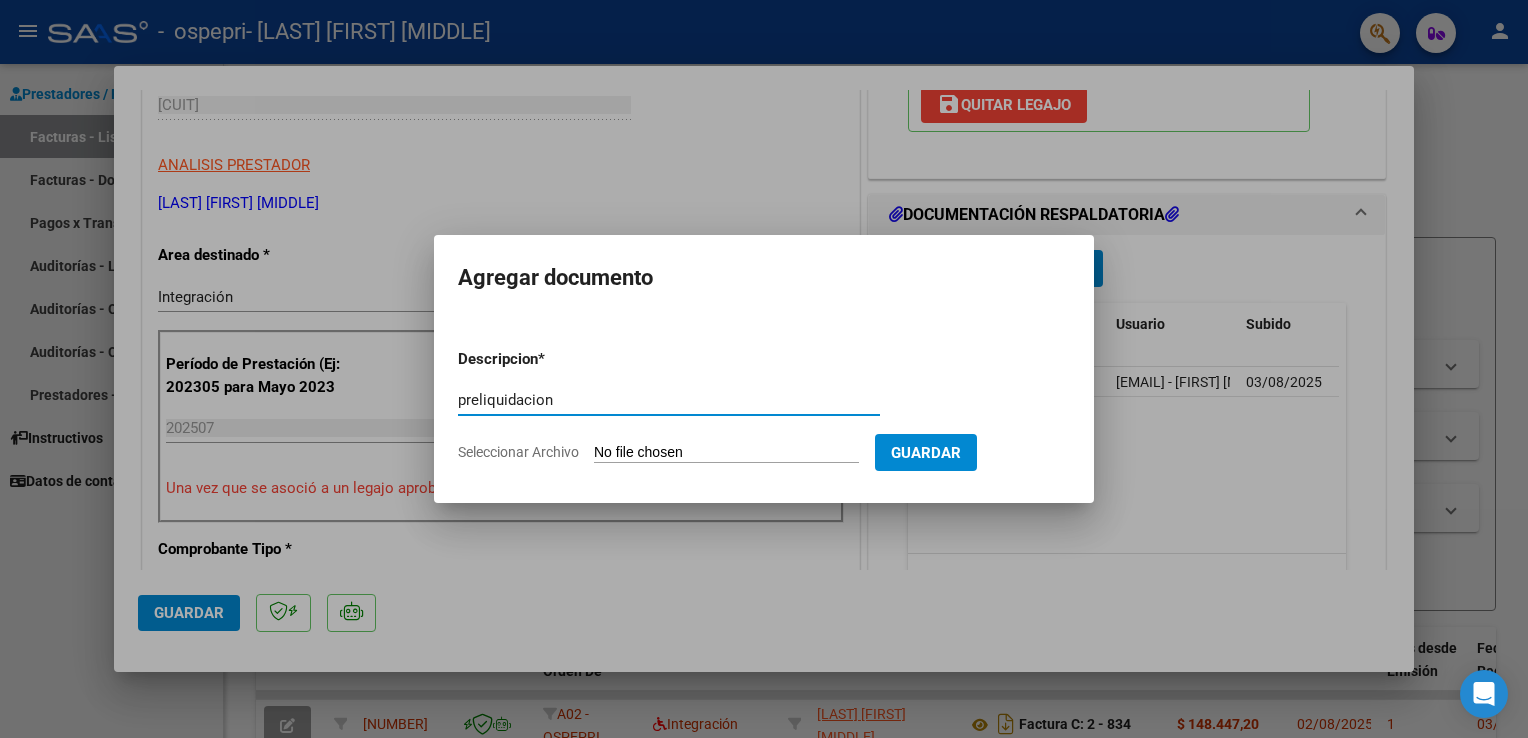 type on "preliquidacion" 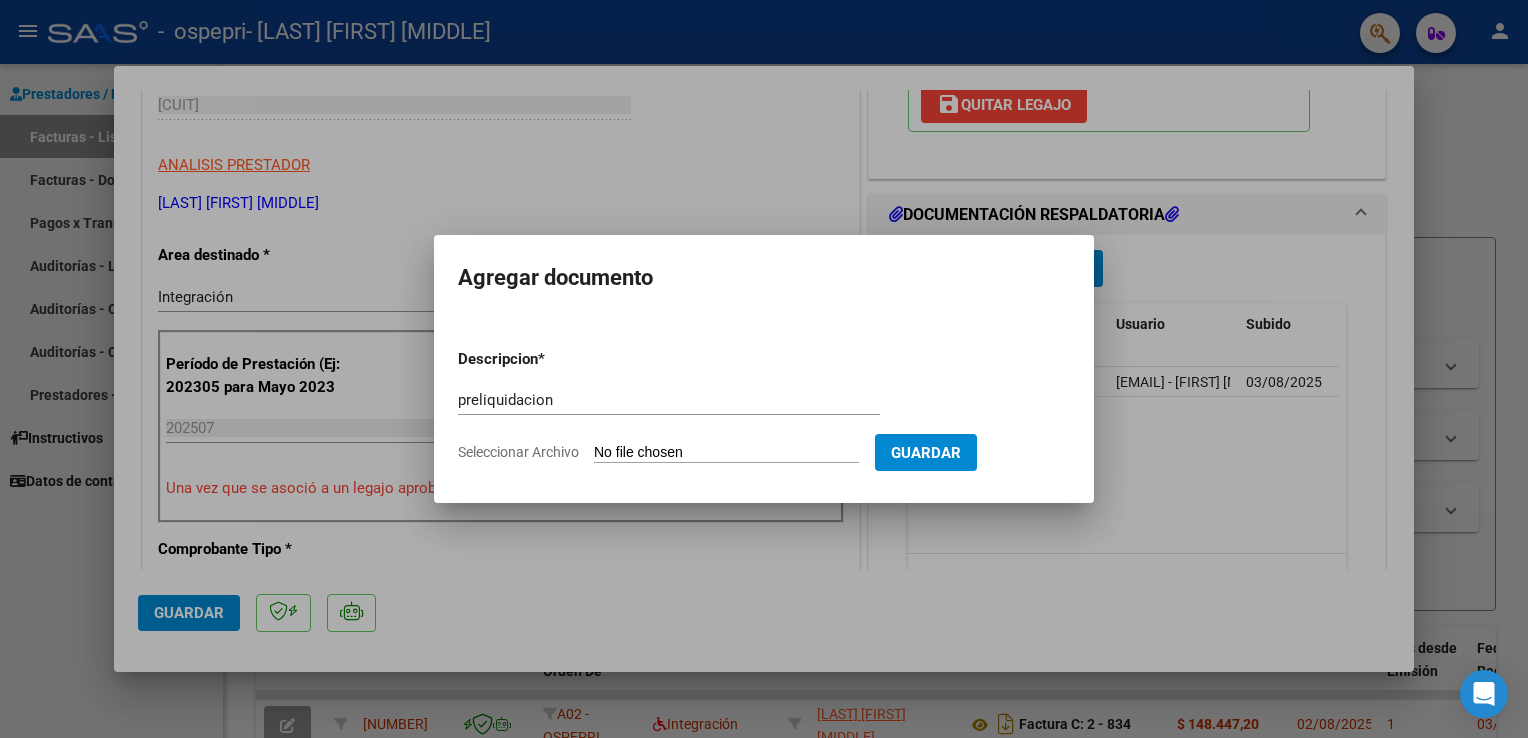 click on "Descripcion  *   preliquidacion Escriba aquí una descripcion  Seleccionar Archivo Guardar" at bounding box center (764, 406) 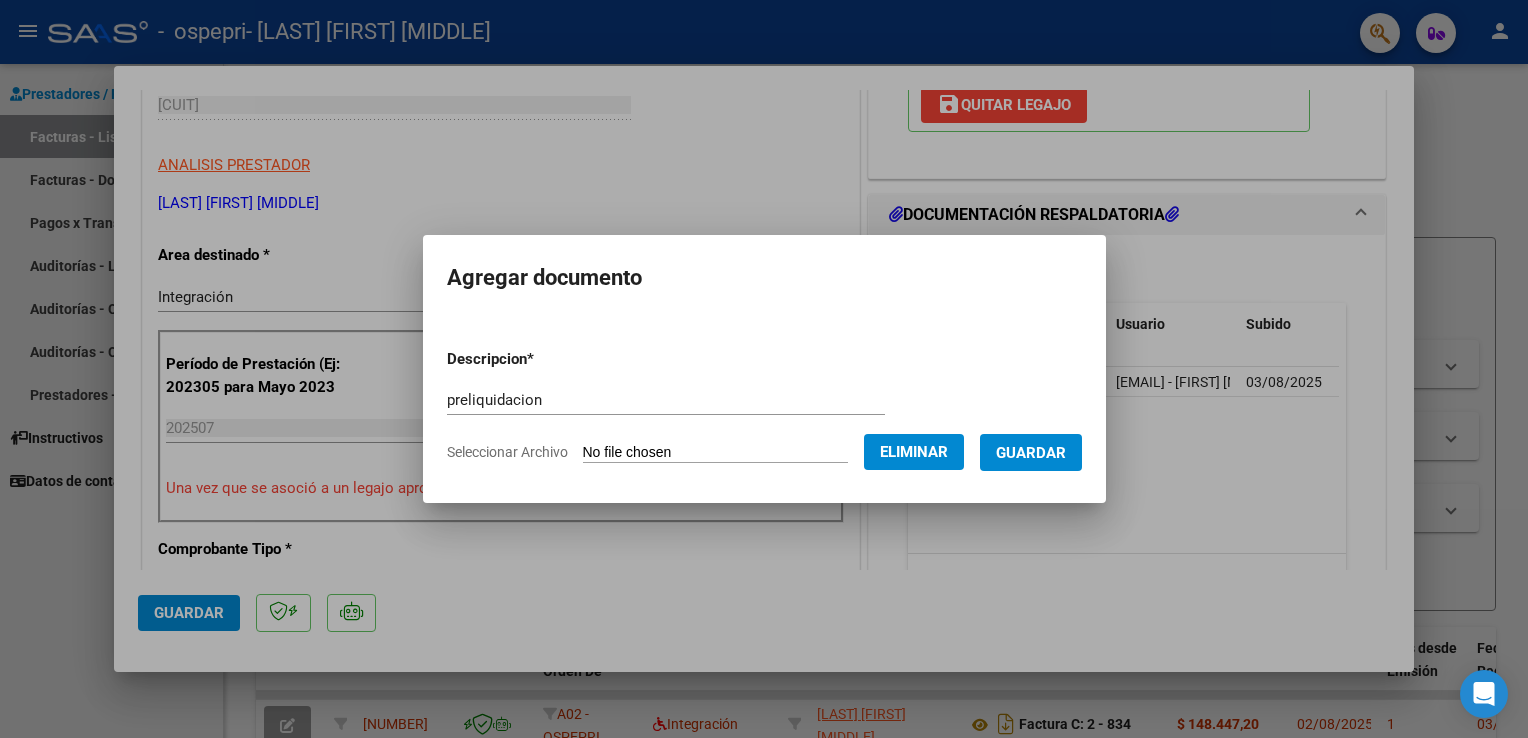 click on "Guardar" at bounding box center [1031, 453] 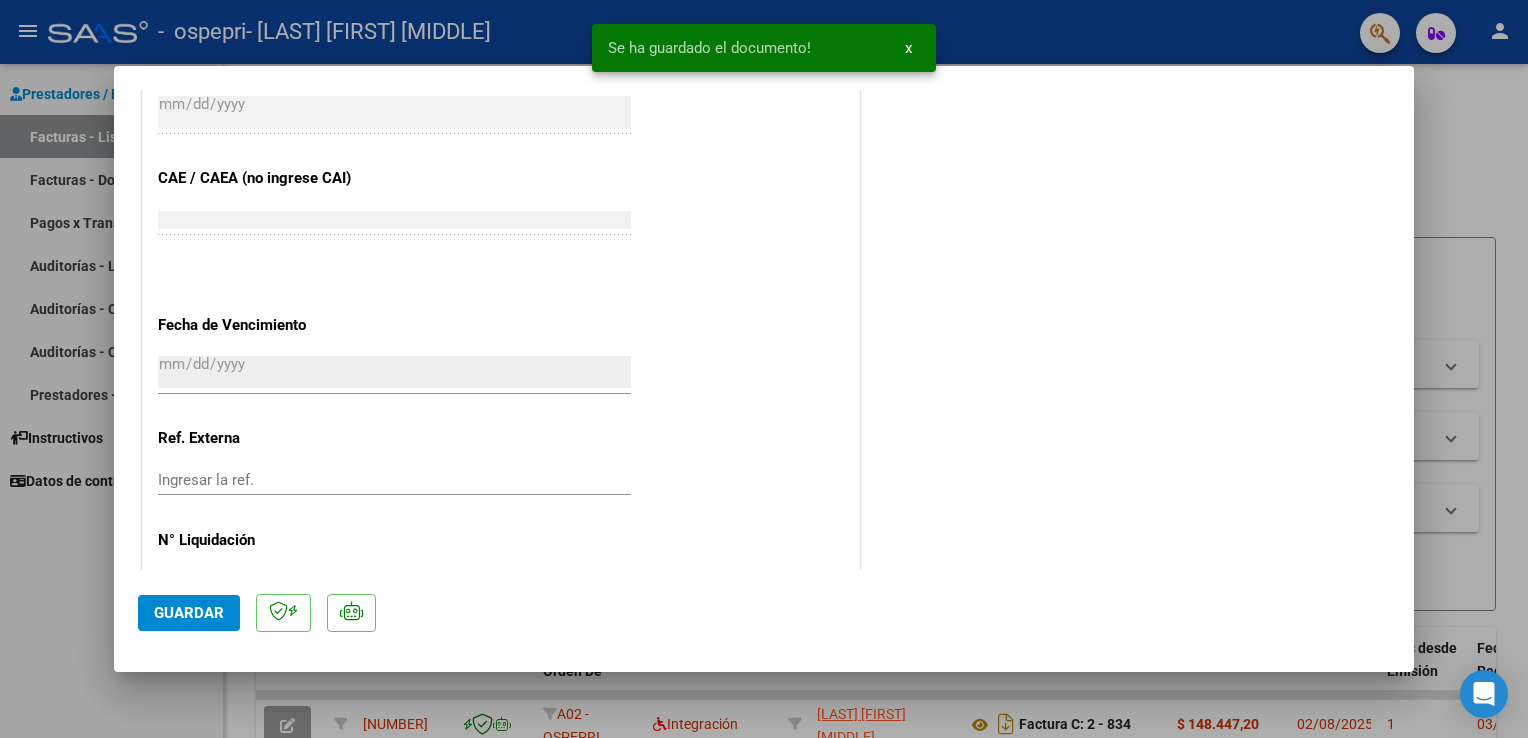 scroll, scrollTop: 1308, scrollLeft: 0, axis: vertical 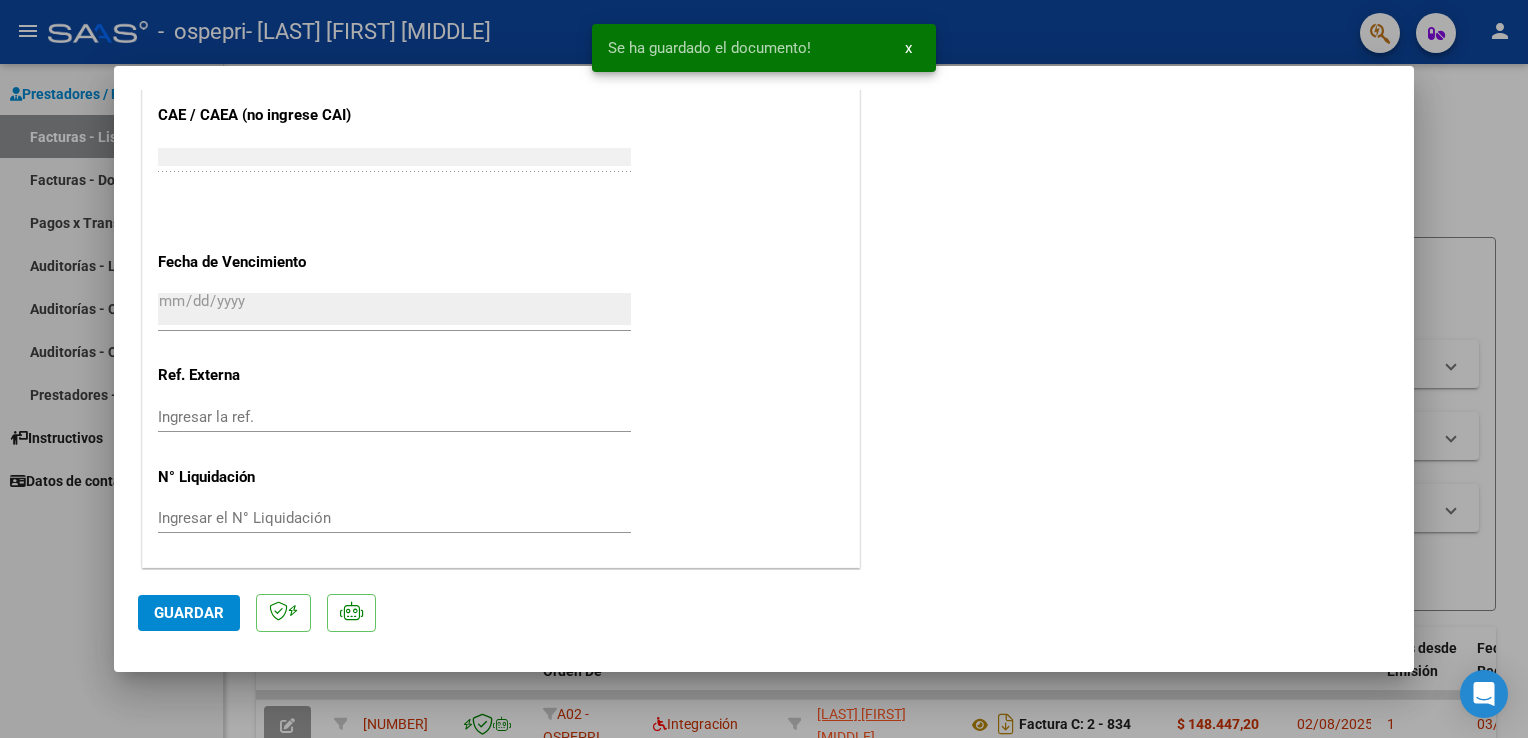 click on "Guardar" 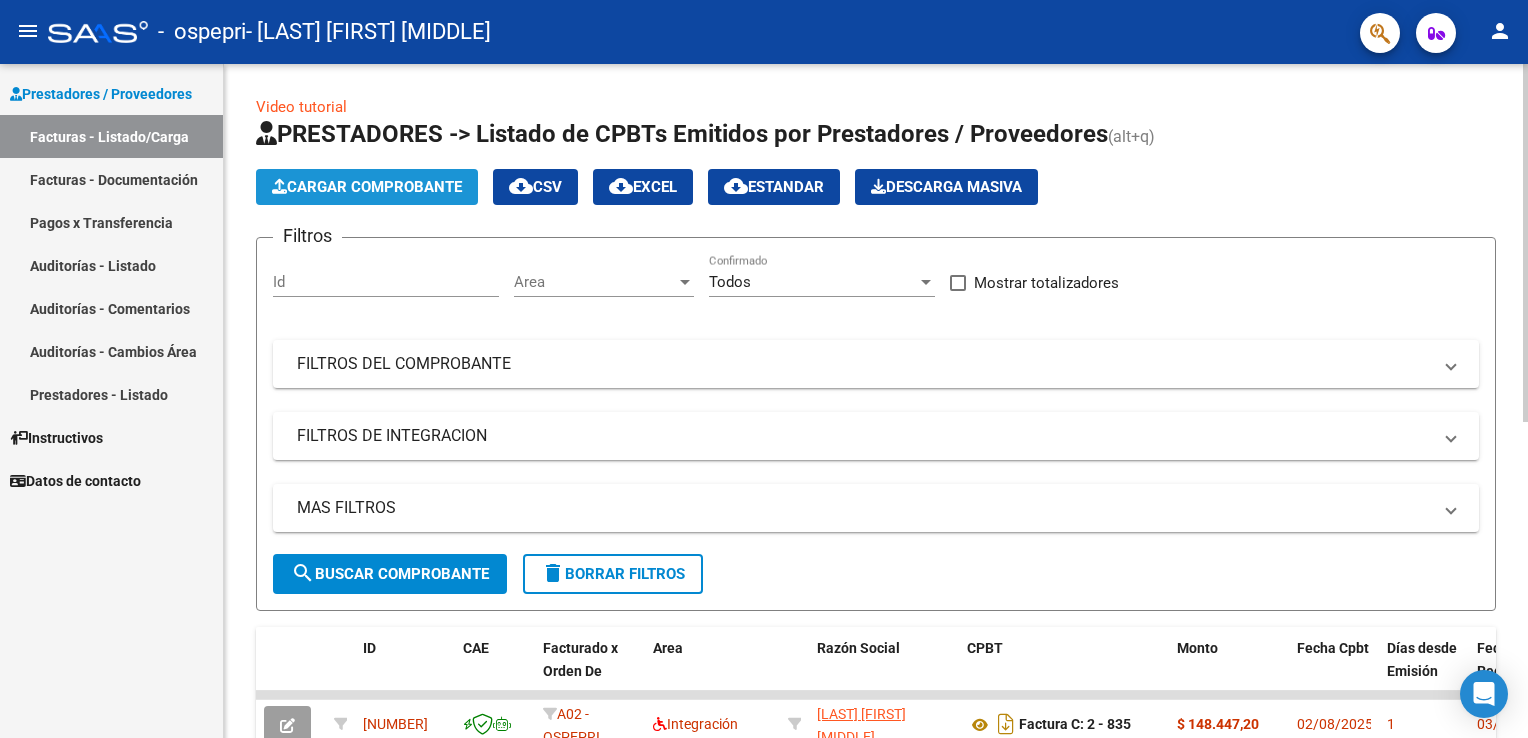click on "Cargar Comprobante" 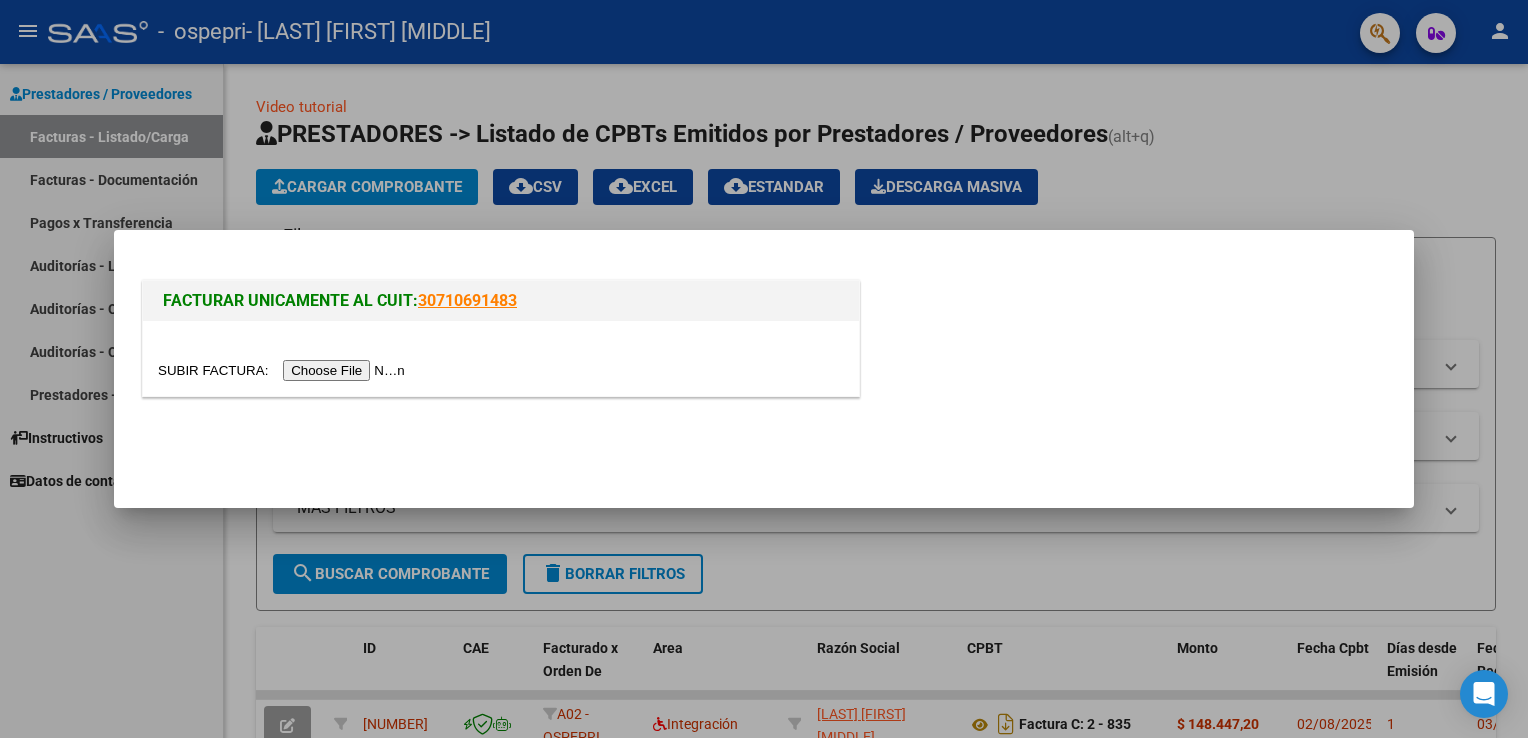 click at bounding box center (284, 370) 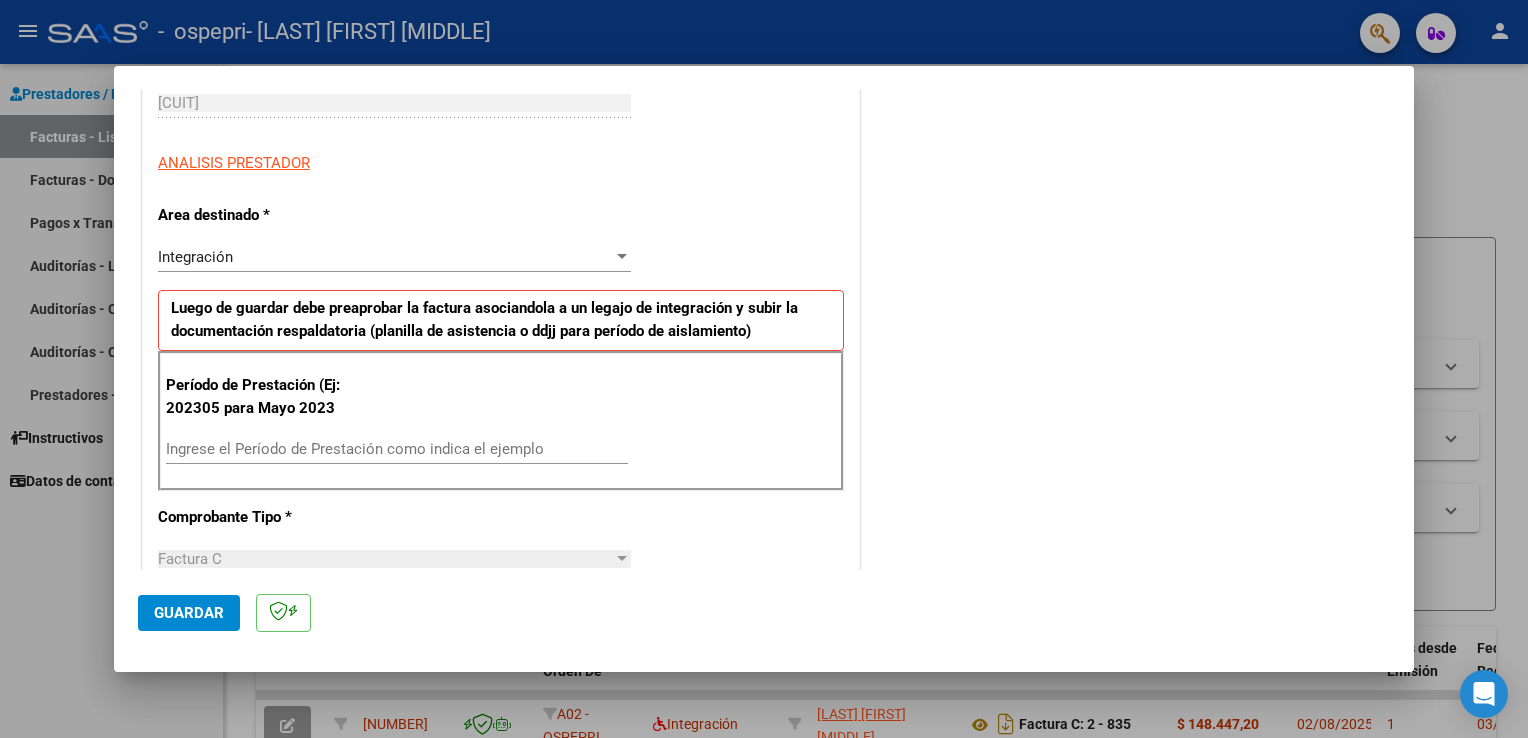 scroll, scrollTop: 426, scrollLeft: 0, axis: vertical 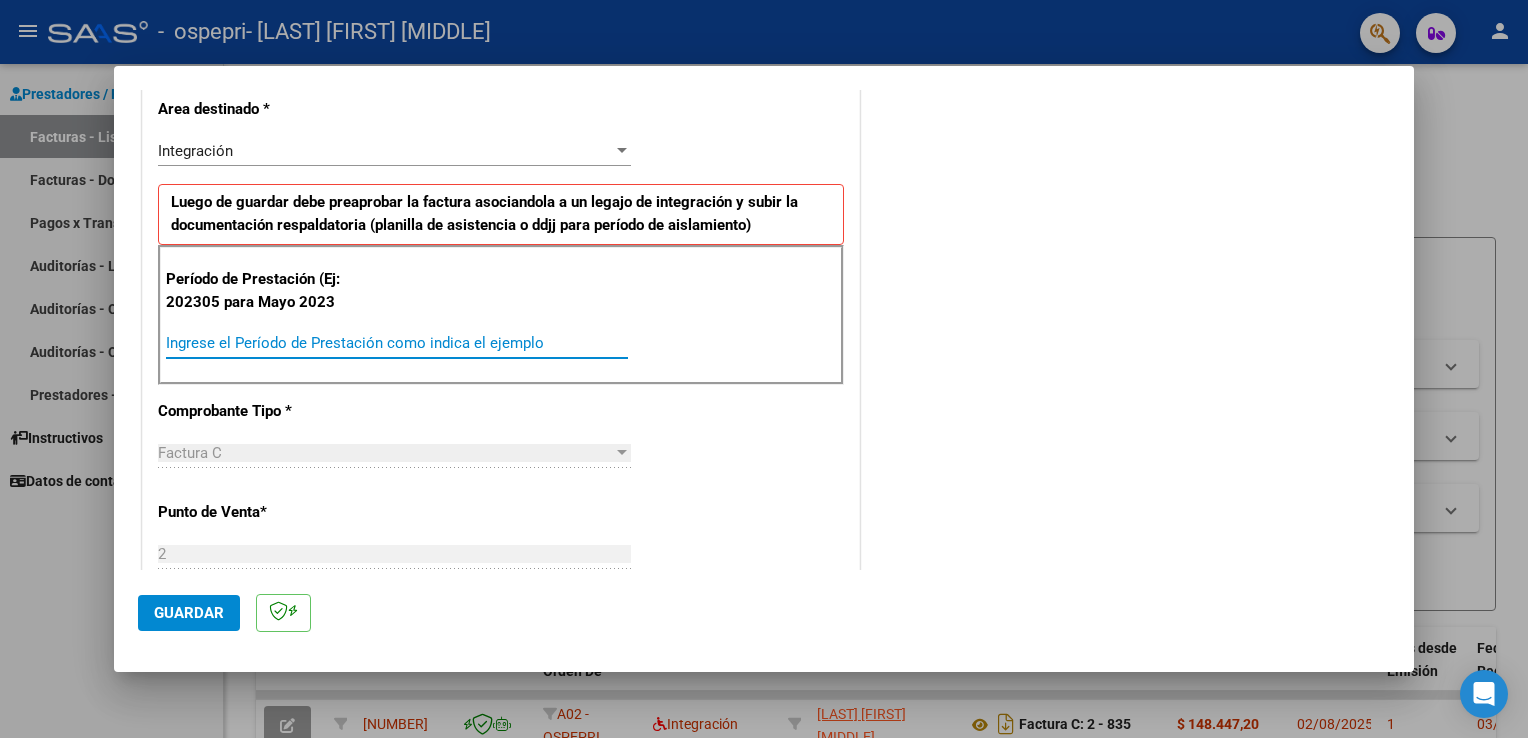 click on "Ingrese el Período de Prestación como indica el ejemplo" at bounding box center (397, 343) 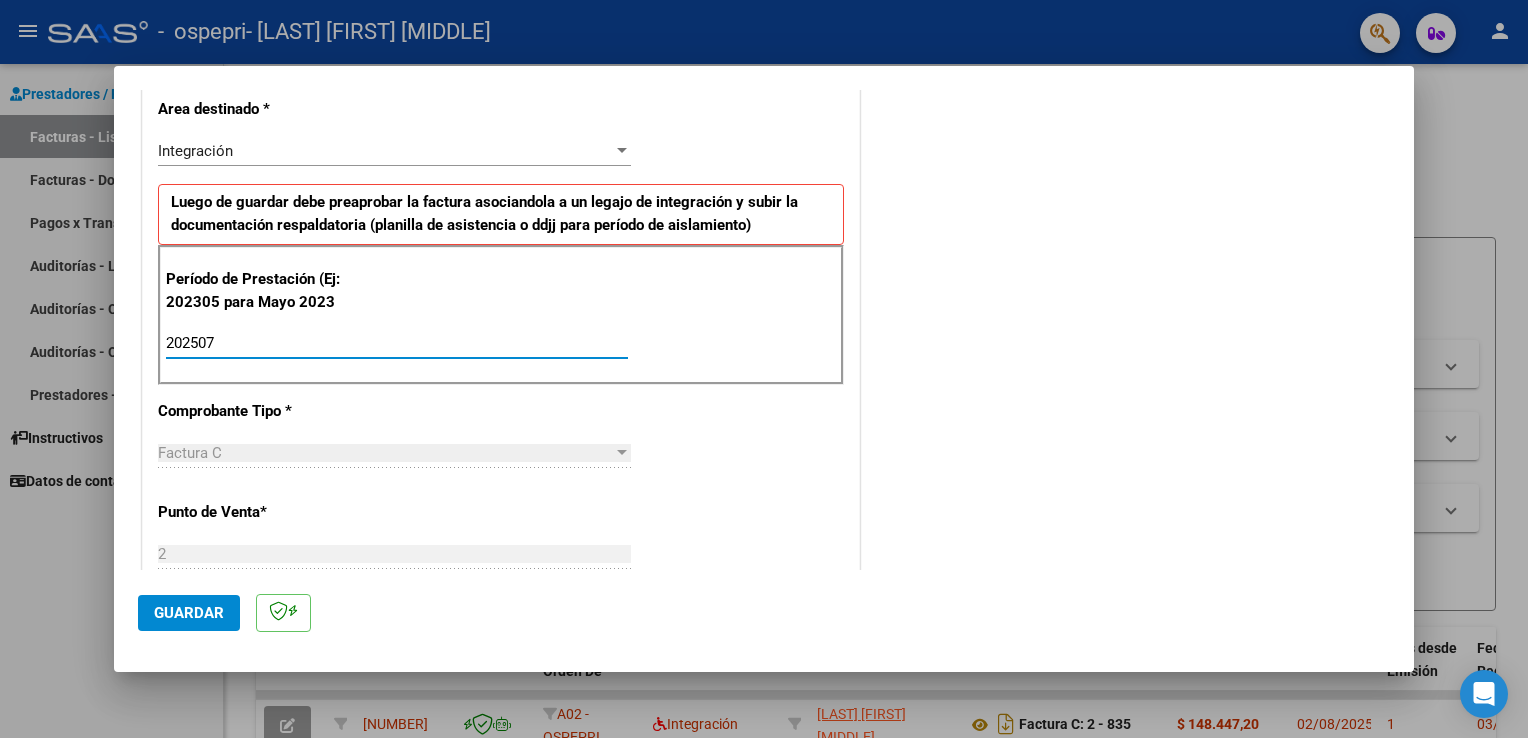 type on "202507" 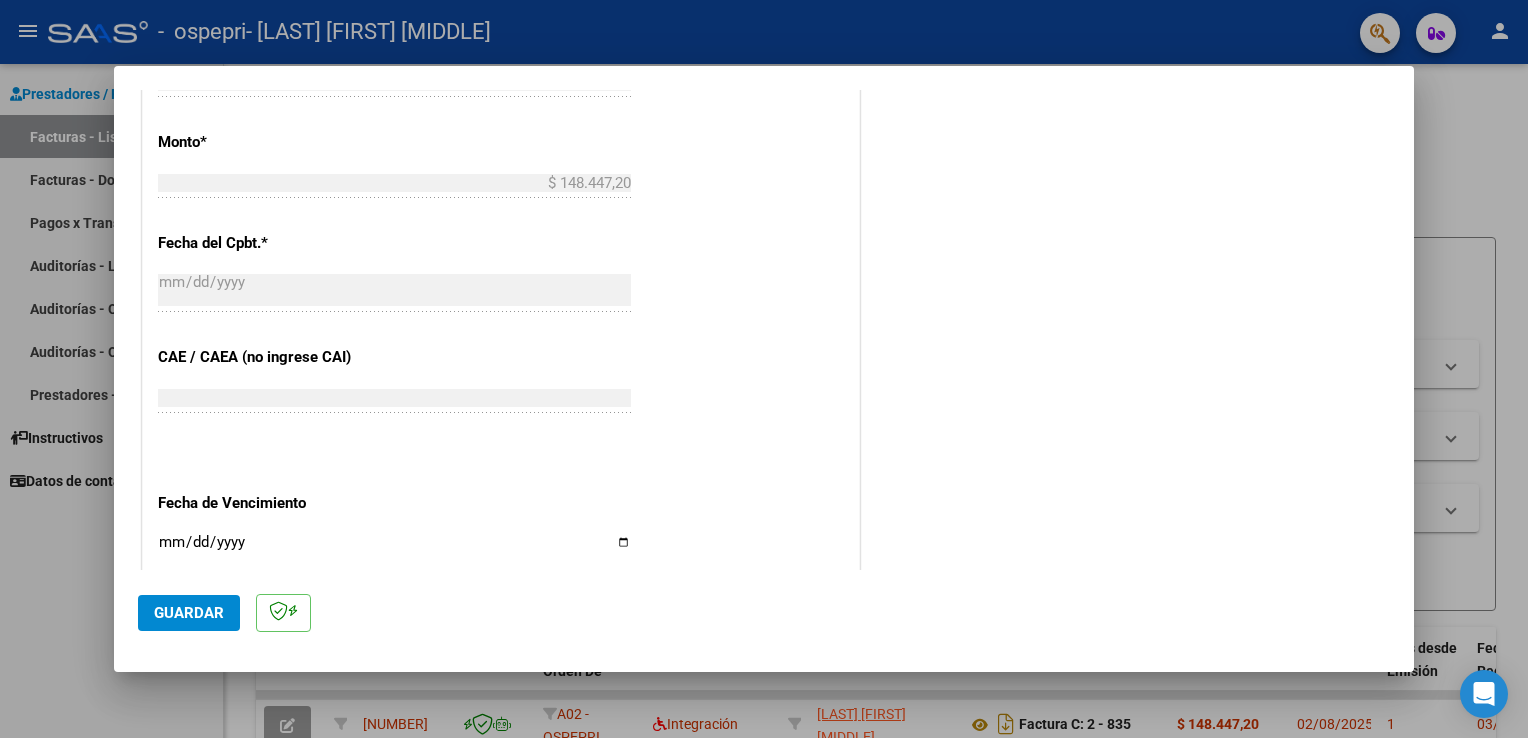 scroll, scrollTop: 1052, scrollLeft: 0, axis: vertical 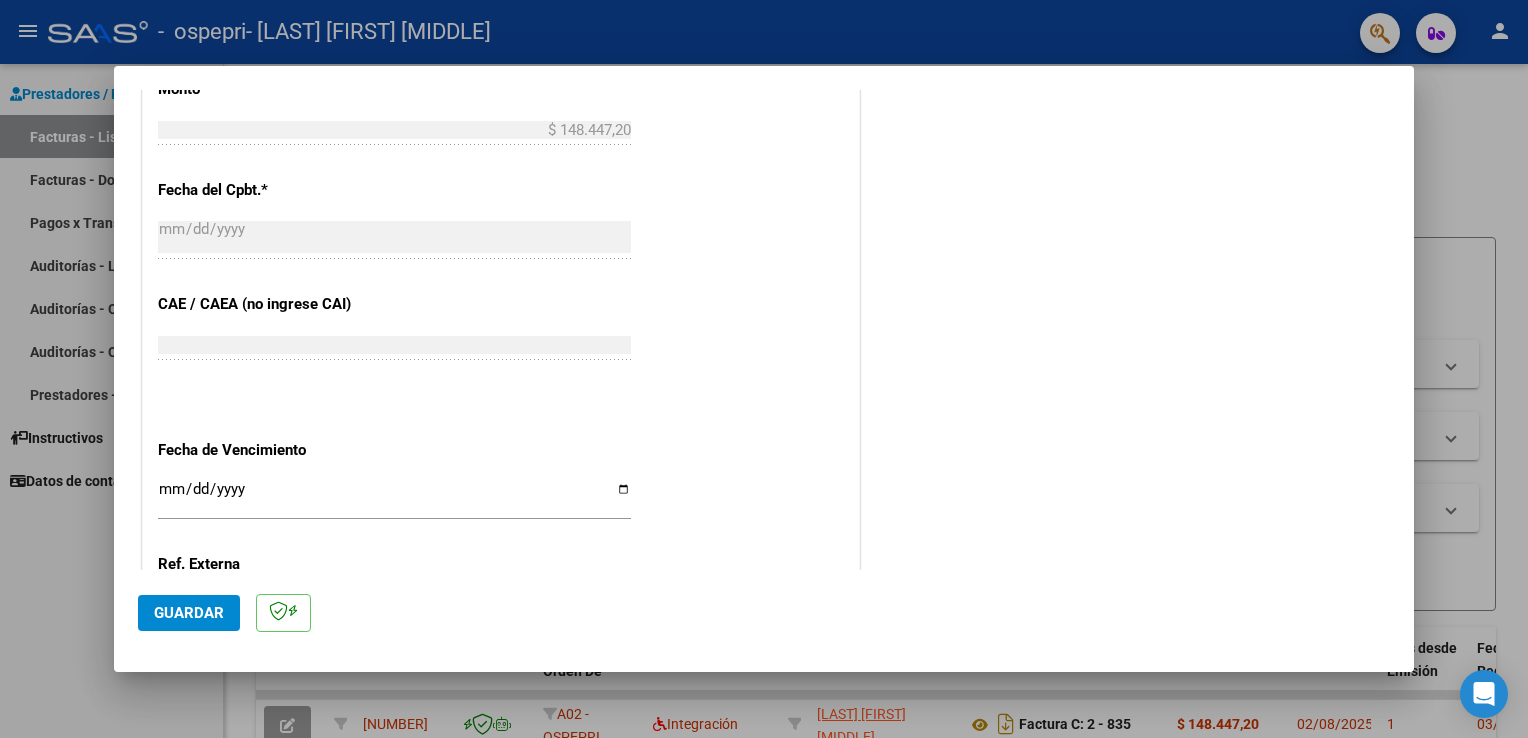click on "Ingresar la fecha" at bounding box center [394, 497] 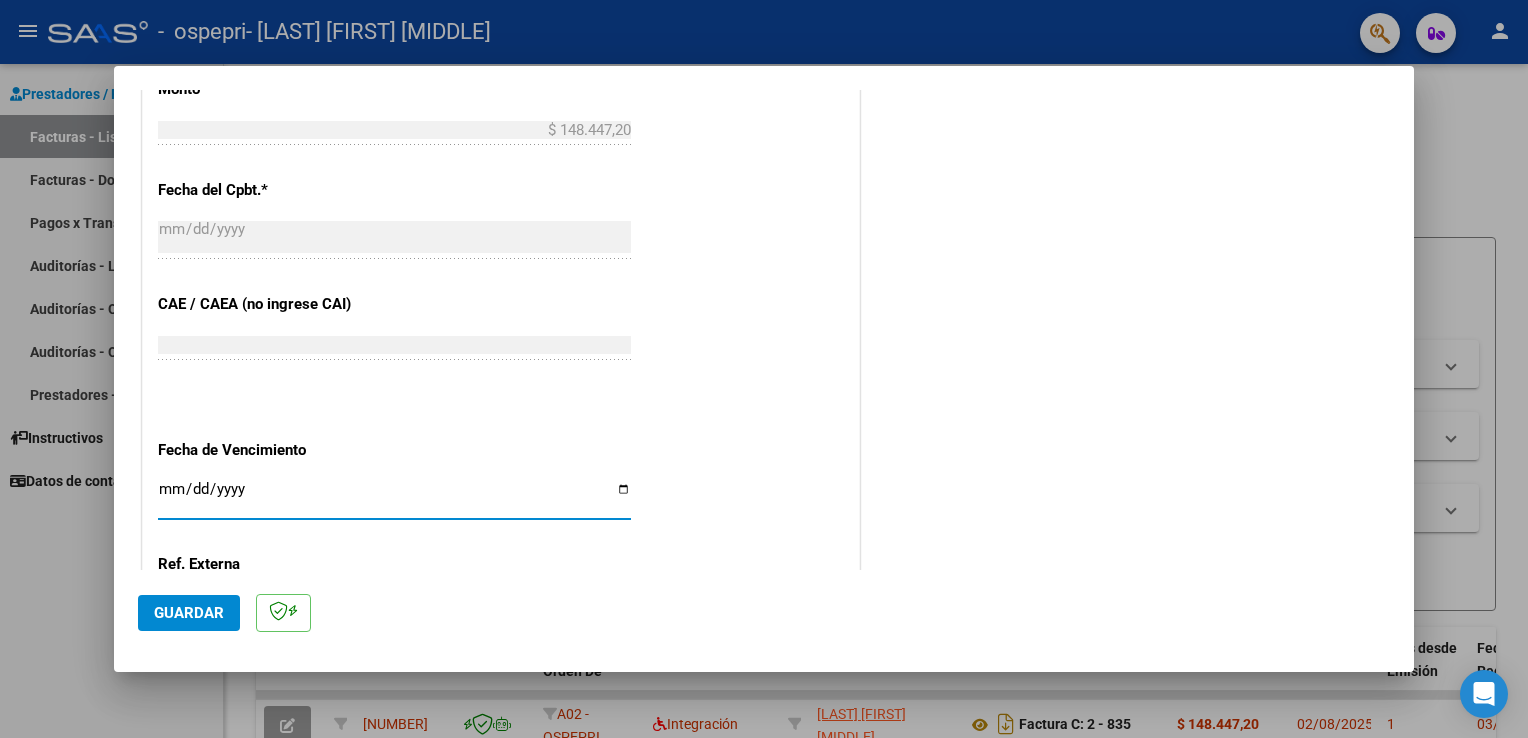 type on "[DATE]" 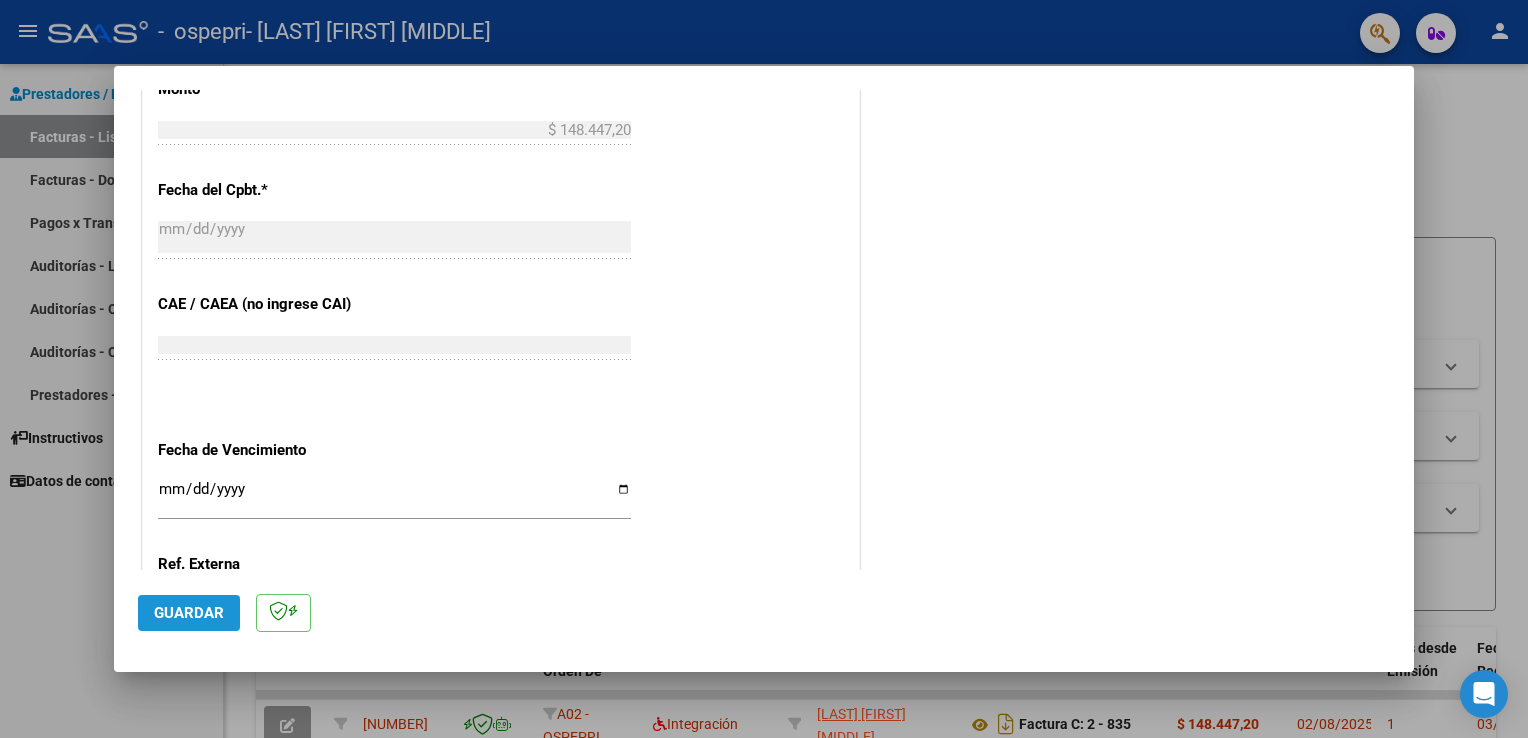 click on "Guardar" 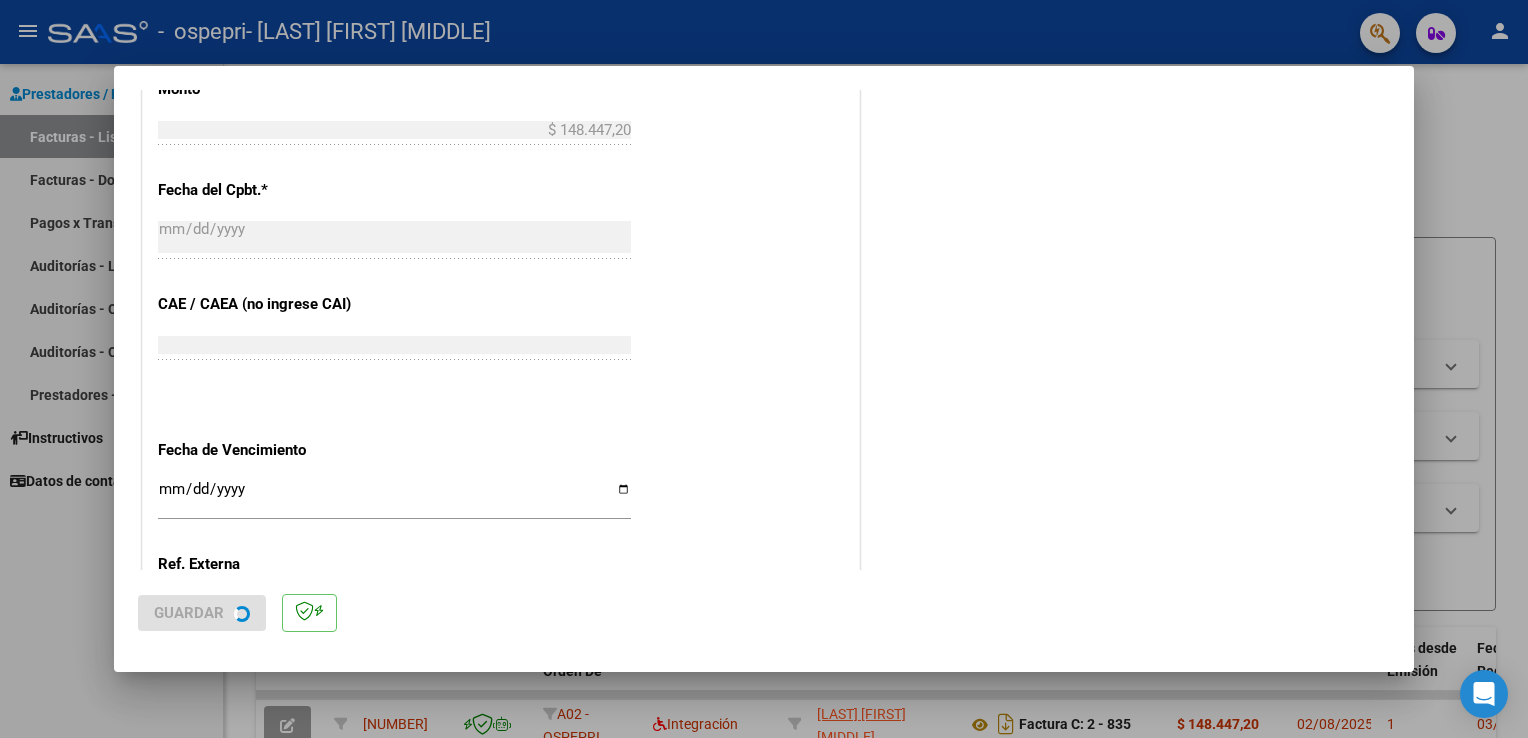 scroll, scrollTop: 0, scrollLeft: 0, axis: both 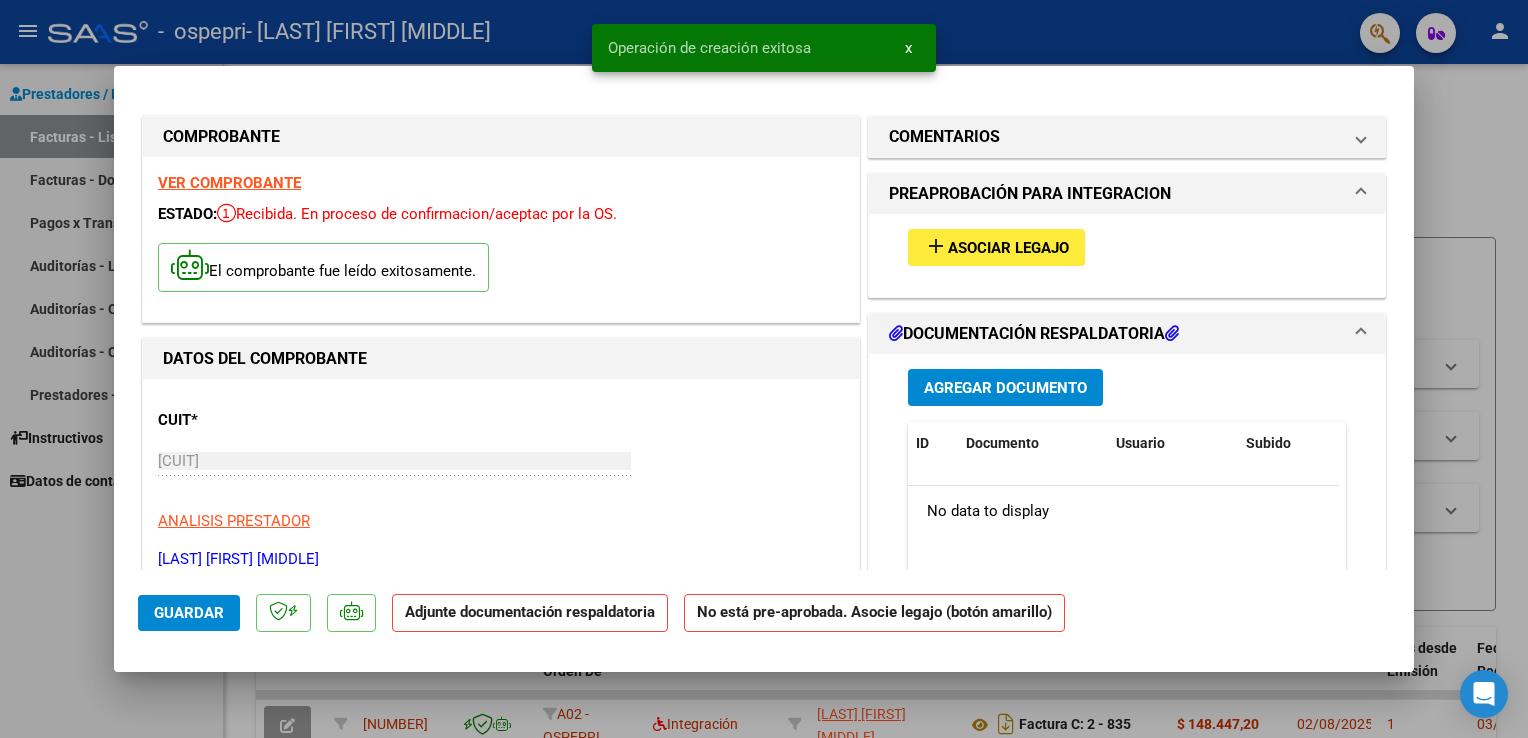 click on "Asociar Legajo" at bounding box center (1008, 248) 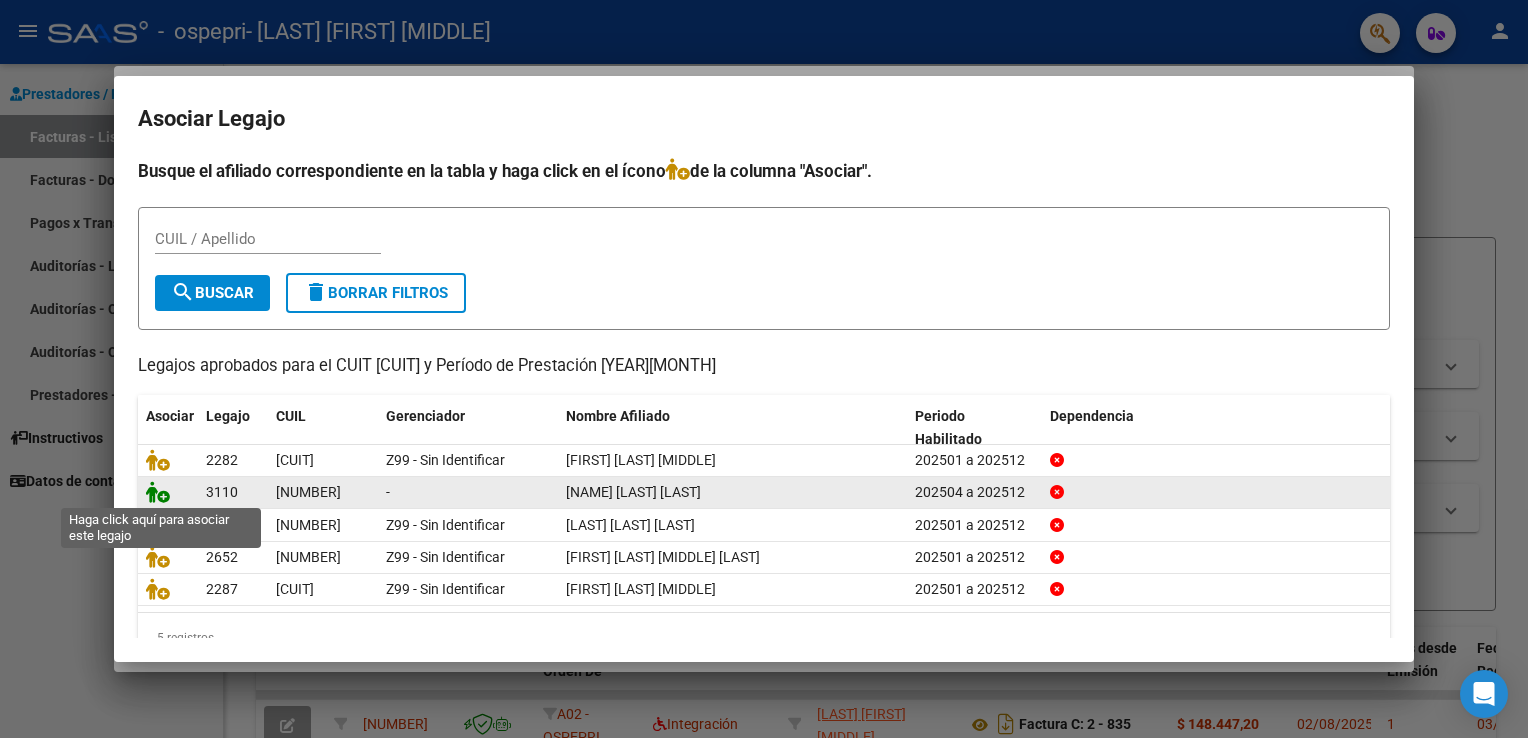 click 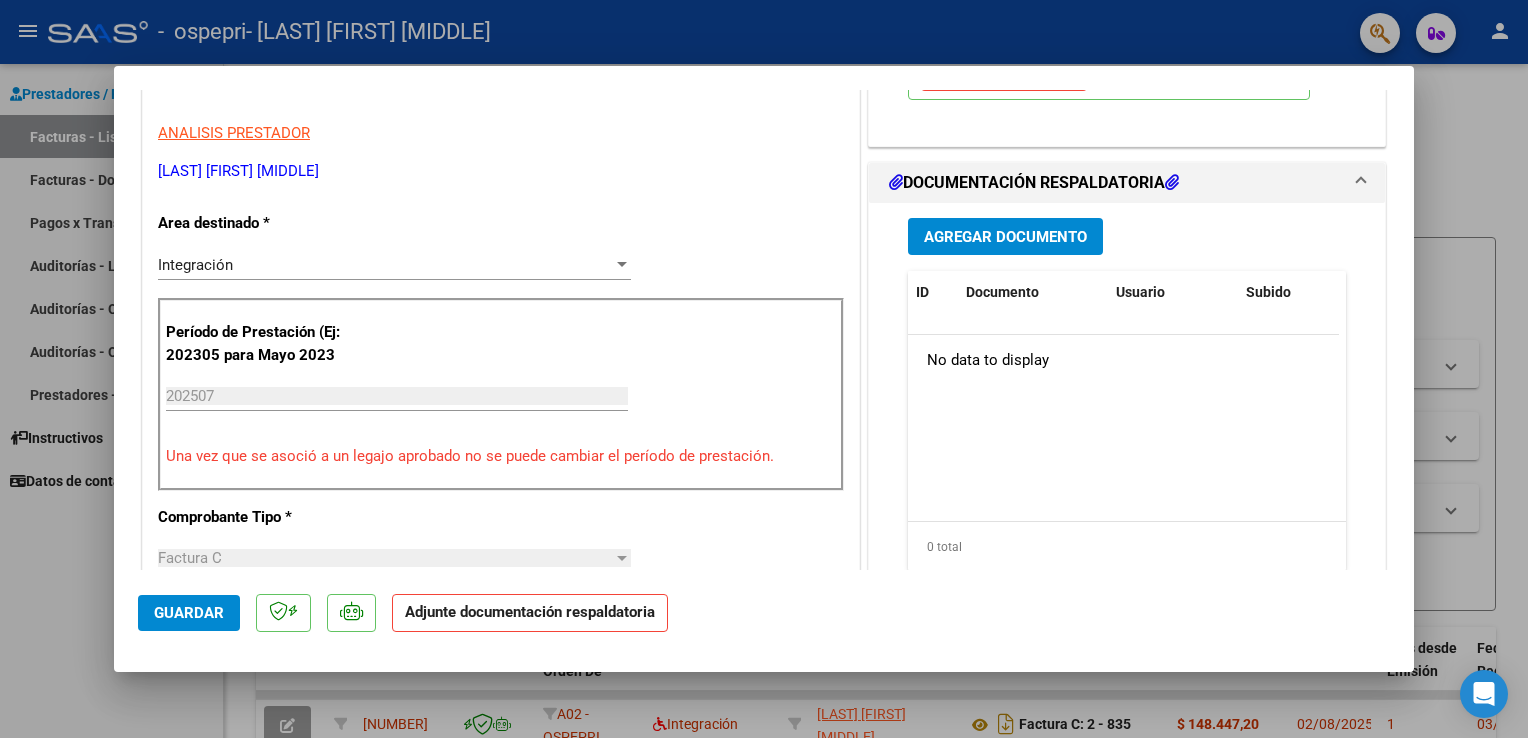 scroll, scrollTop: 404, scrollLeft: 0, axis: vertical 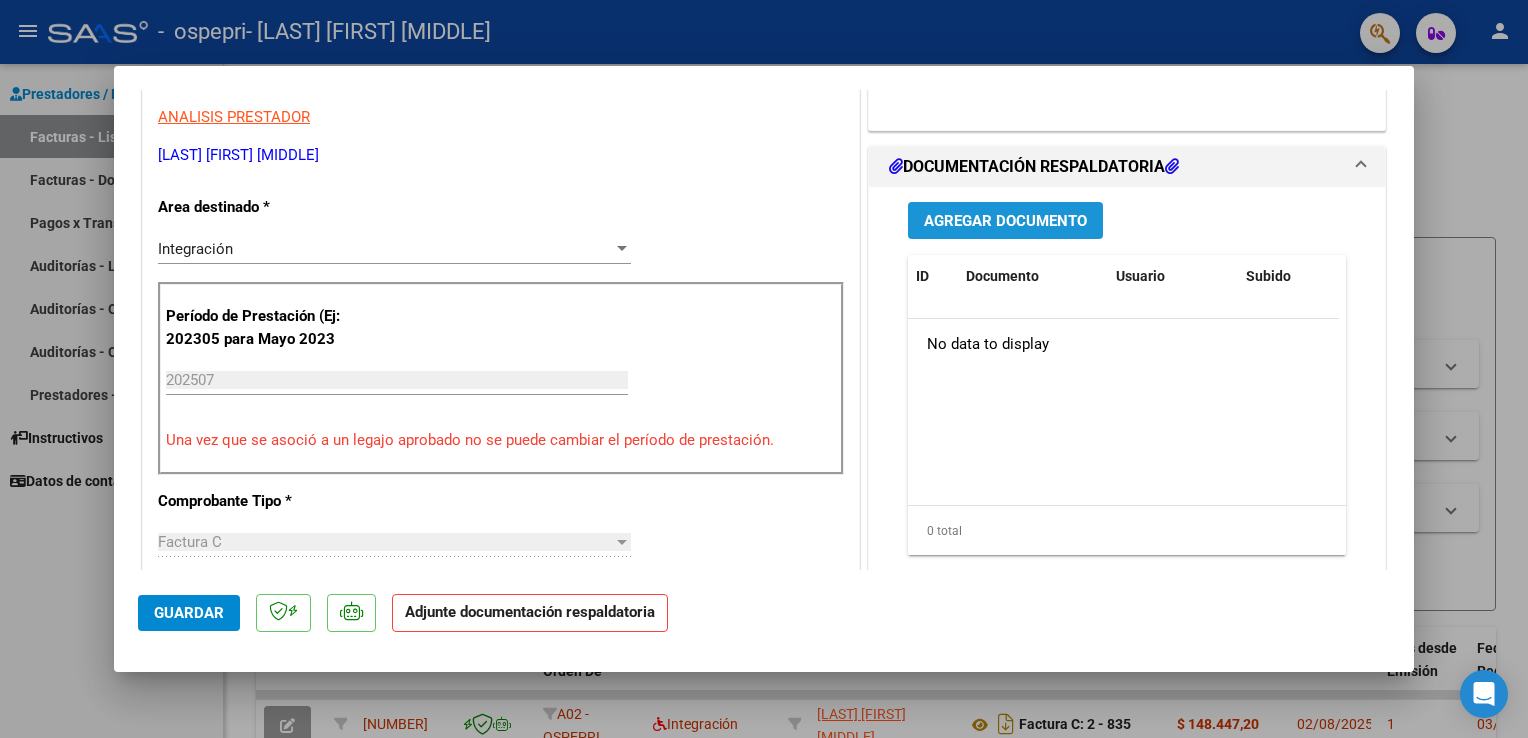 click on "Agregar Documento" at bounding box center (1005, 221) 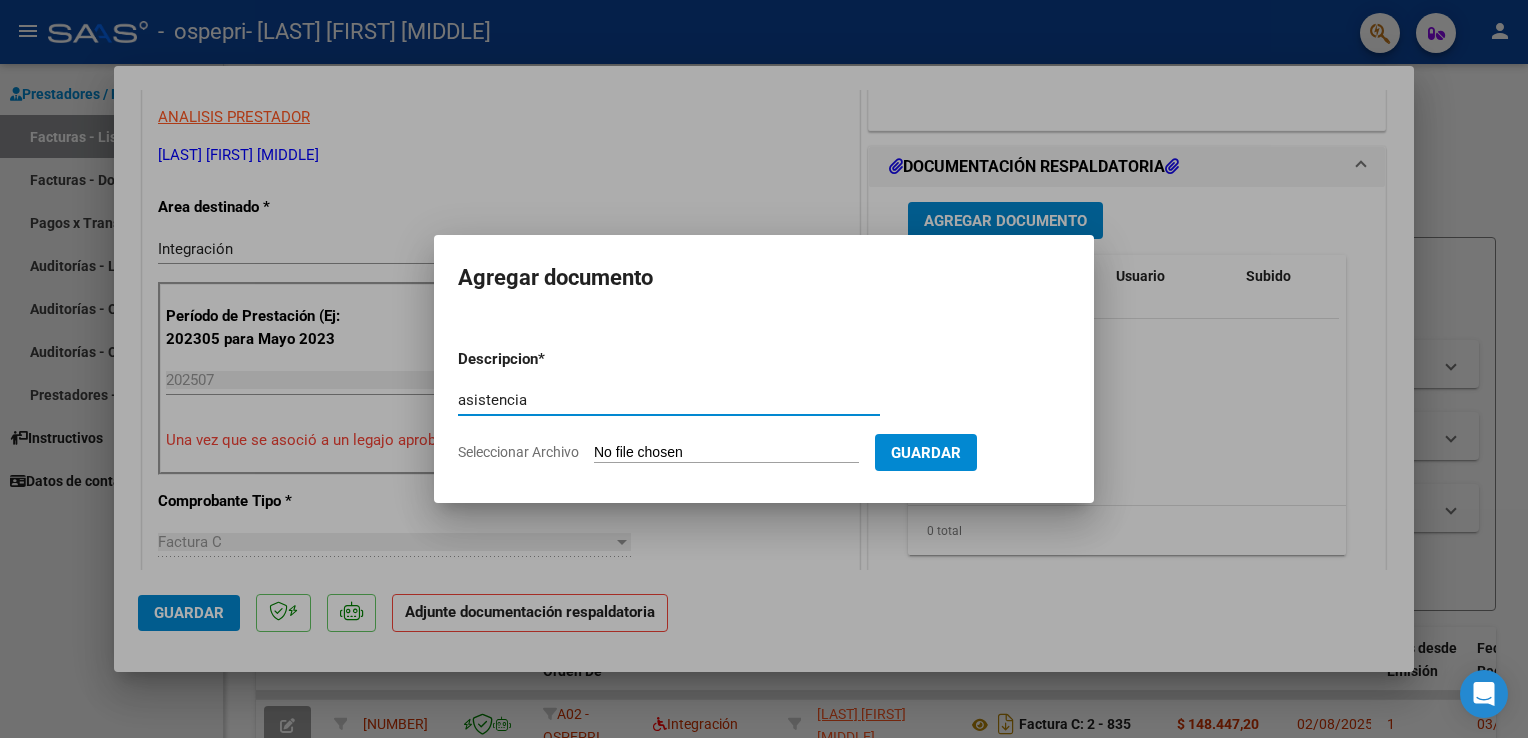 click on "asistencia" at bounding box center [669, 400] 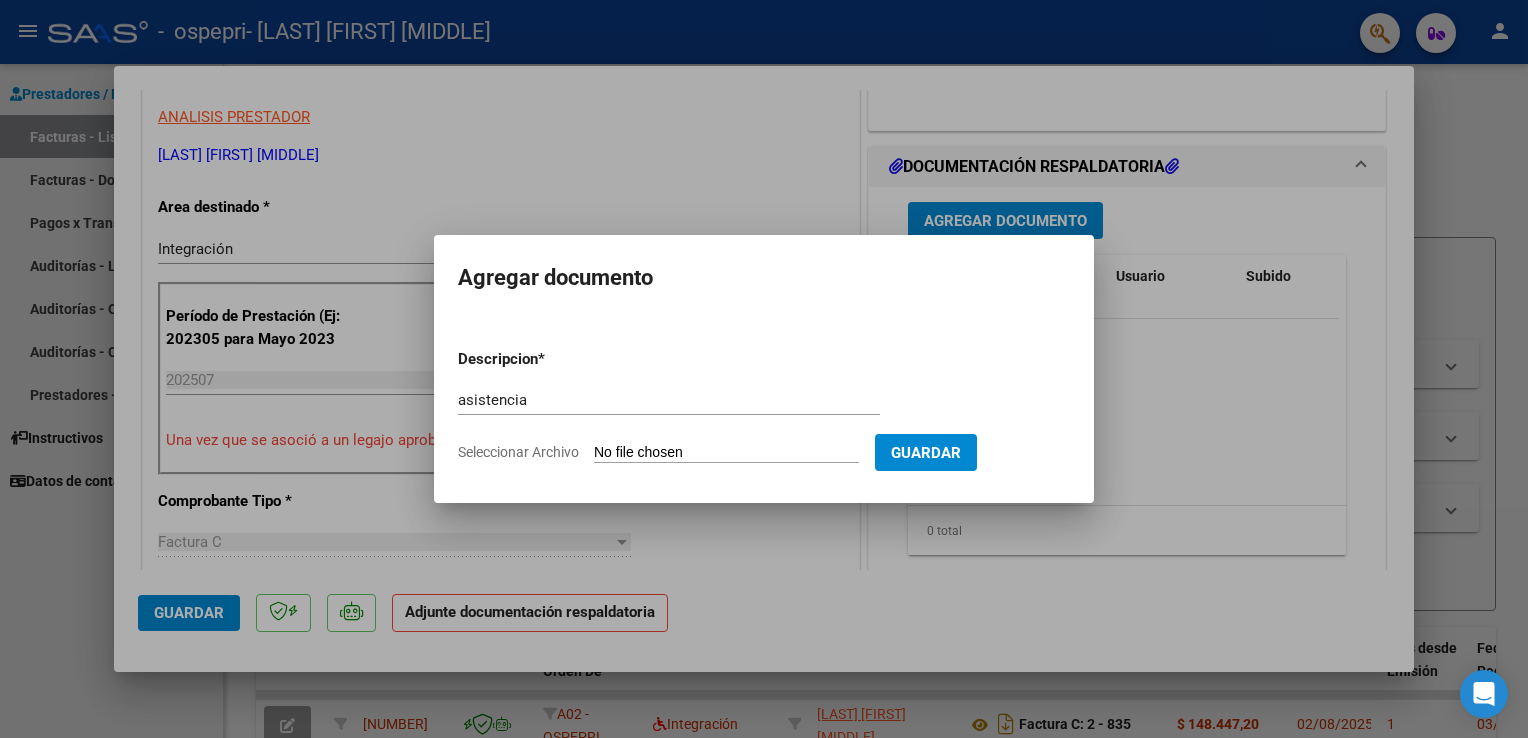 click on "Seleccionar Archivo" 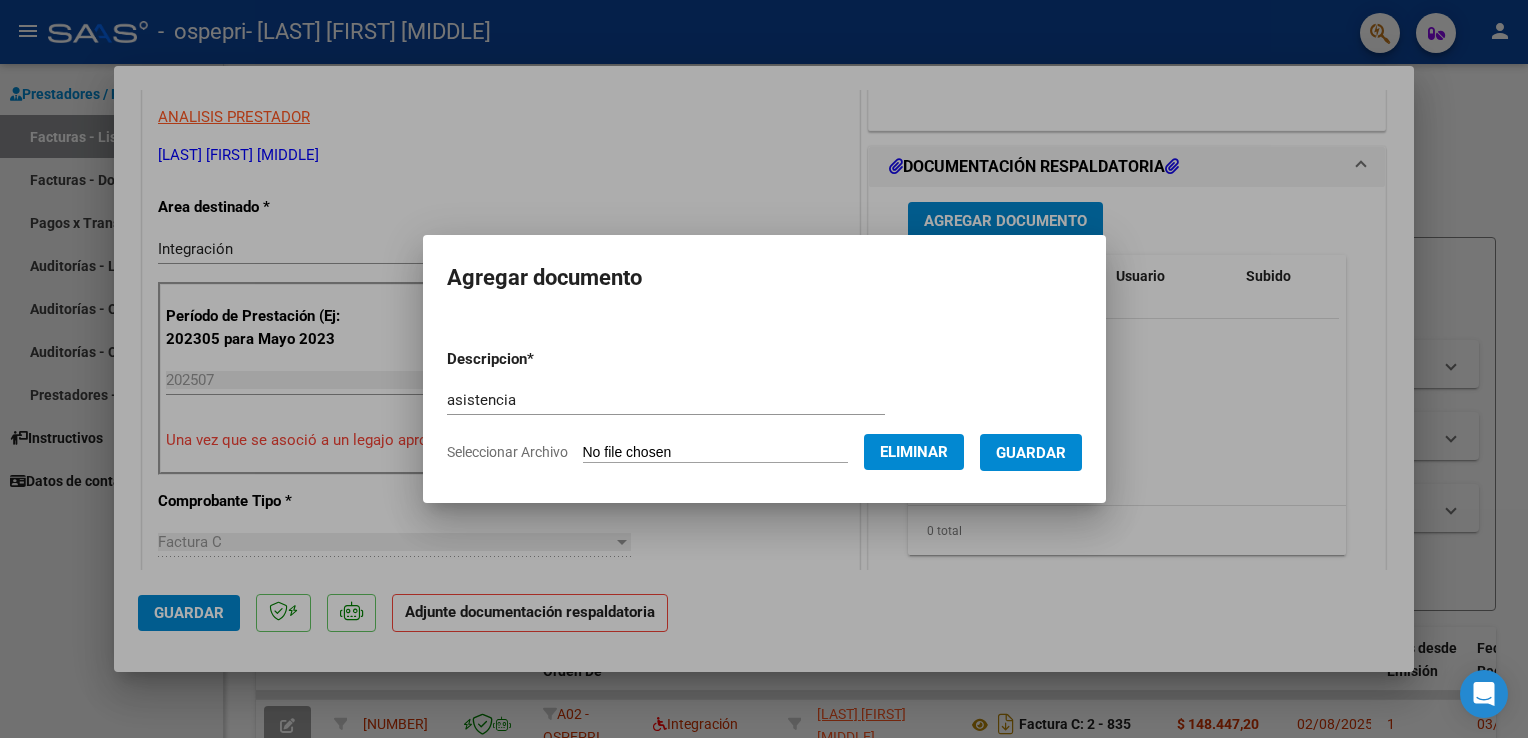 click on "Guardar" at bounding box center [1031, 452] 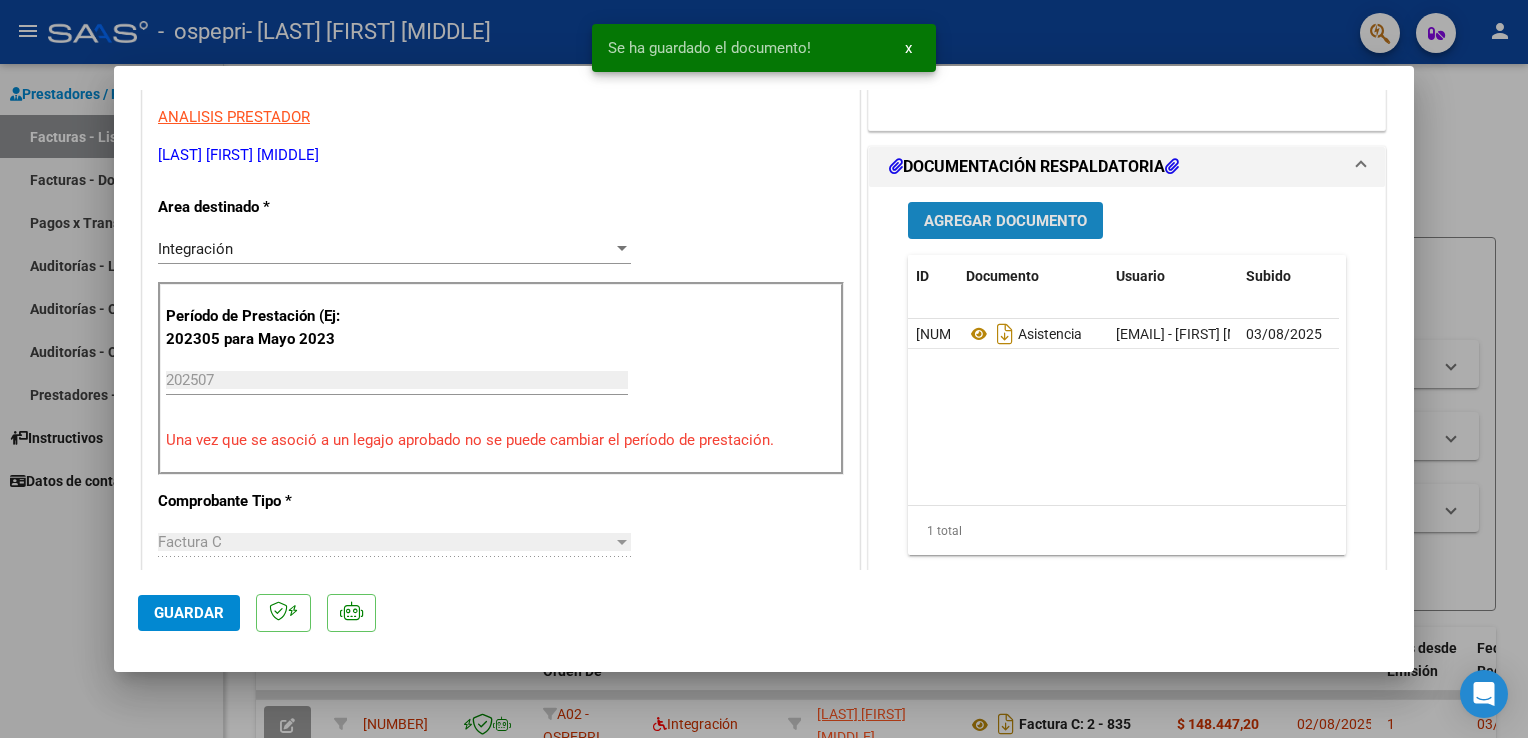 click on "Agregar Documento" at bounding box center (1005, 221) 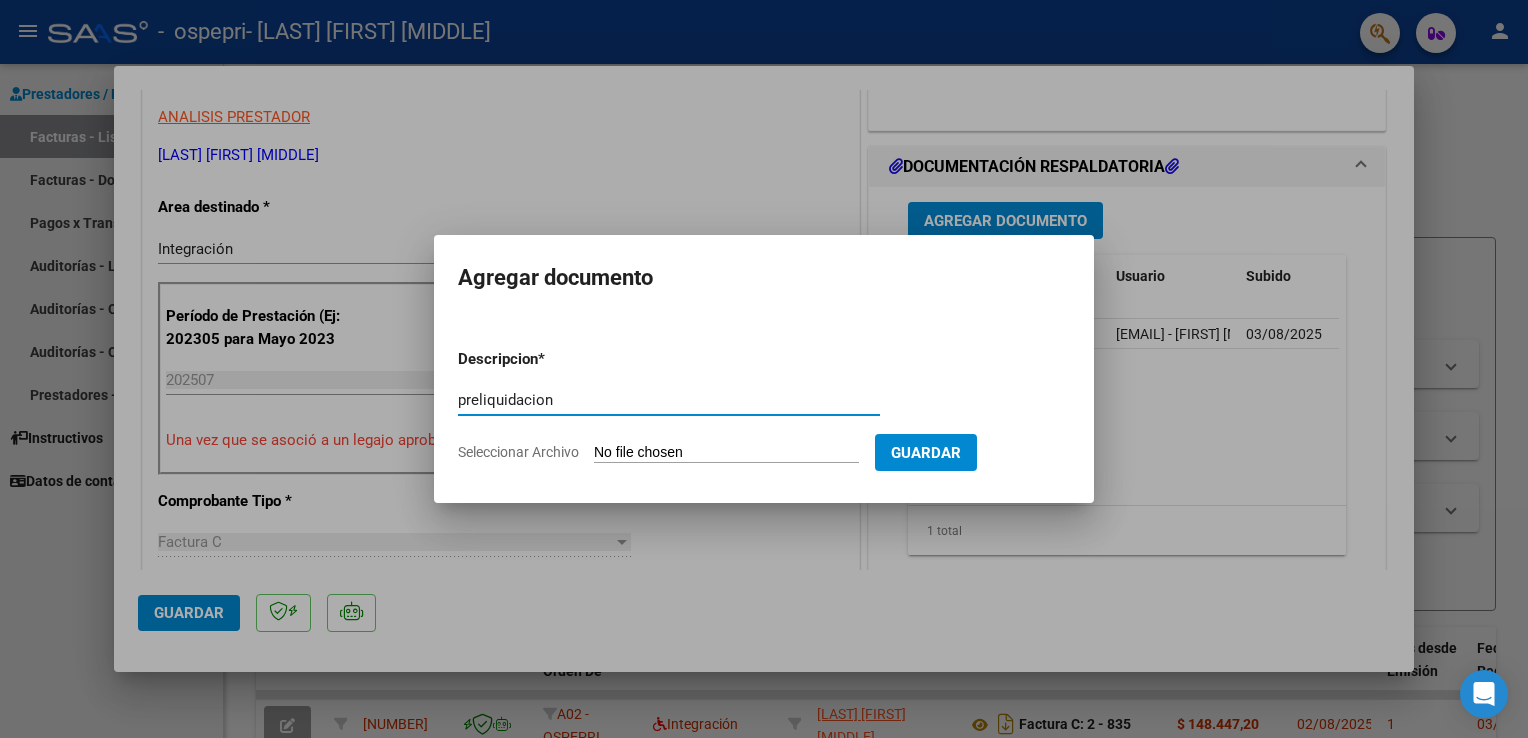type on "preliquidacion" 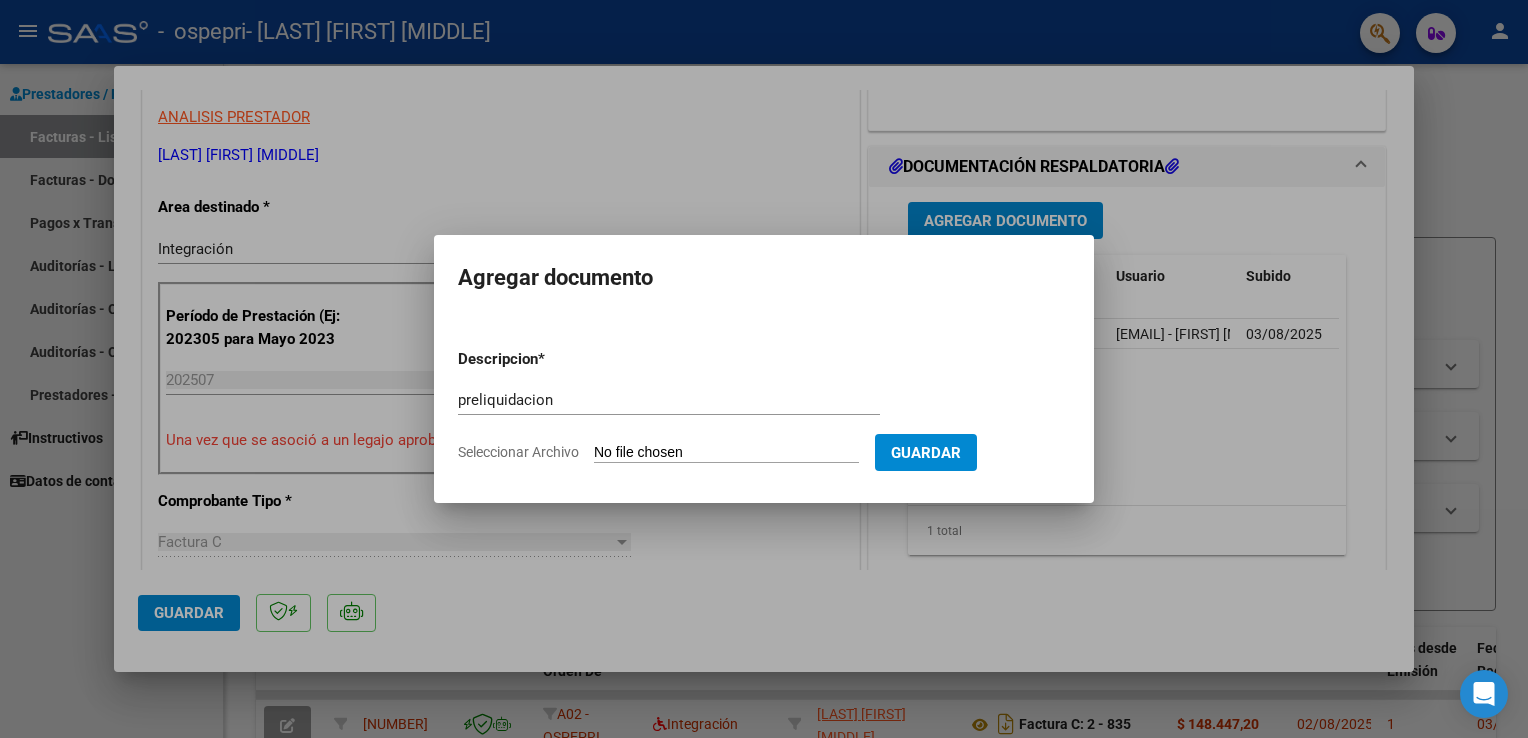 click on "Seleccionar Archivo" 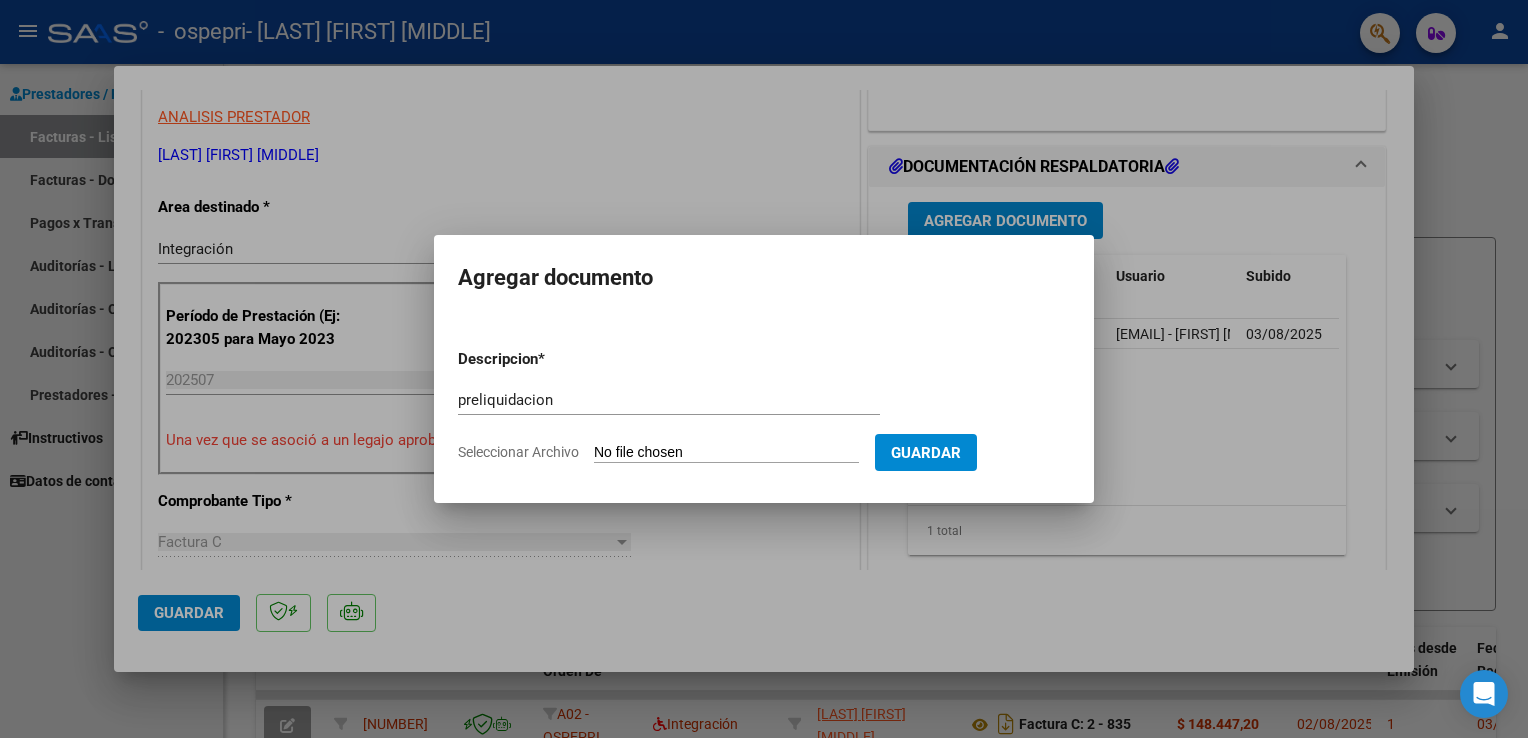 type on "C:\fakepath\[FILENAME].pdf" 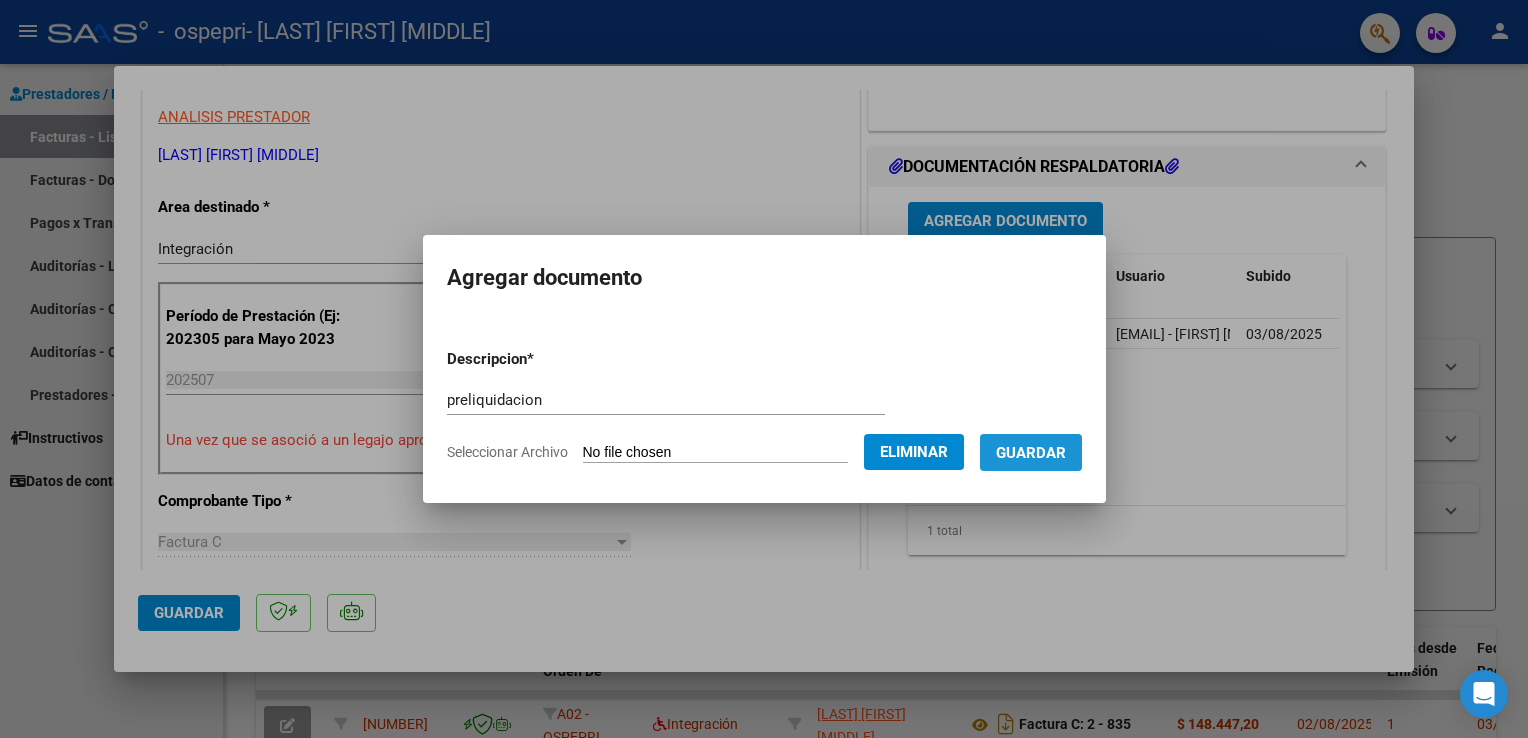 click on "Guardar" at bounding box center (1031, 453) 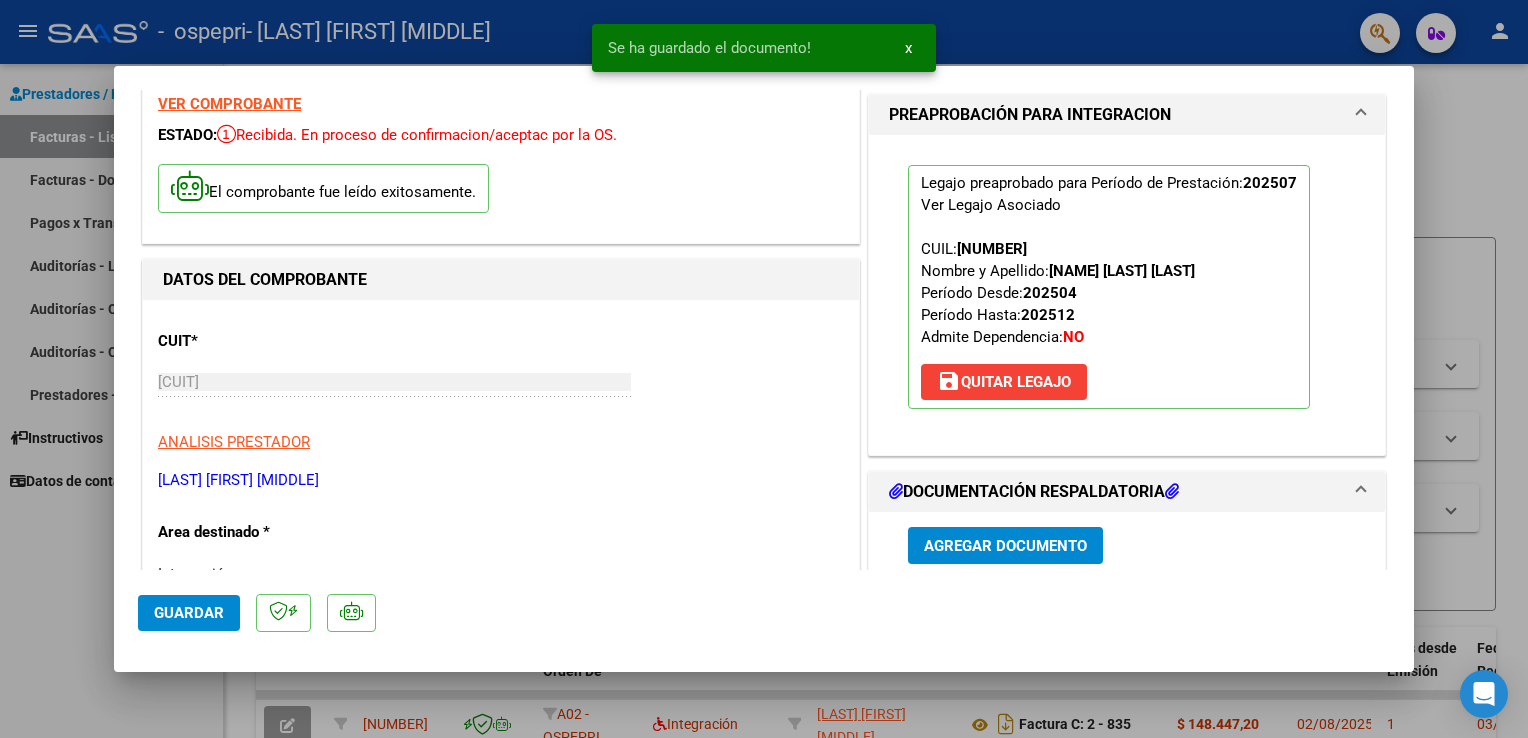 scroll, scrollTop: 0, scrollLeft: 0, axis: both 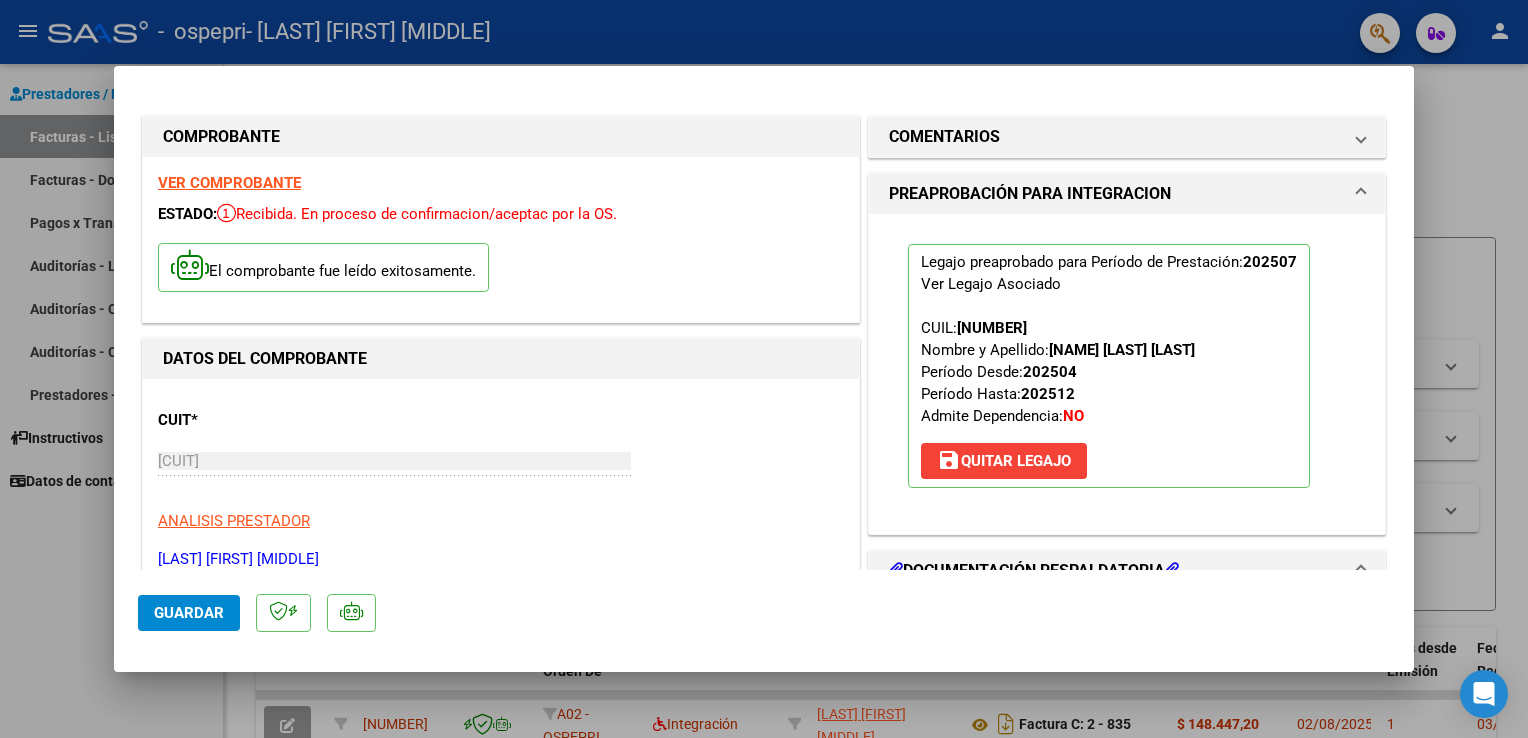 click on "Guardar" 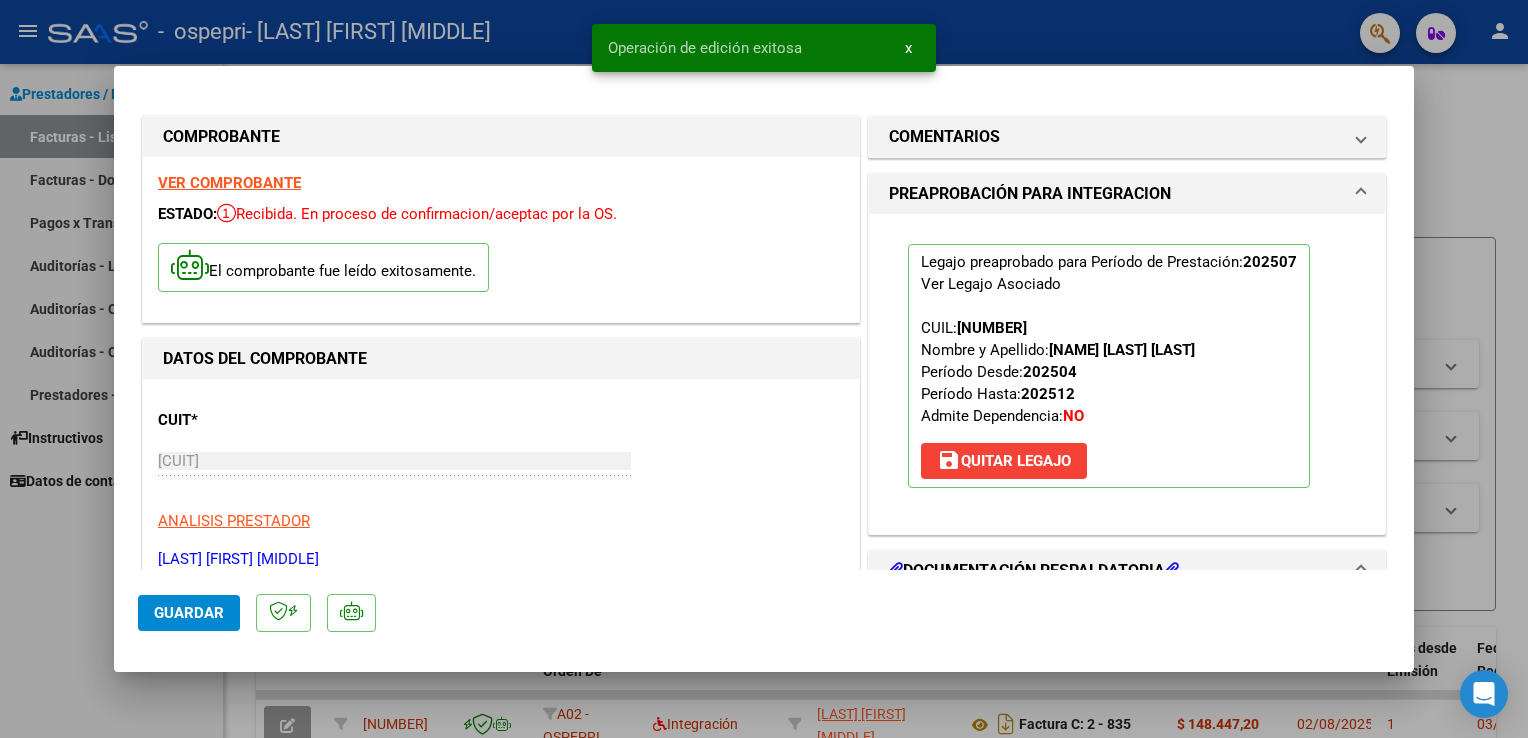 type 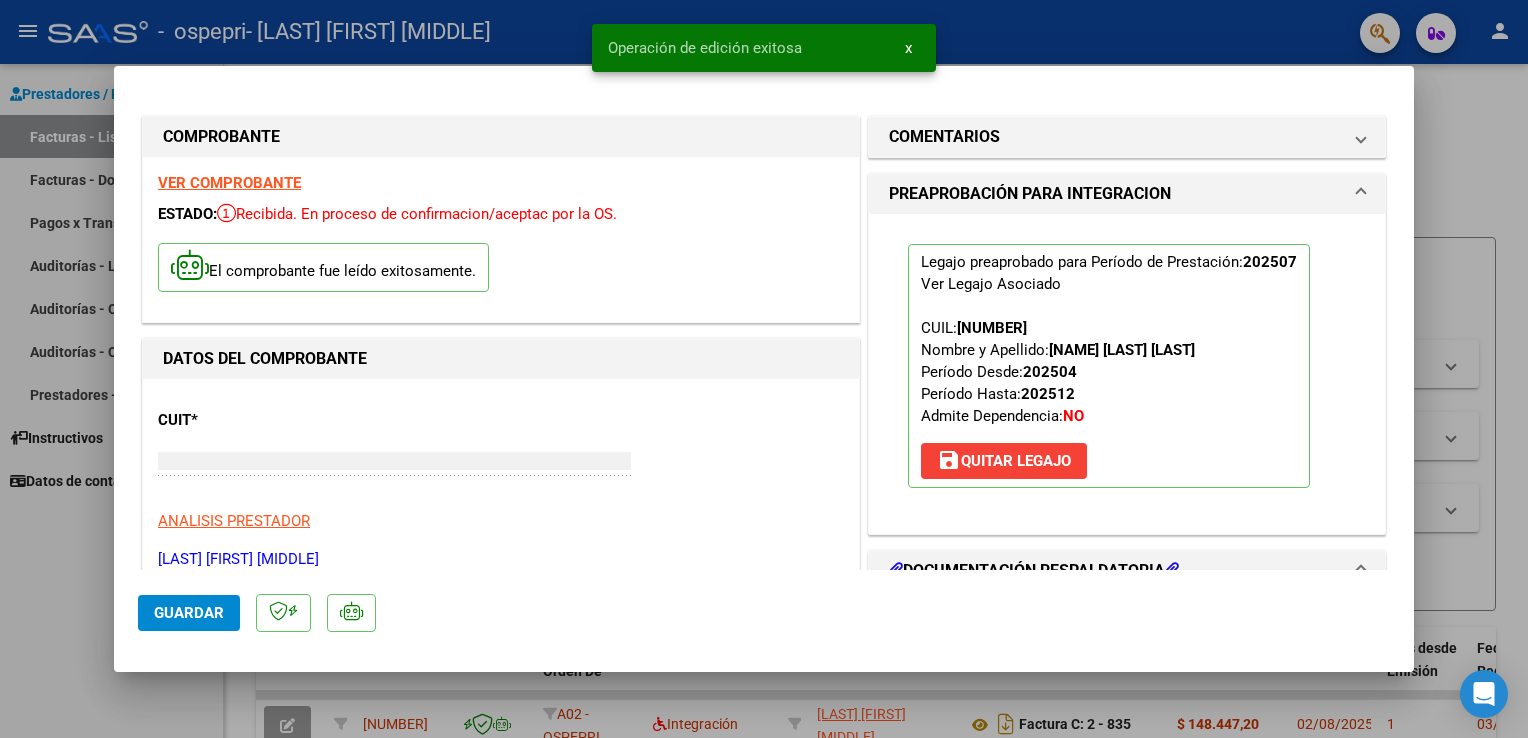 type 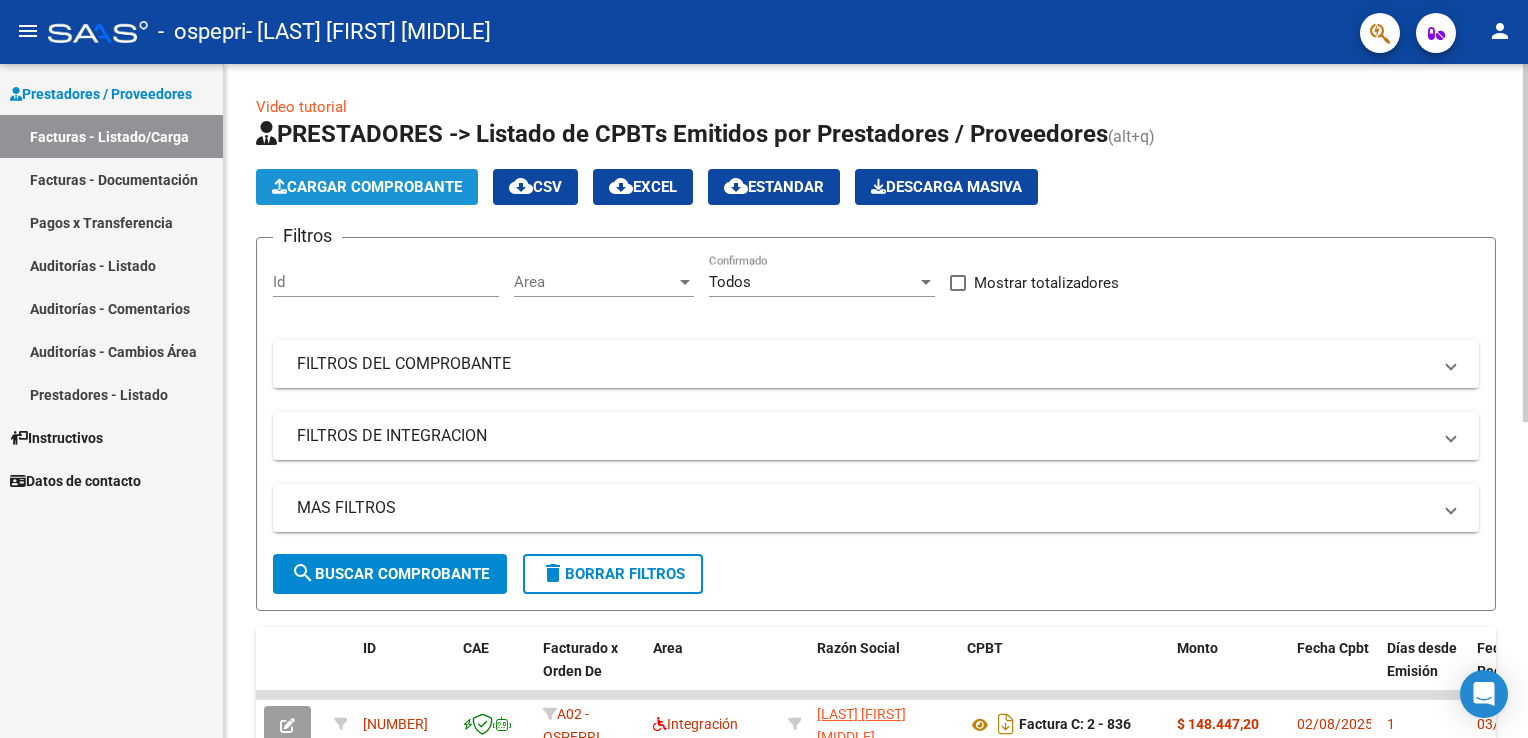 click on "Cargar Comprobante" 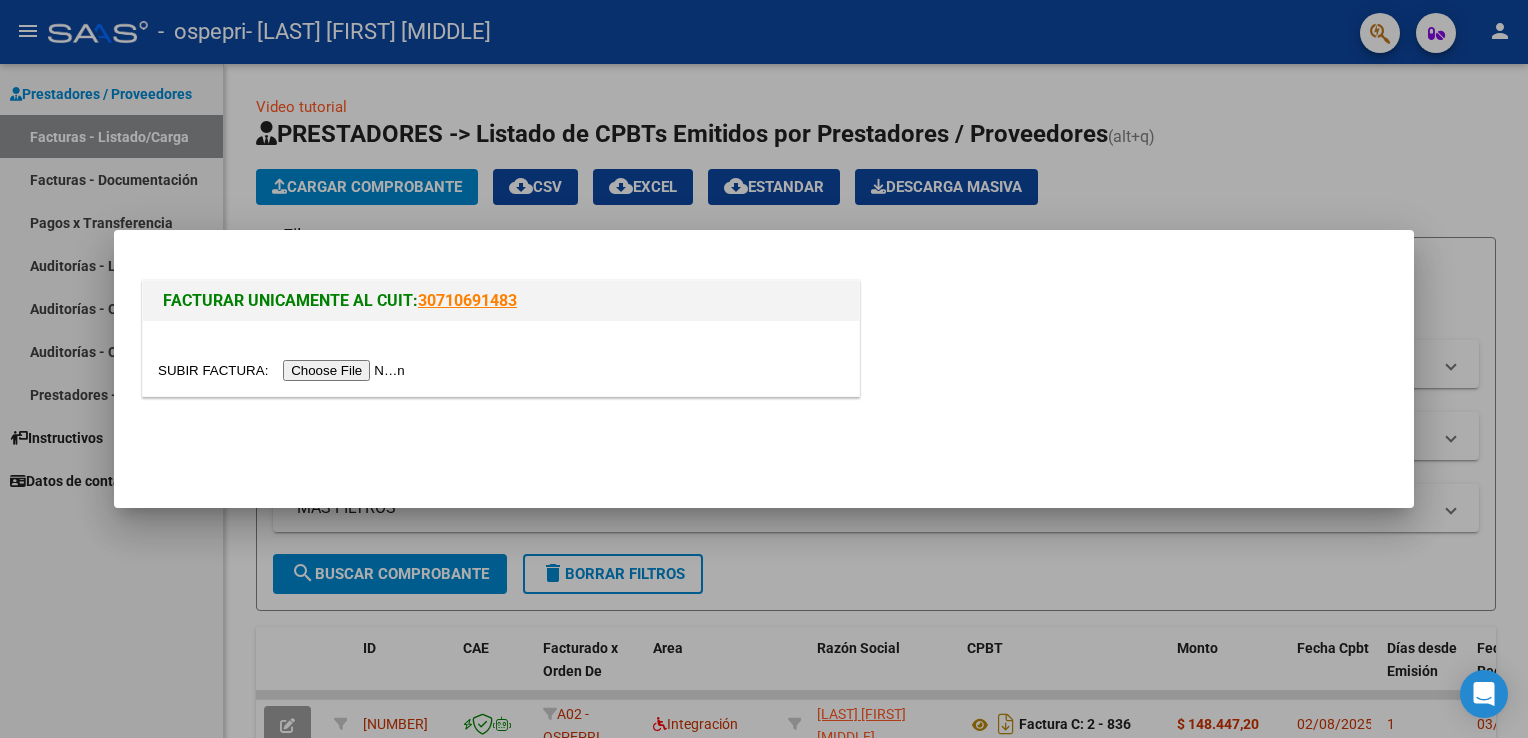 click at bounding box center (284, 370) 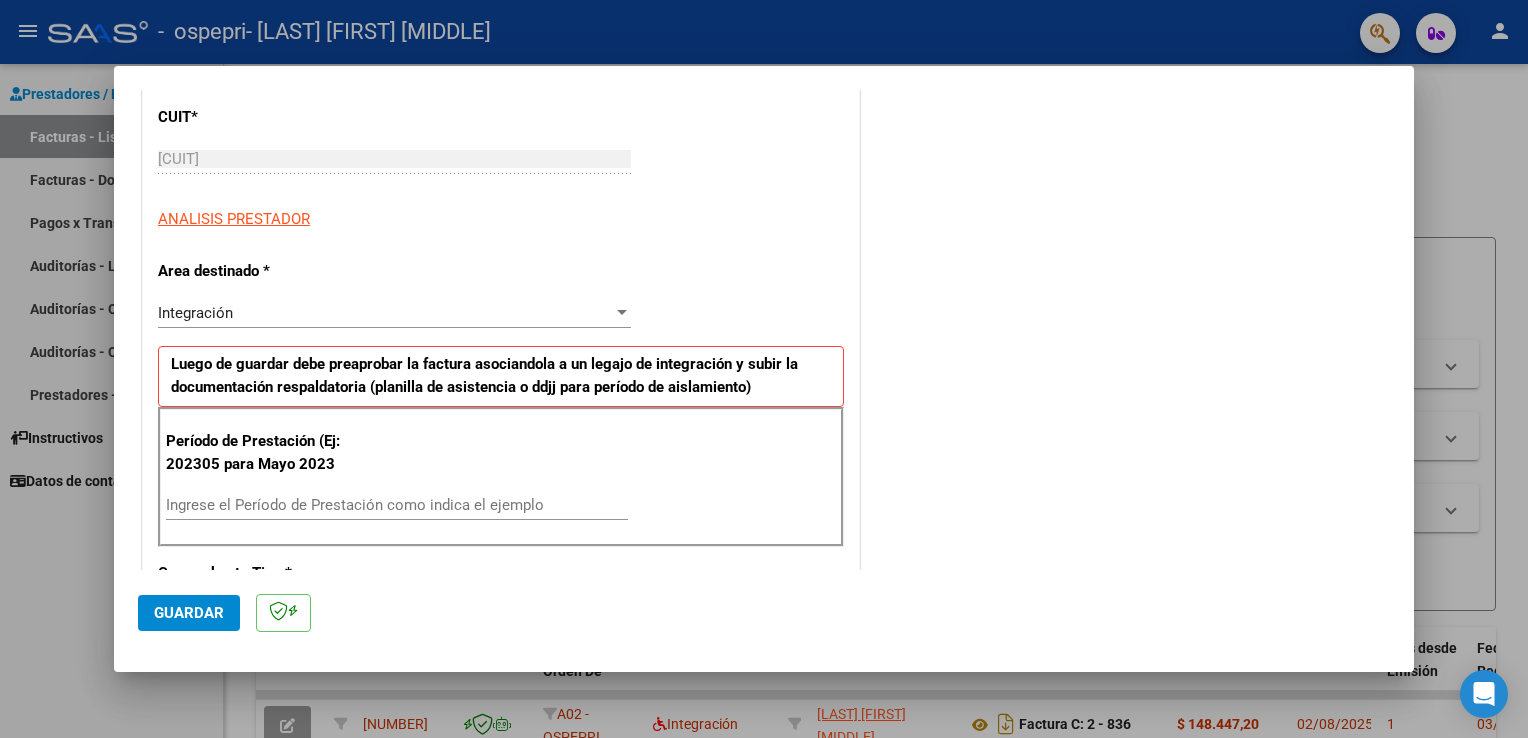 scroll, scrollTop: 274, scrollLeft: 0, axis: vertical 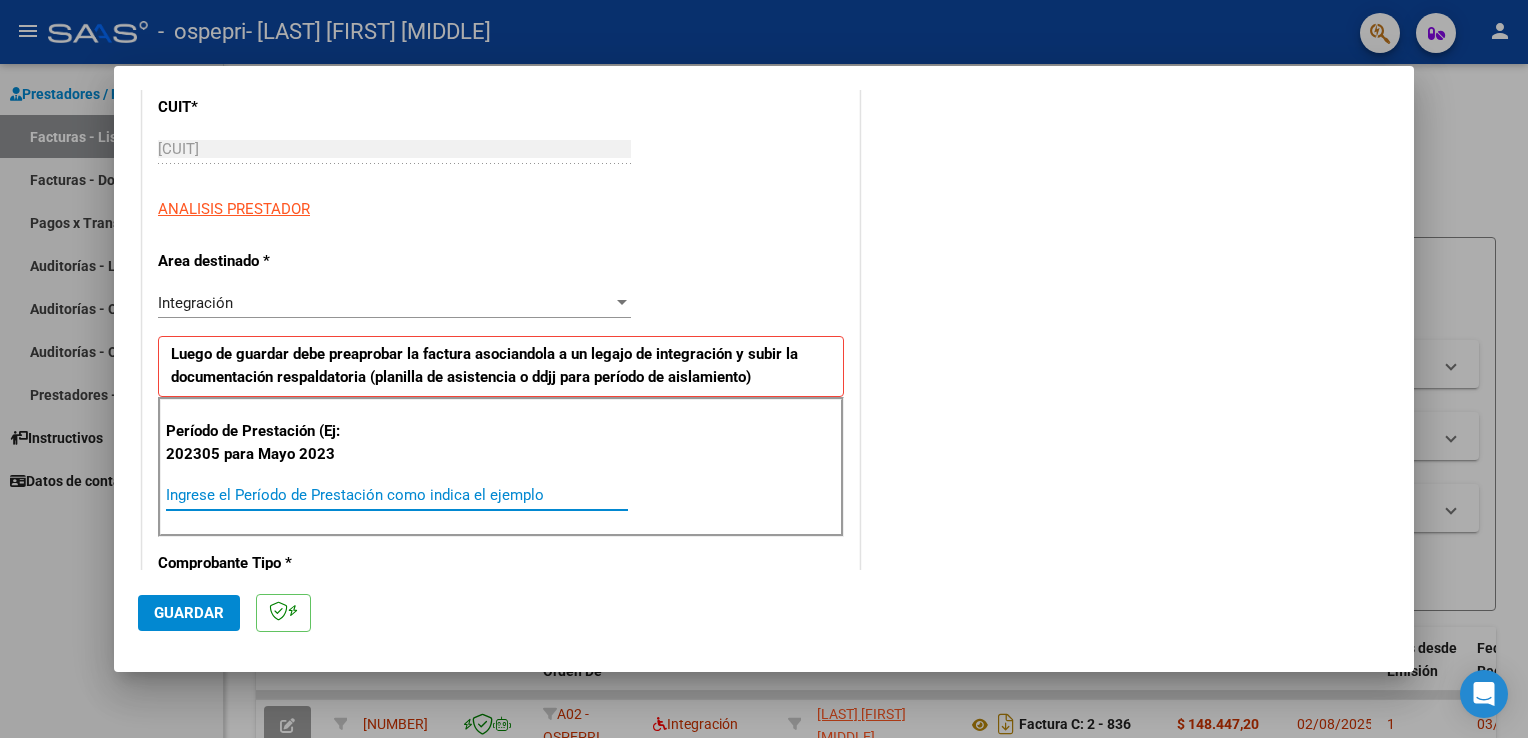 click on "Ingrese el Período de Prestación como indica el ejemplo" at bounding box center (397, 495) 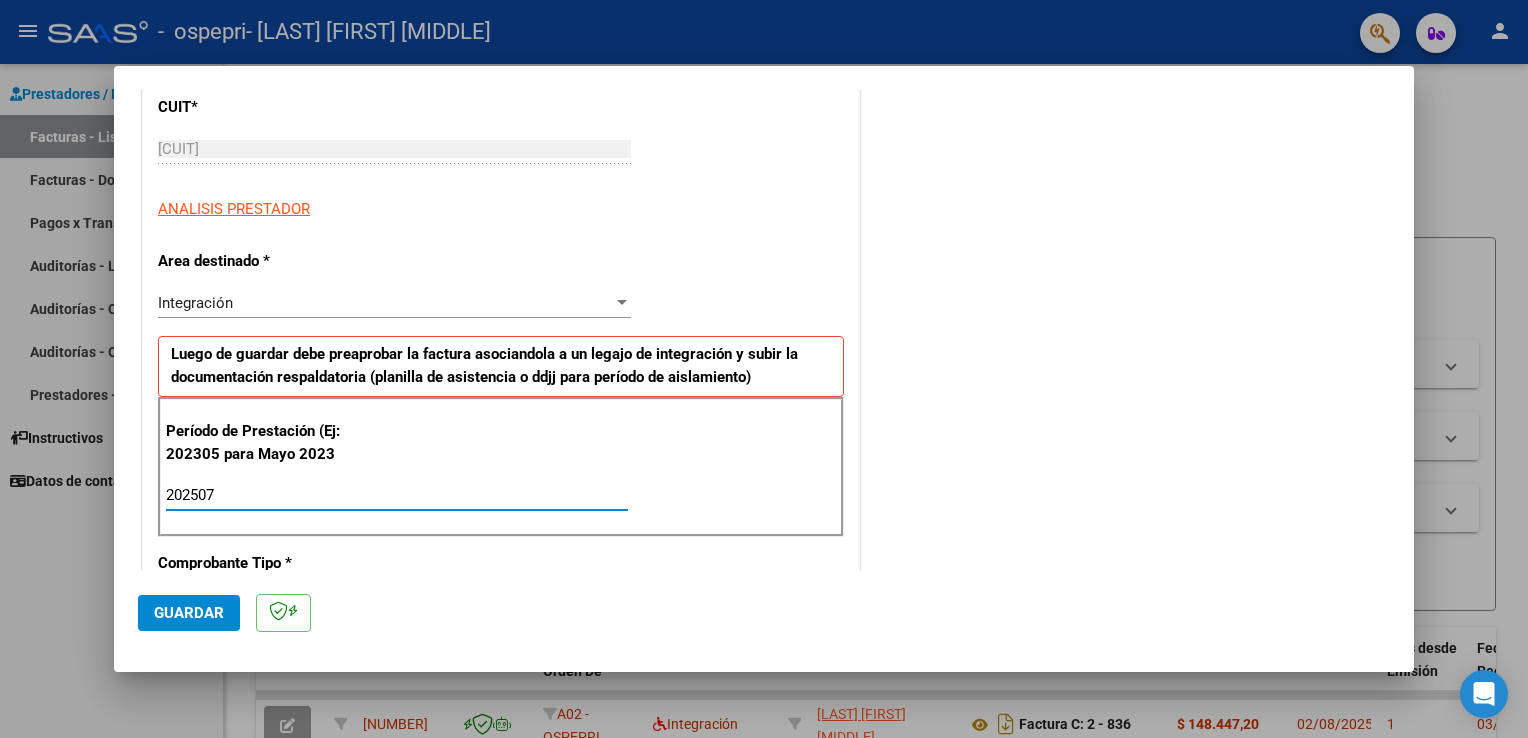 type on "202507" 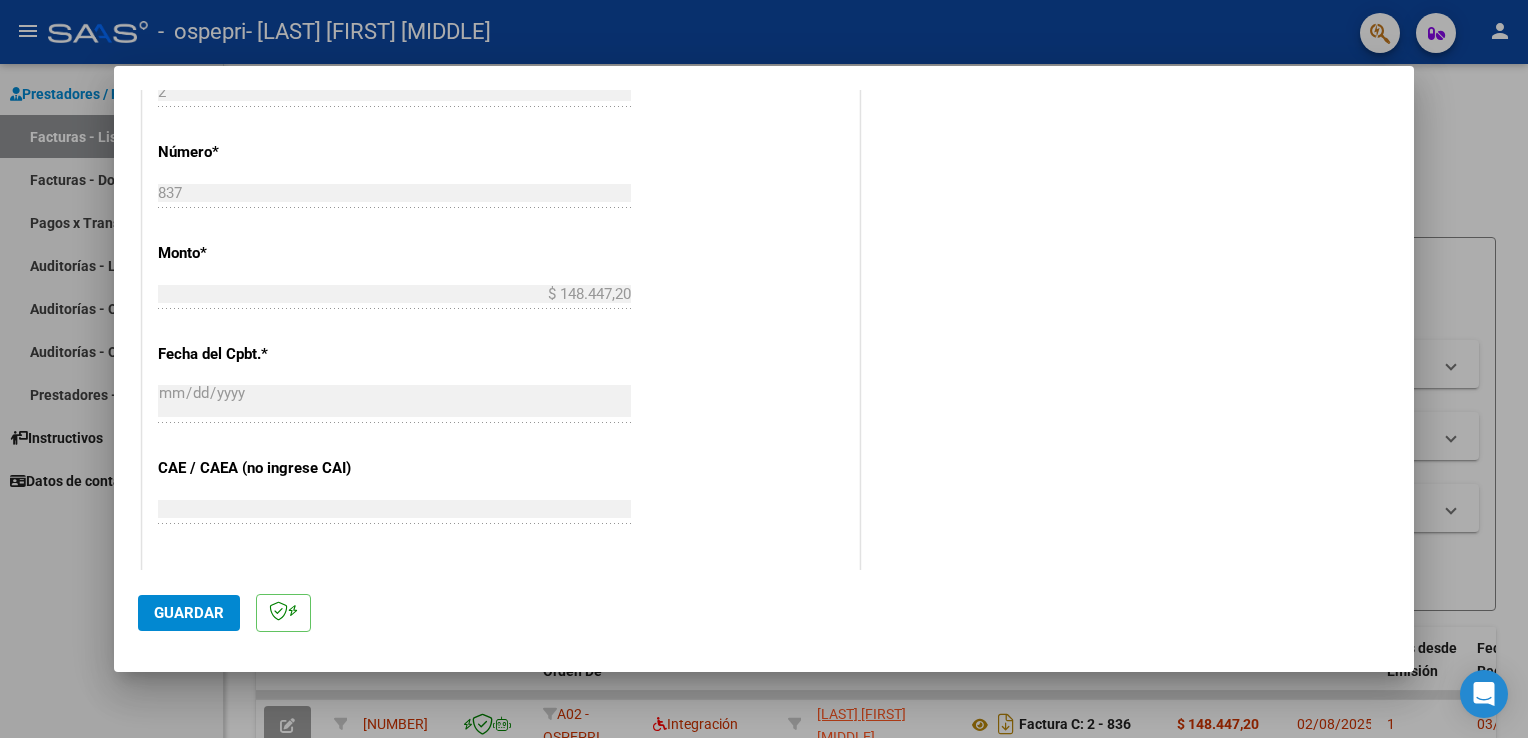 scroll, scrollTop: 900, scrollLeft: 0, axis: vertical 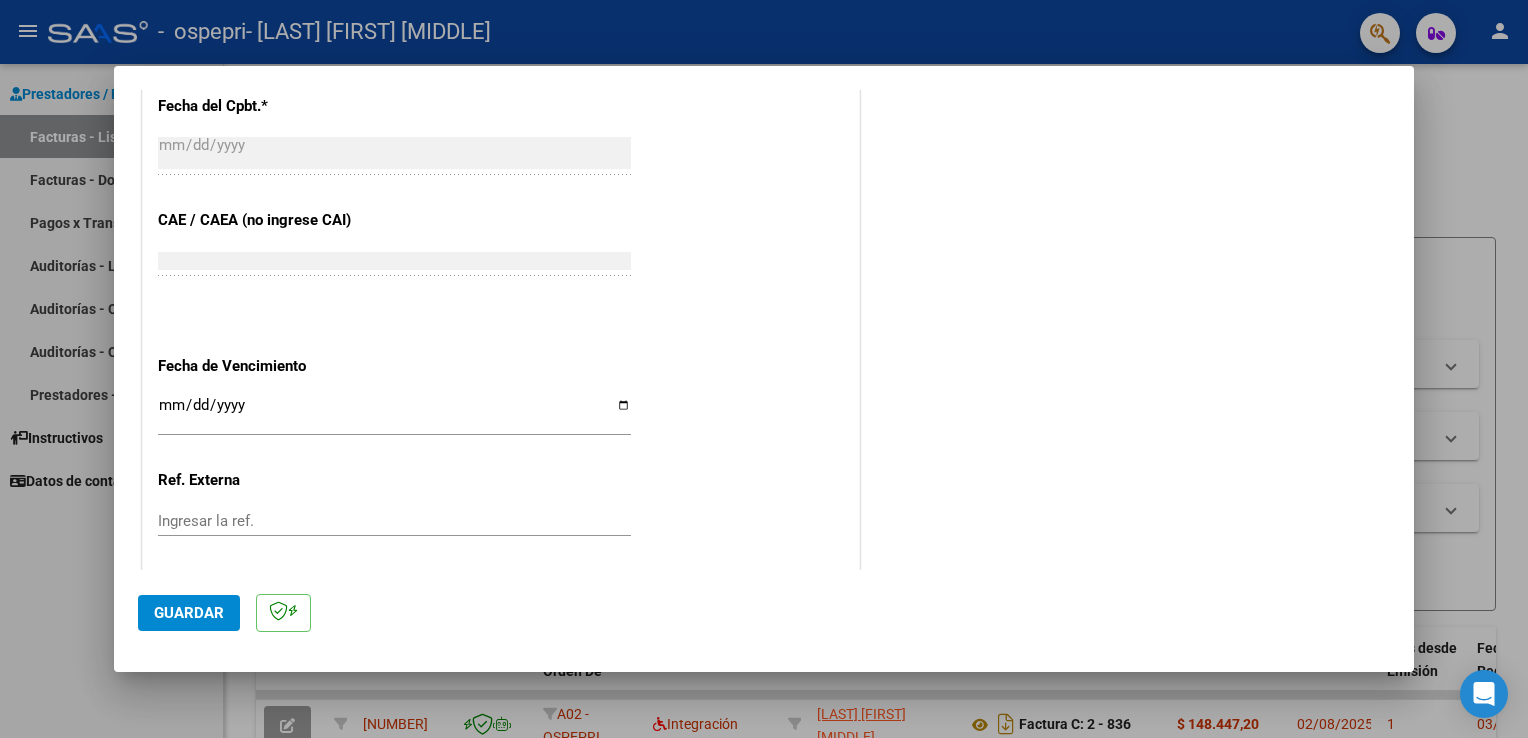 click on "Ingresar la fecha" at bounding box center [394, 413] 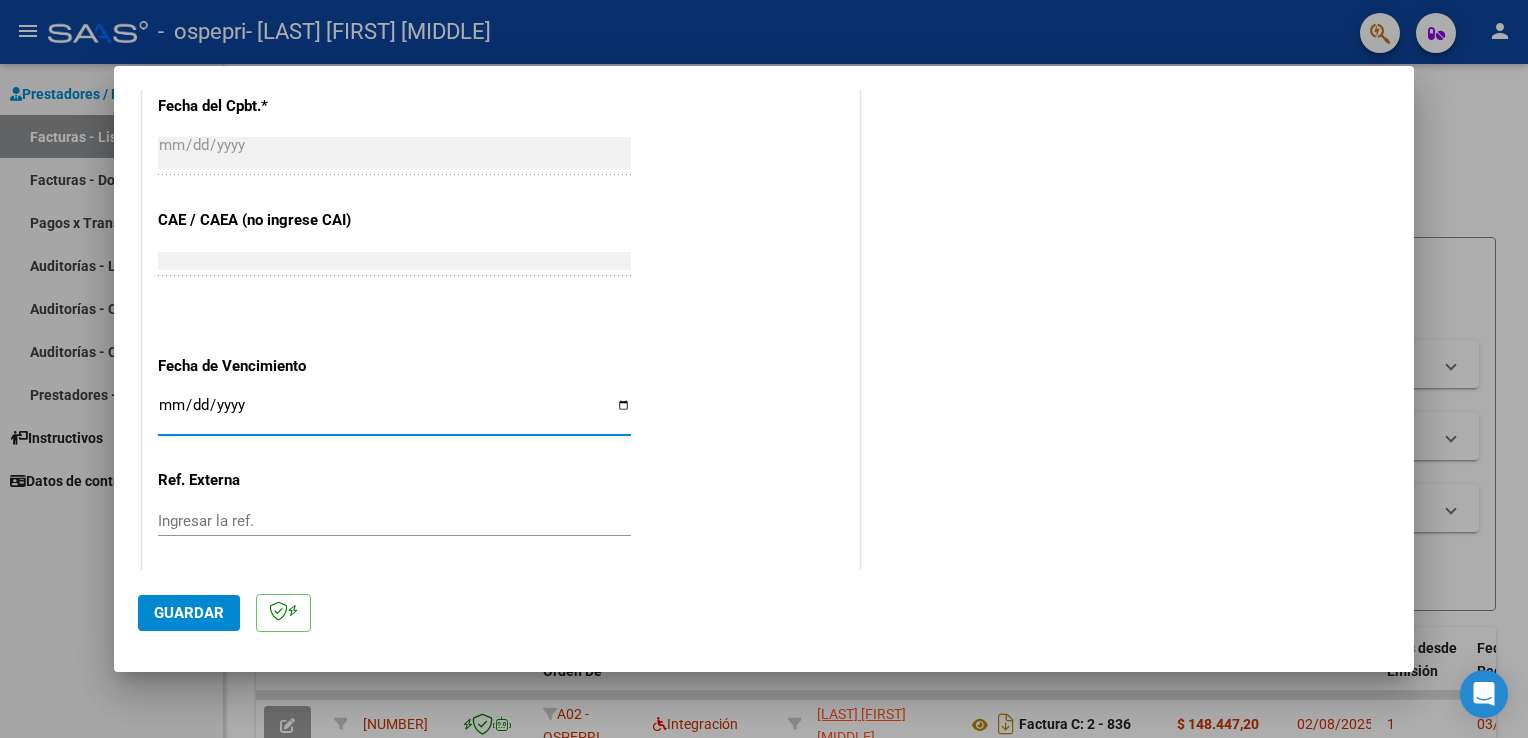 type on "[DATE]" 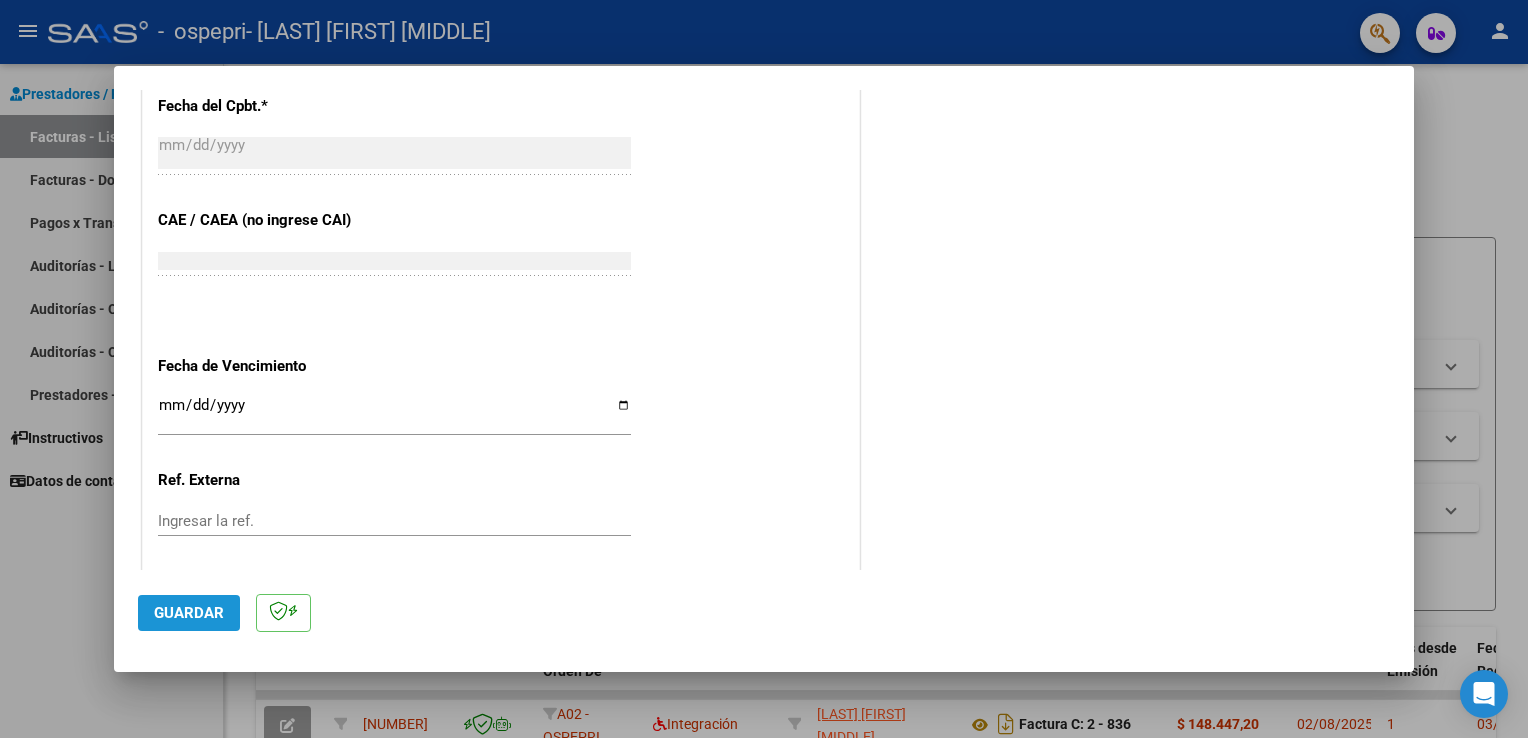 click on "Guardar" 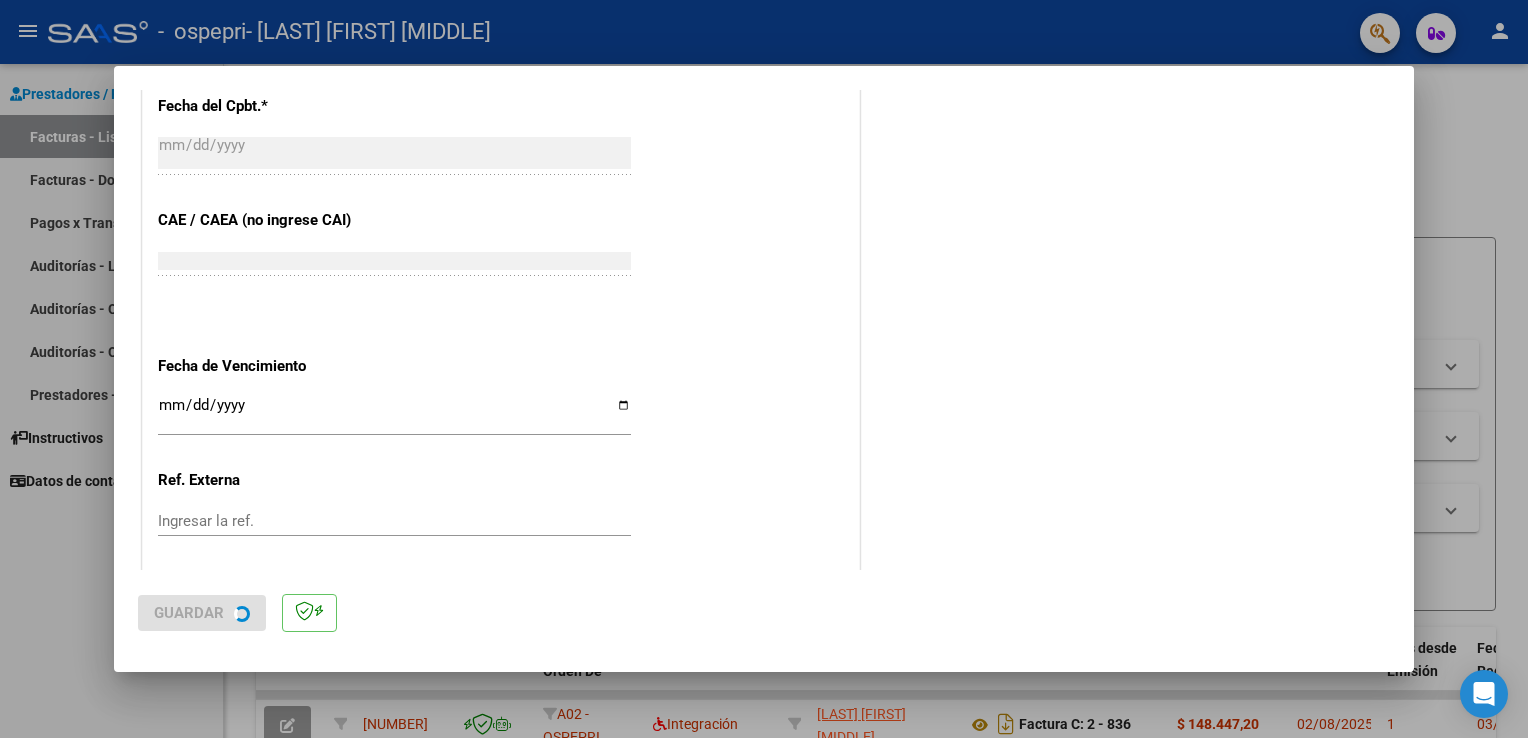 click on "COMPROBANTE VER COMPROBANTE          El comprobante fue leído exitosamente.  DATOS DEL COMPROBANTE CUIT  *   [CUIT] Ingresar CUIT  ANALISIS PRESTADOR  Area destinado * Integración Seleccionar Area Luego de guardar debe preaprobar la factura asociandola a un legajo de integración y subir la documentación respaldatoria (planilla de asistencia o ddjj para período de aislamiento)  Período de Prestación (Ej: 202305 para Mayo 2023    [YEAR][MONTH] Ingrese el Período de Prestación como indica el ejemplo   Comprobante Tipo * Factura C Seleccionar Tipo Punto de Venta  *   2 Ingresar el Nro.  Número  *   837 Ingresar el Nro.  Monto  *   $ 148.447,20 Ingresar el monto  Fecha del Cpbt.  *   [DATE] Ingresar la fecha  CAE / CAEA (no ingrese CAI)    [CAE] Ingresar el CAE o CAEA (no ingrese CAI)  Fecha de Vencimiento    [DATE] Ingresar la fecha  Ref. Externa    Ingresar la ref.  N° Liquidación    Ingresar el N° Liquidación  COMENTARIOS Comentarios del Prestador / Gerenciador:  Guardar" at bounding box center [764, 369] 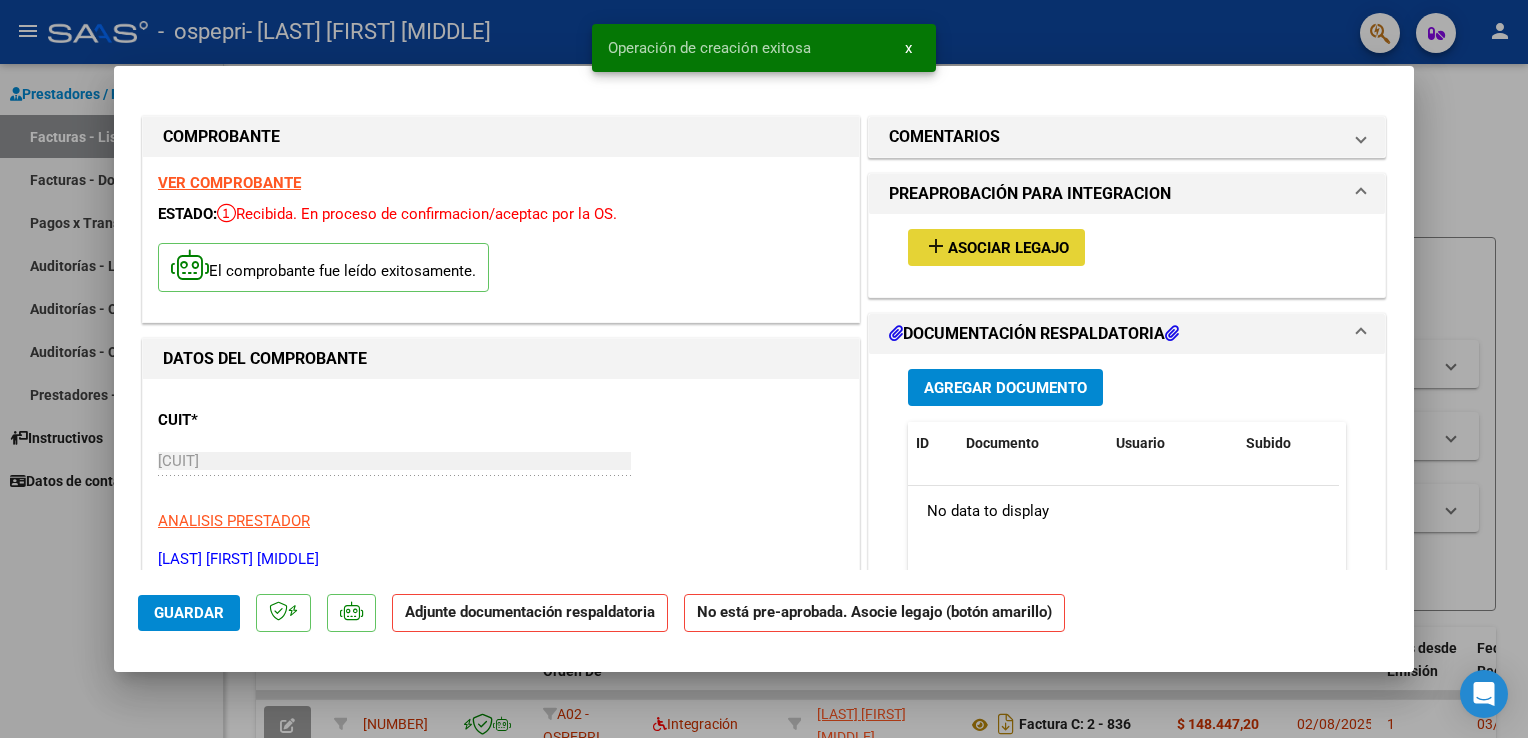 click on "add Asociar Legajo" at bounding box center [996, 247] 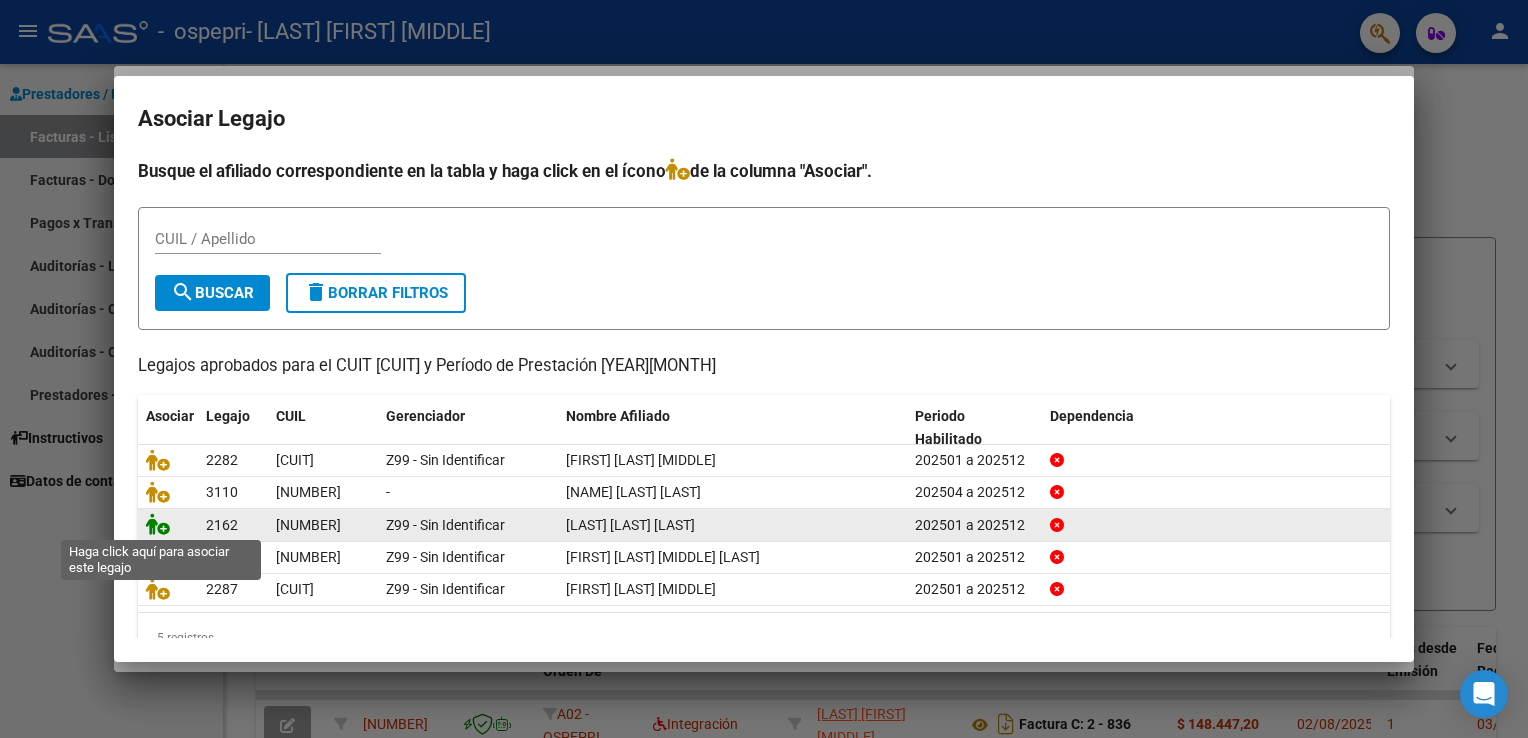 click 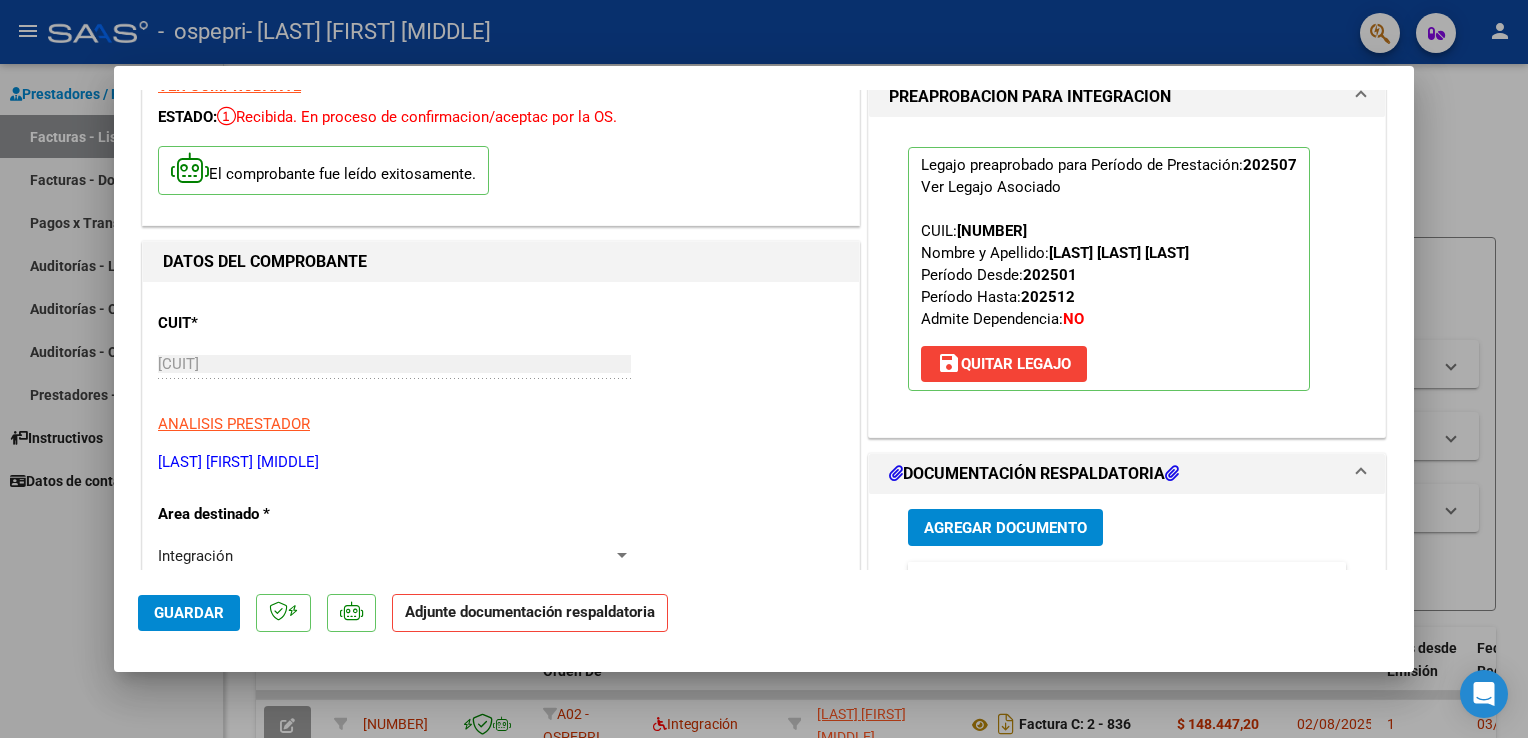 scroll, scrollTop: 94, scrollLeft: 0, axis: vertical 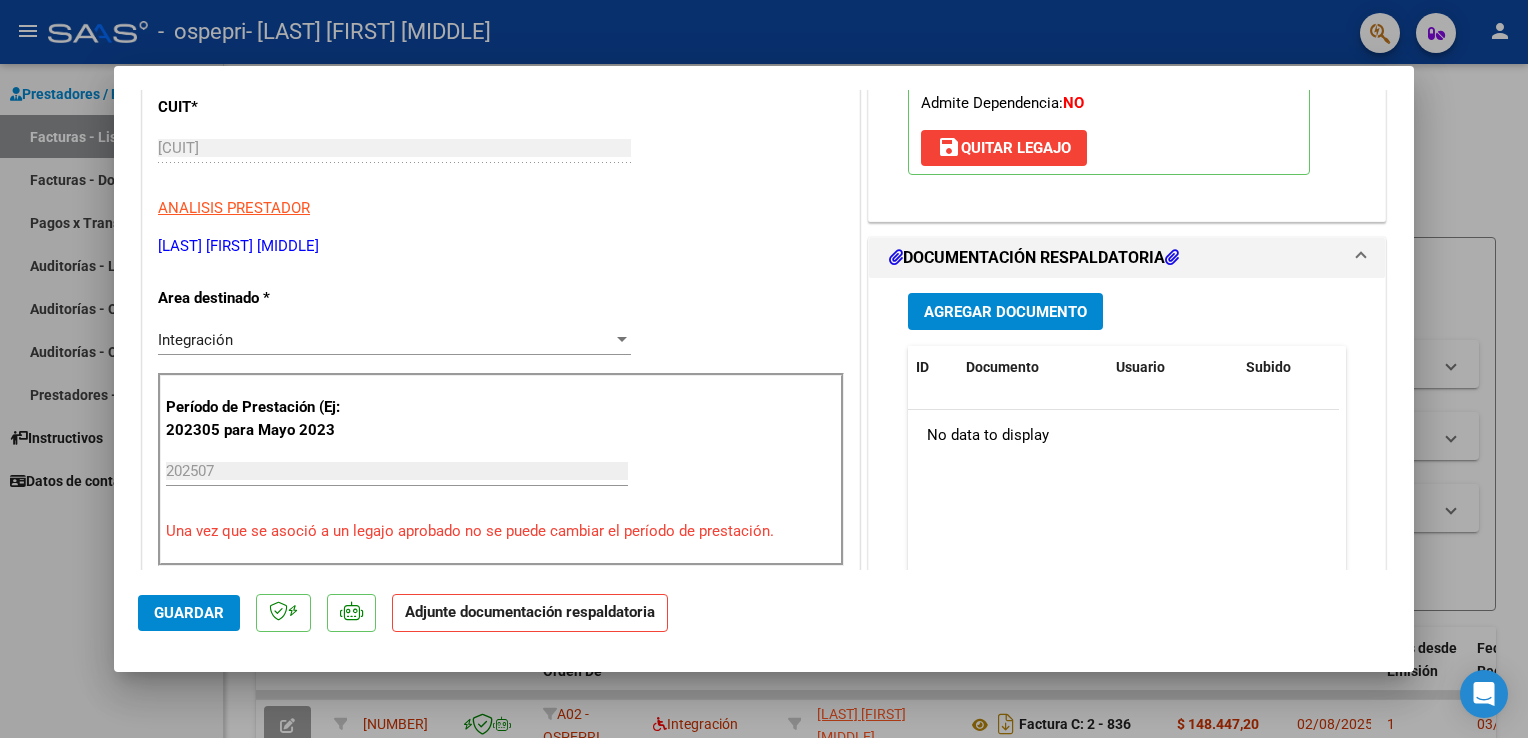 click on "Agregar Documento" at bounding box center [1005, 311] 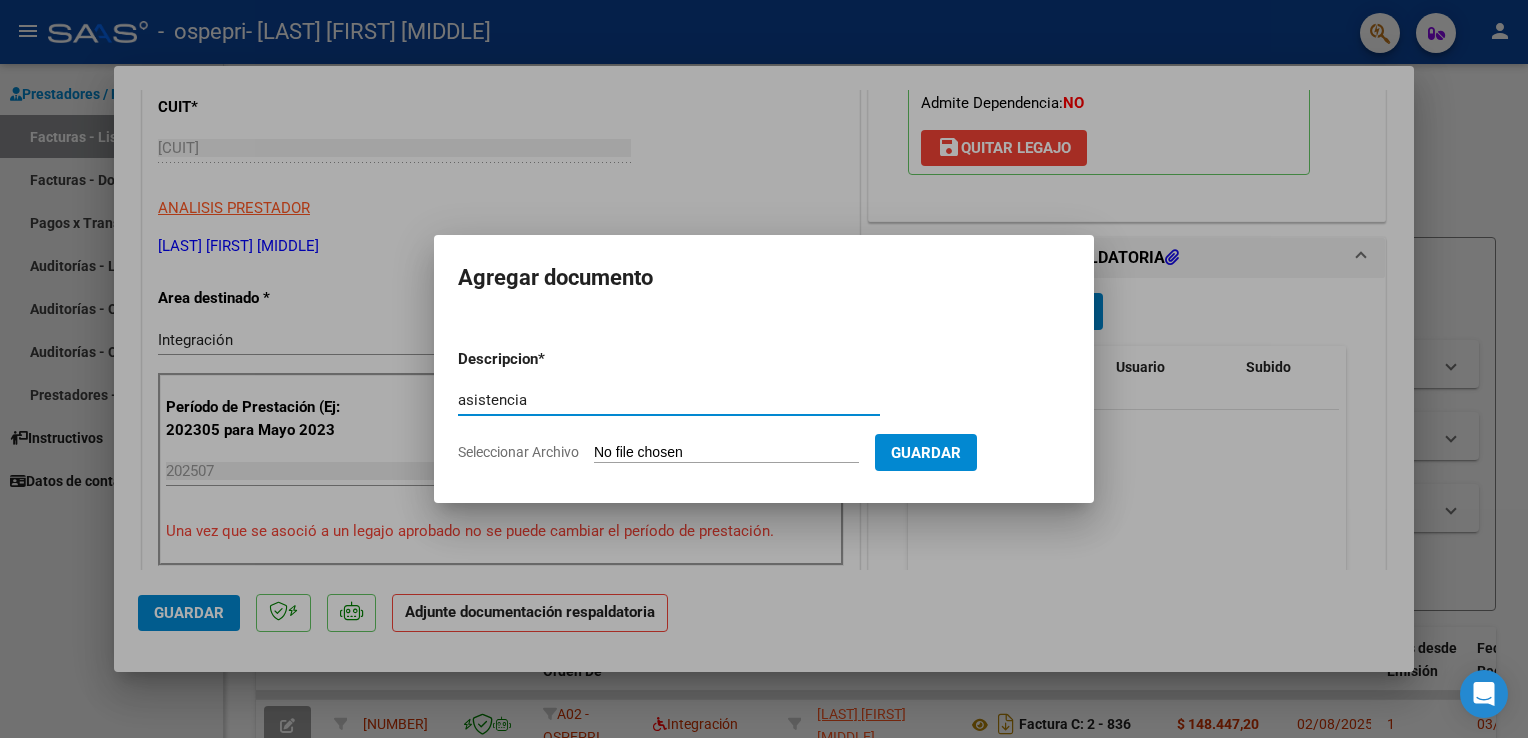 type on "asistencia" 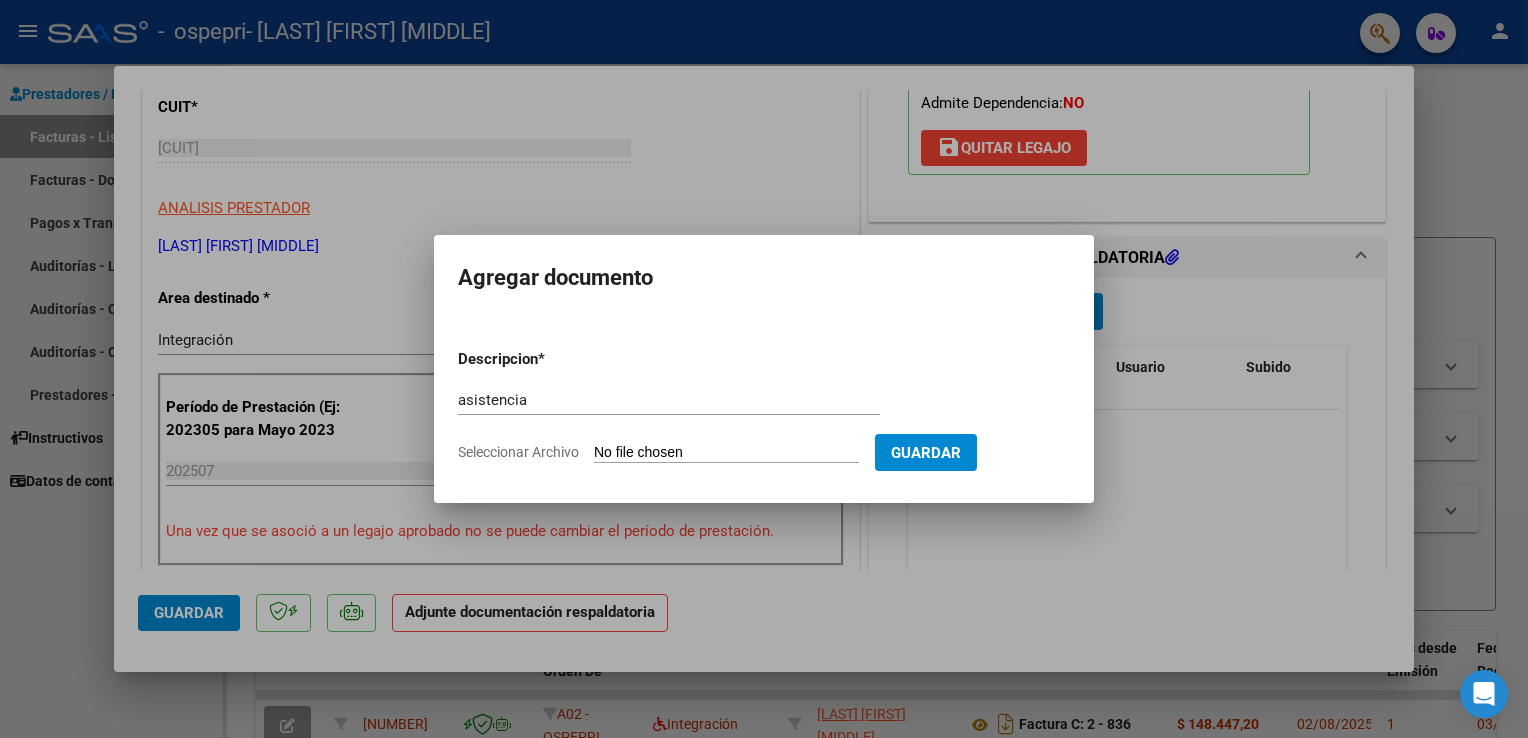 click on "Seleccionar Archivo" 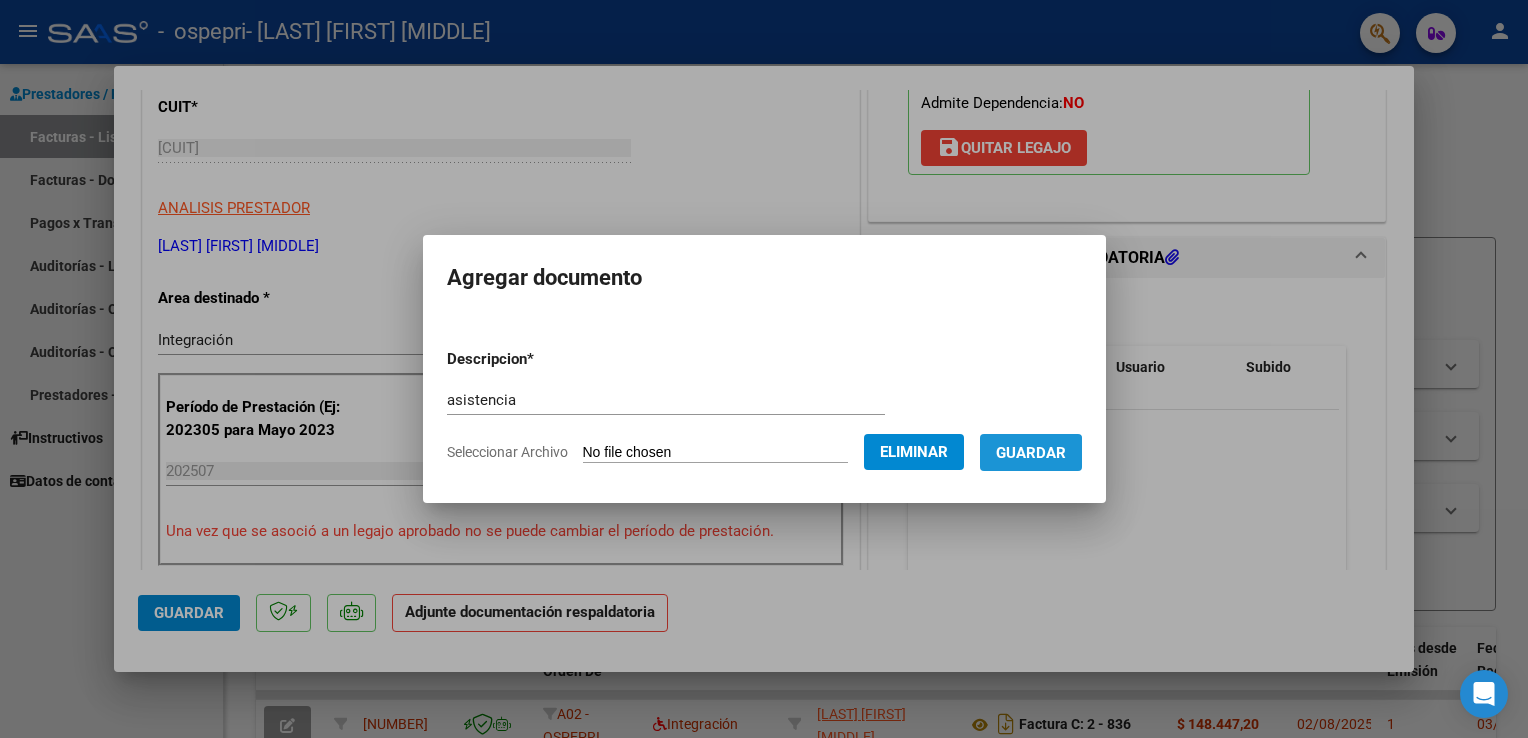 click on "Guardar" at bounding box center (1031, 452) 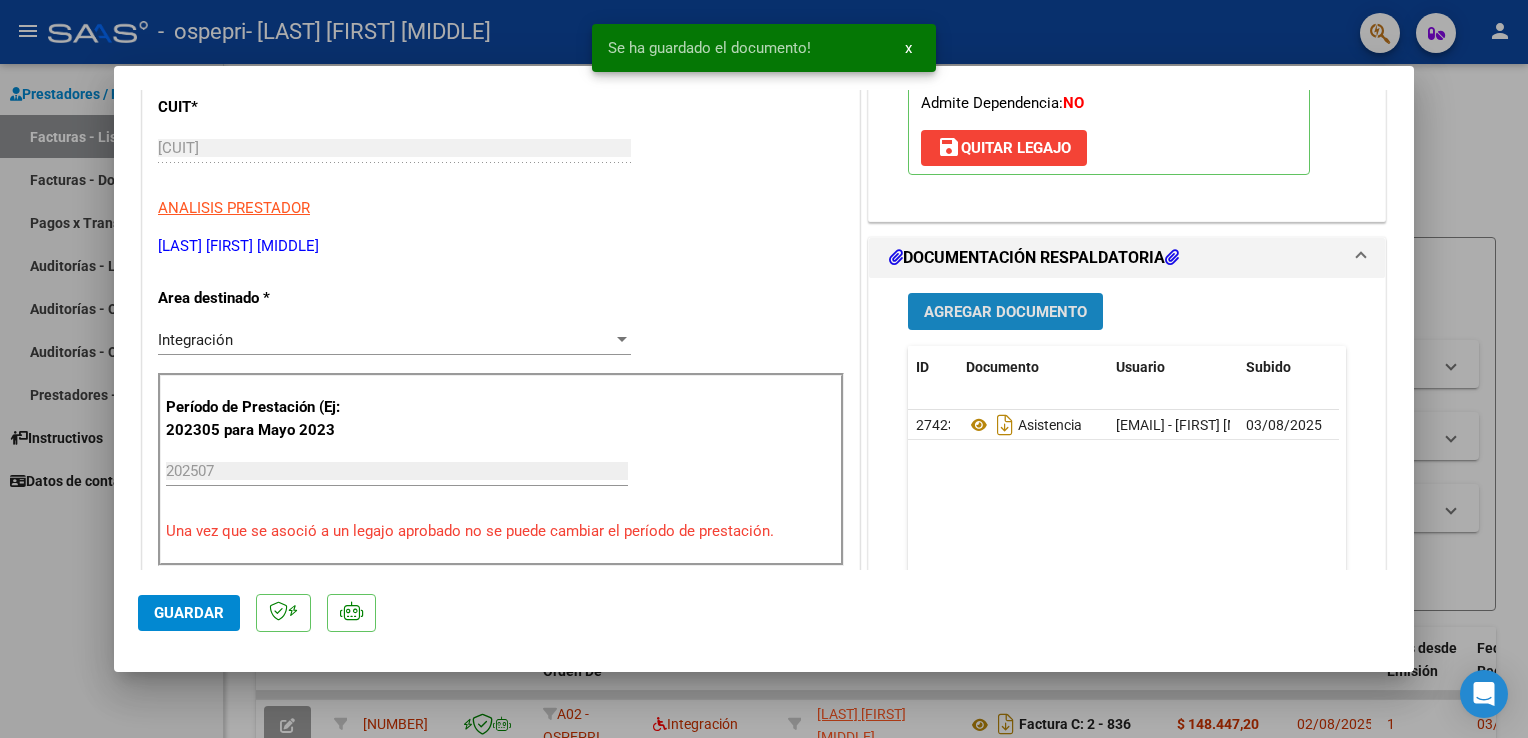 click on "Agregar Documento" at bounding box center (1005, 312) 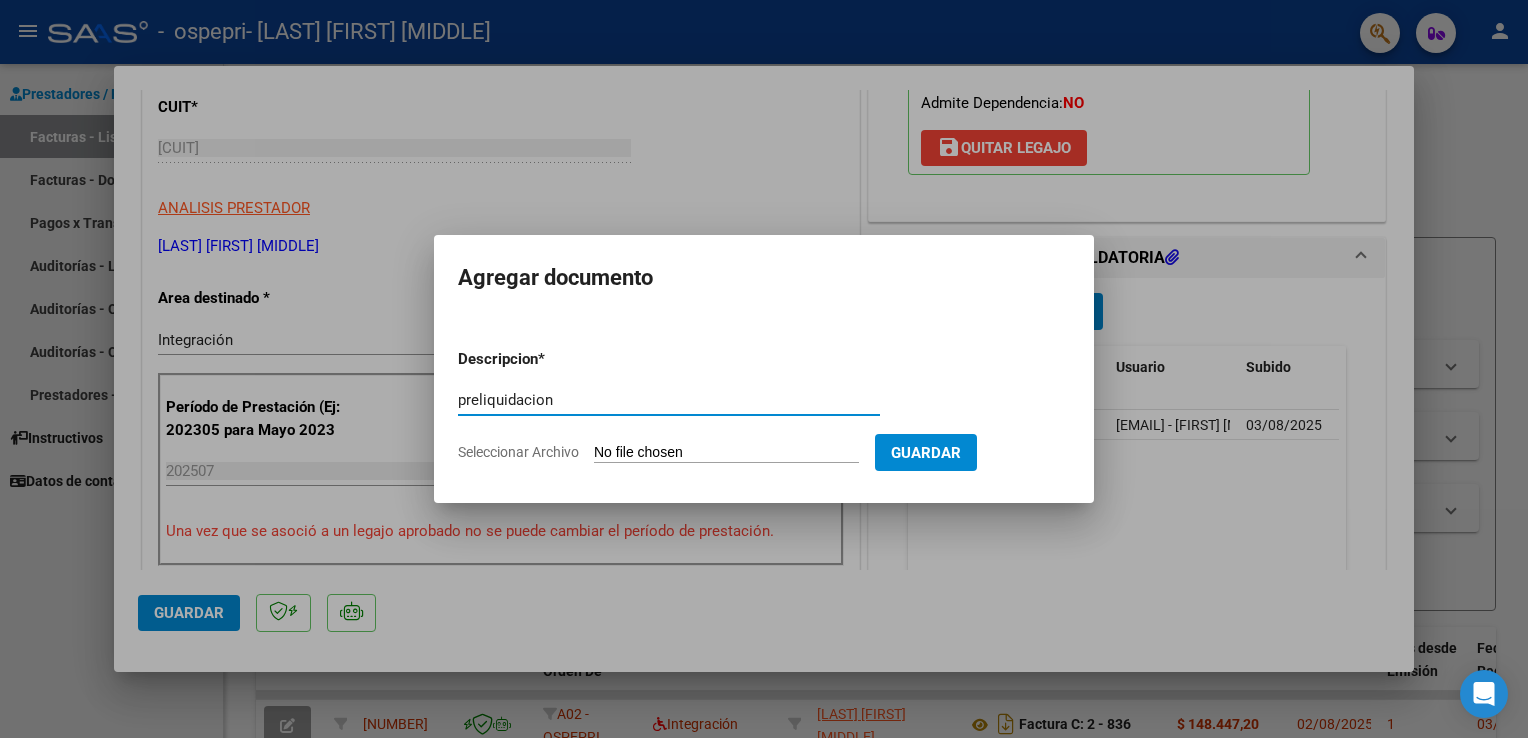 type on "preliquidacion" 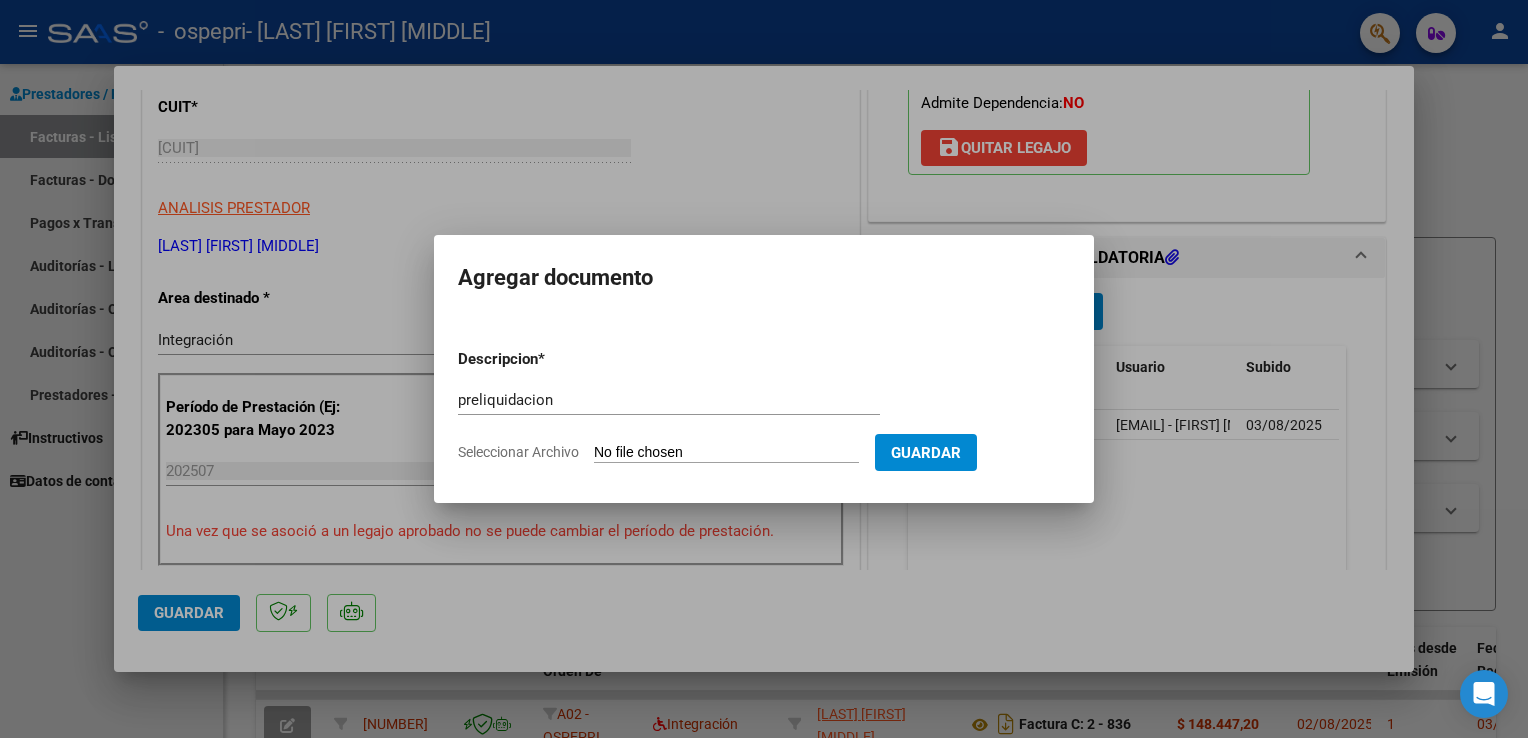 type on "C:\fakepath\[FILENAME].pdf" 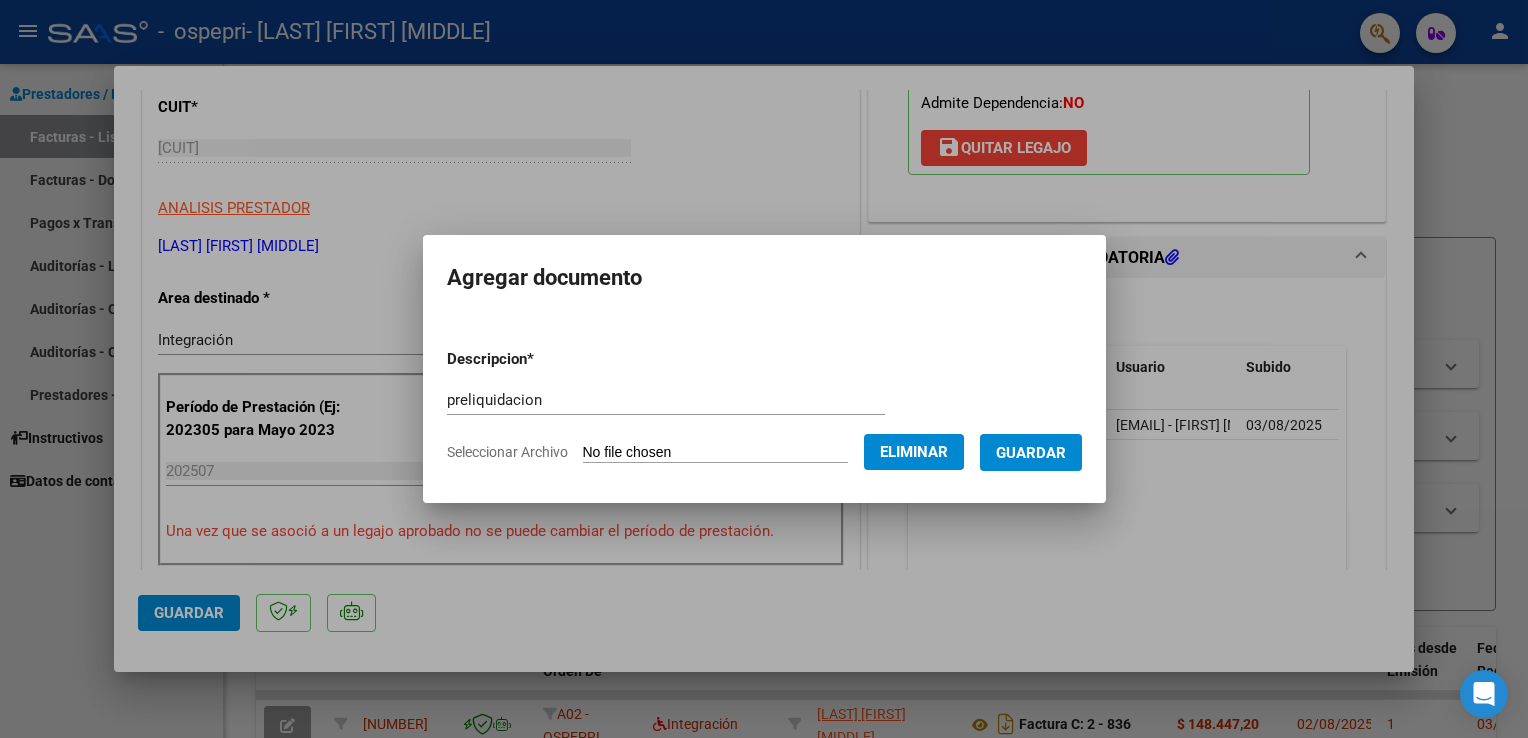 click on "Guardar" at bounding box center [1031, 453] 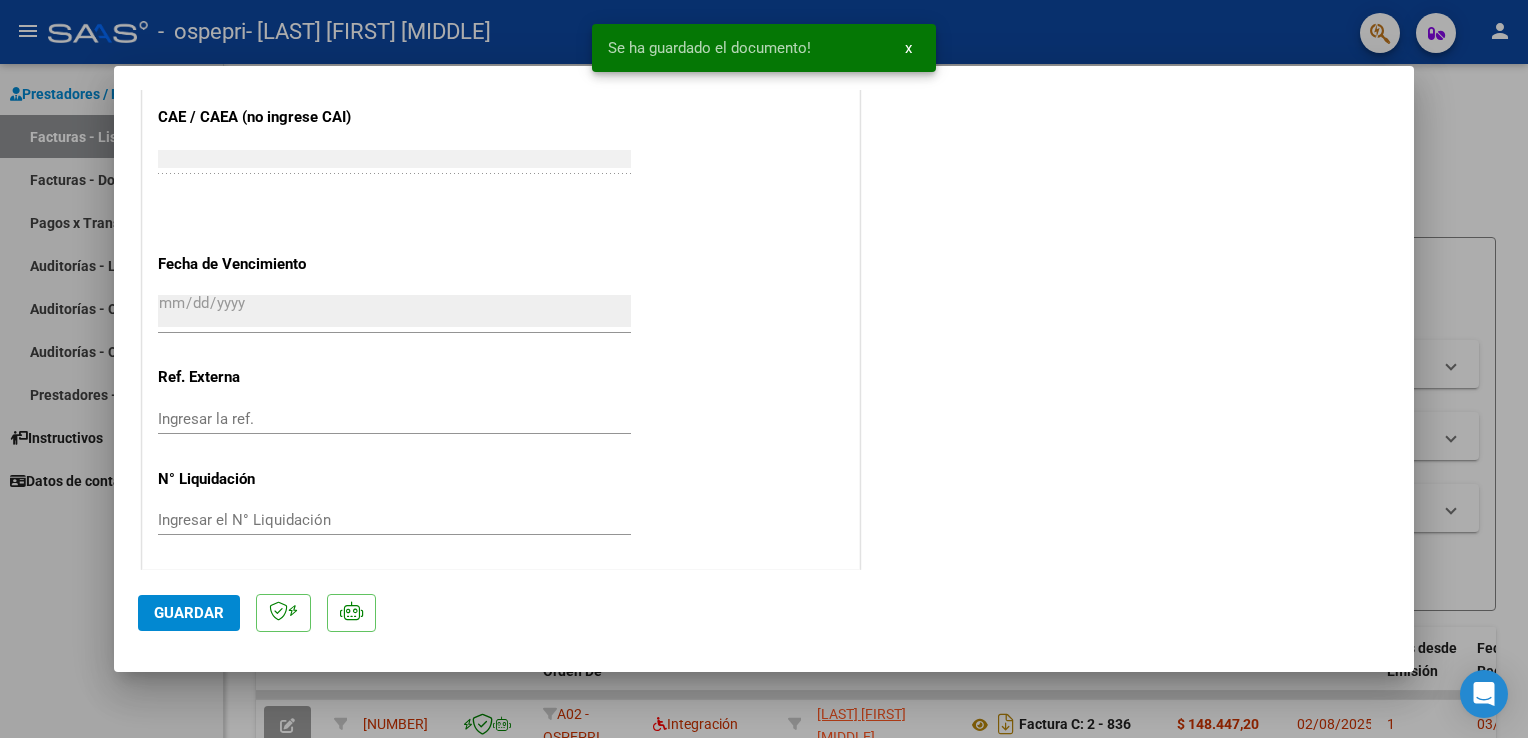 scroll, scrollTop: 1308, scrollLeft: 0, axis: vertical 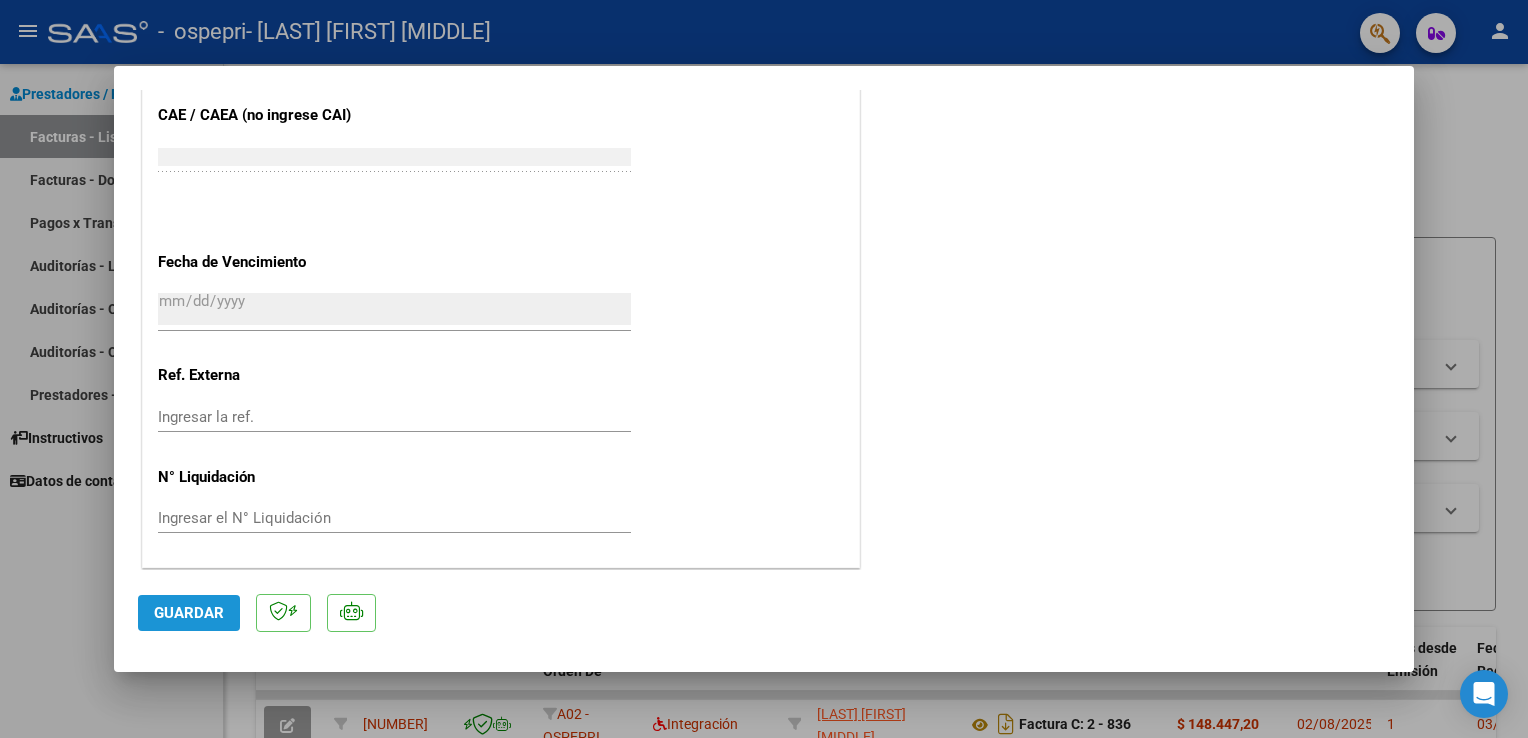 click on "Guardar" 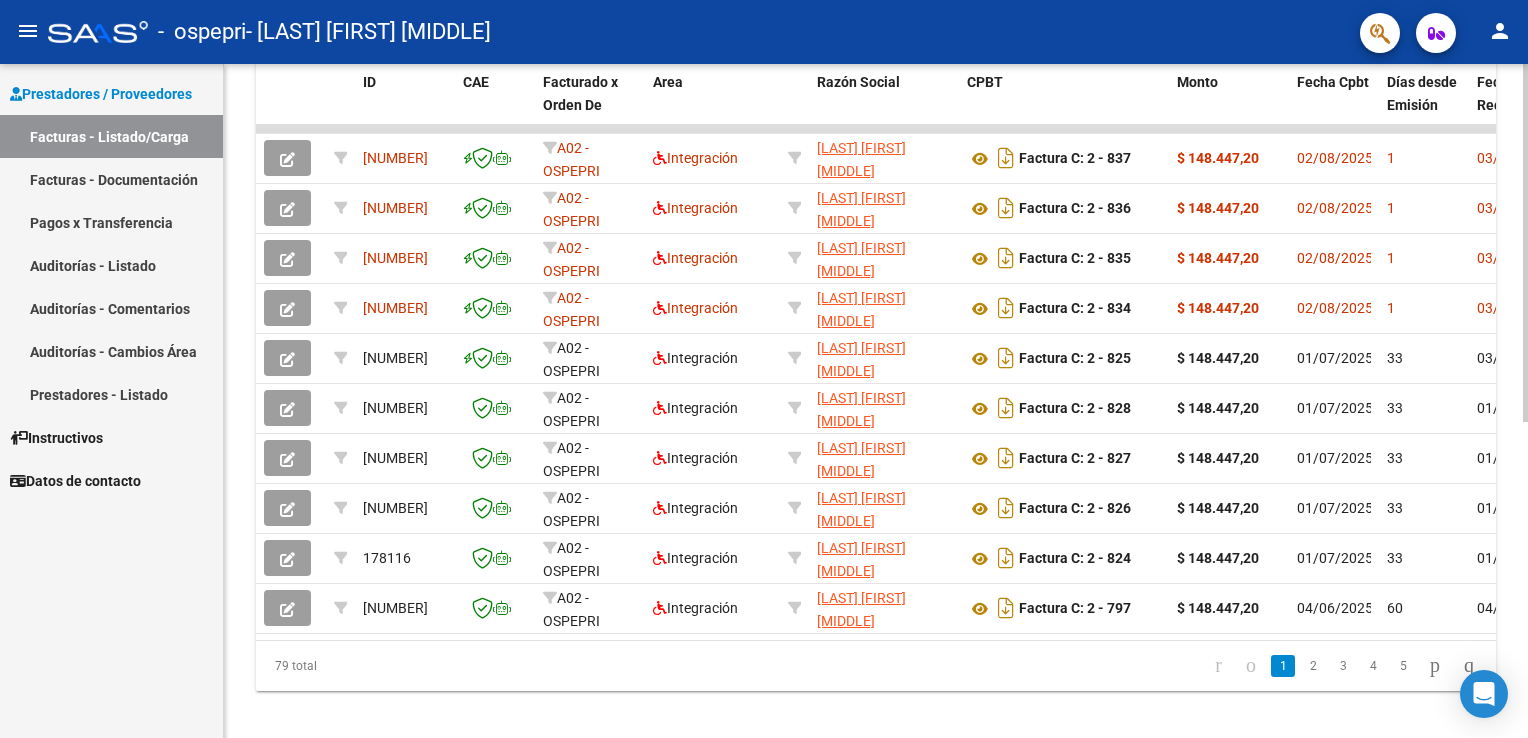 scroll, scrollTop: 583, scrollLeft: 0, axis: vertical 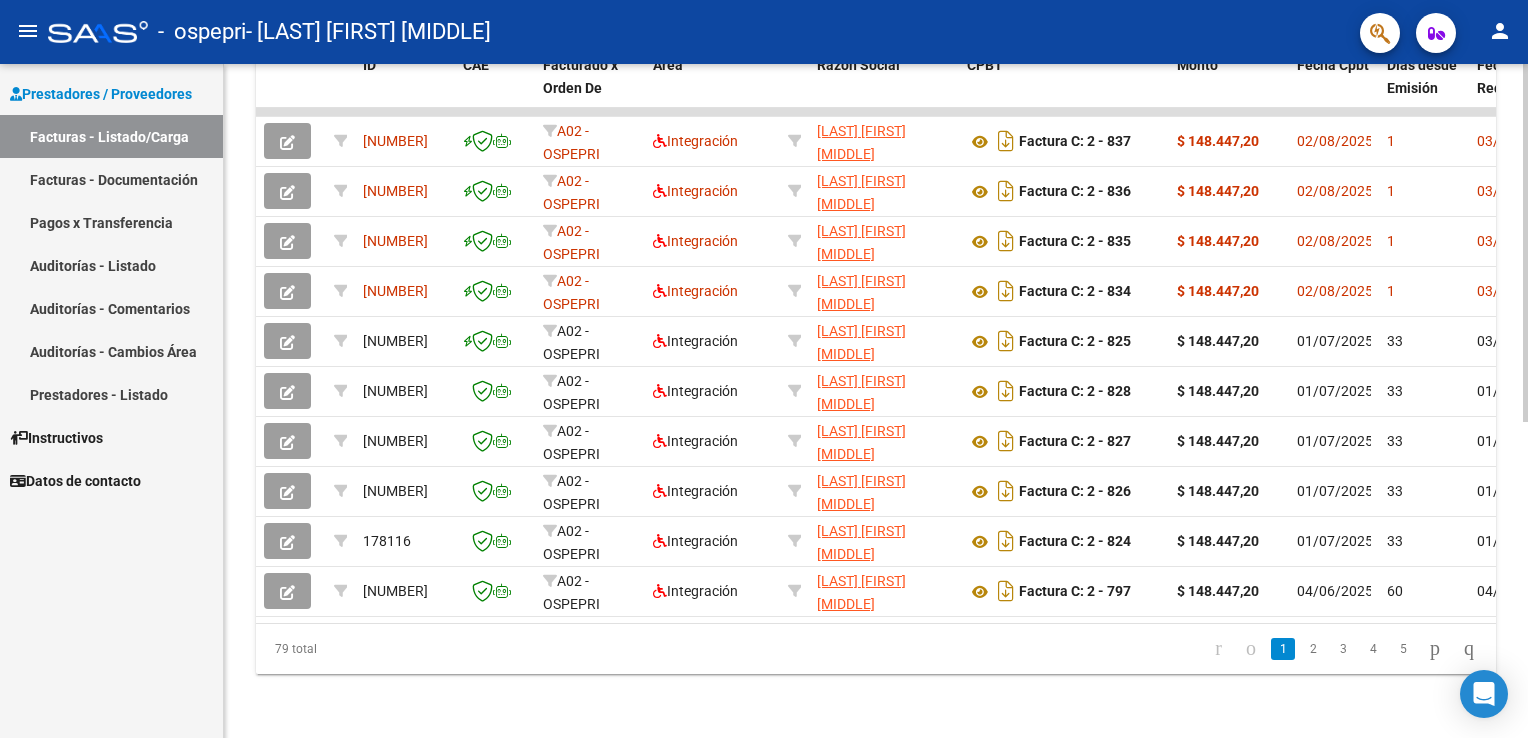 click 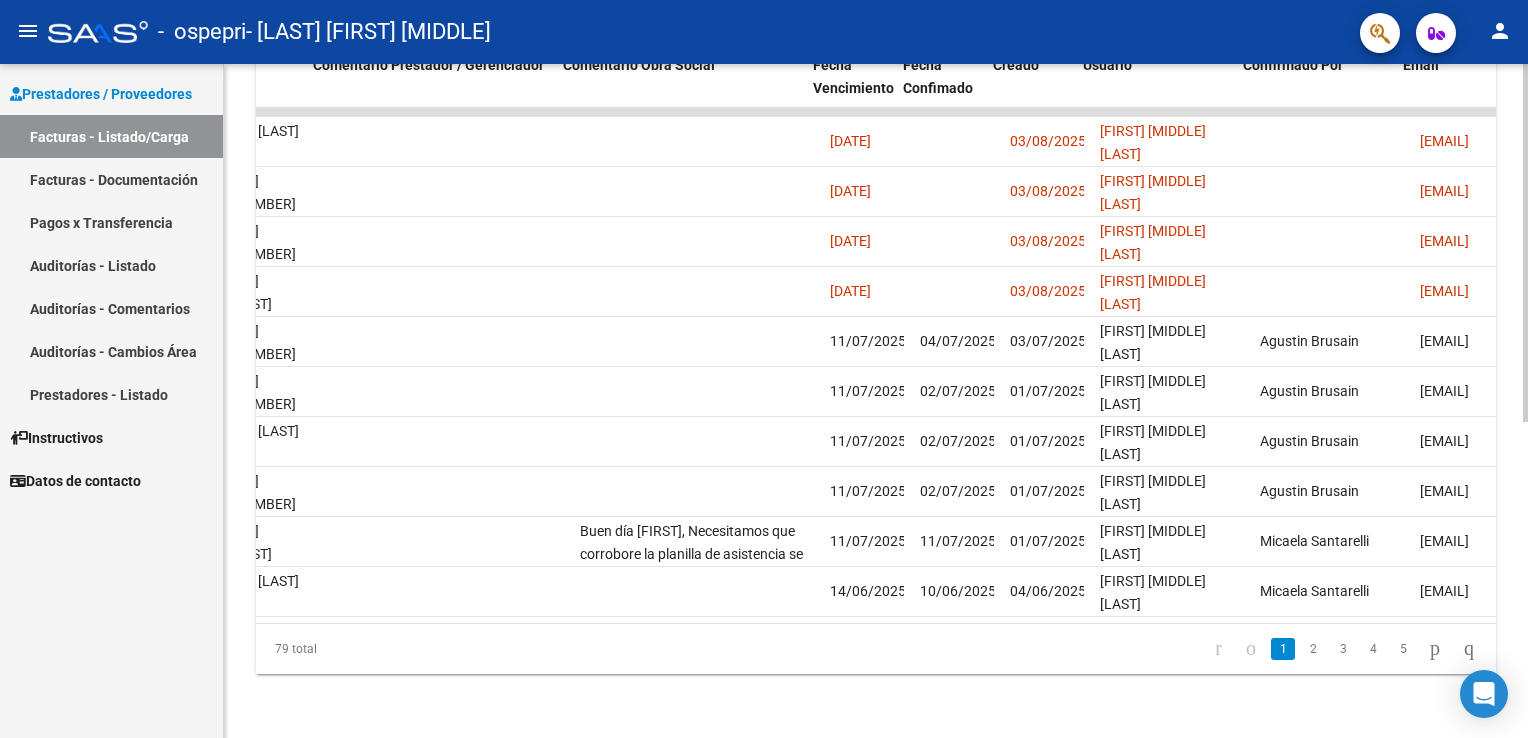 scroll, scrollTop: 0, scrollLeft: 2976, axis: horizontal 